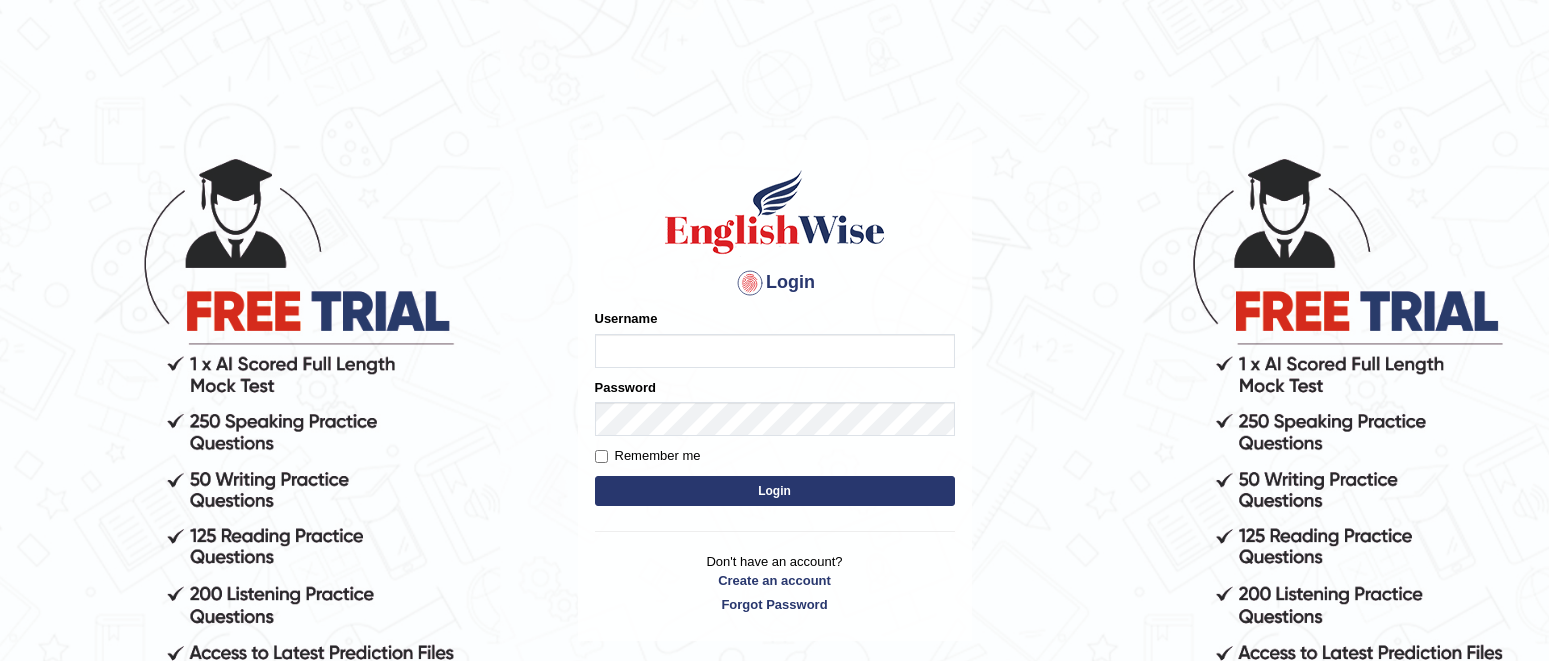 scroll, scrollTop: 0, scrollLeft: 0, axis: both 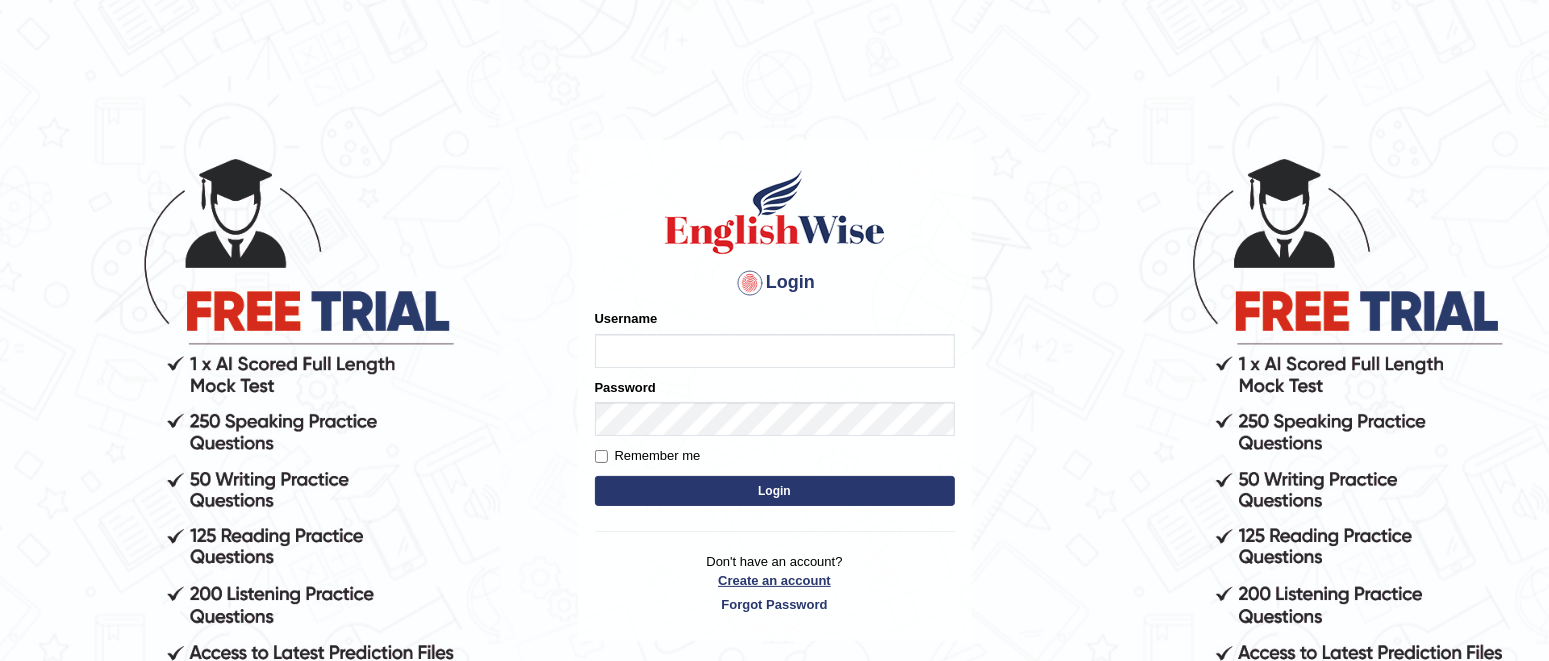click on "Create an account" at bounding box center (775, 580) 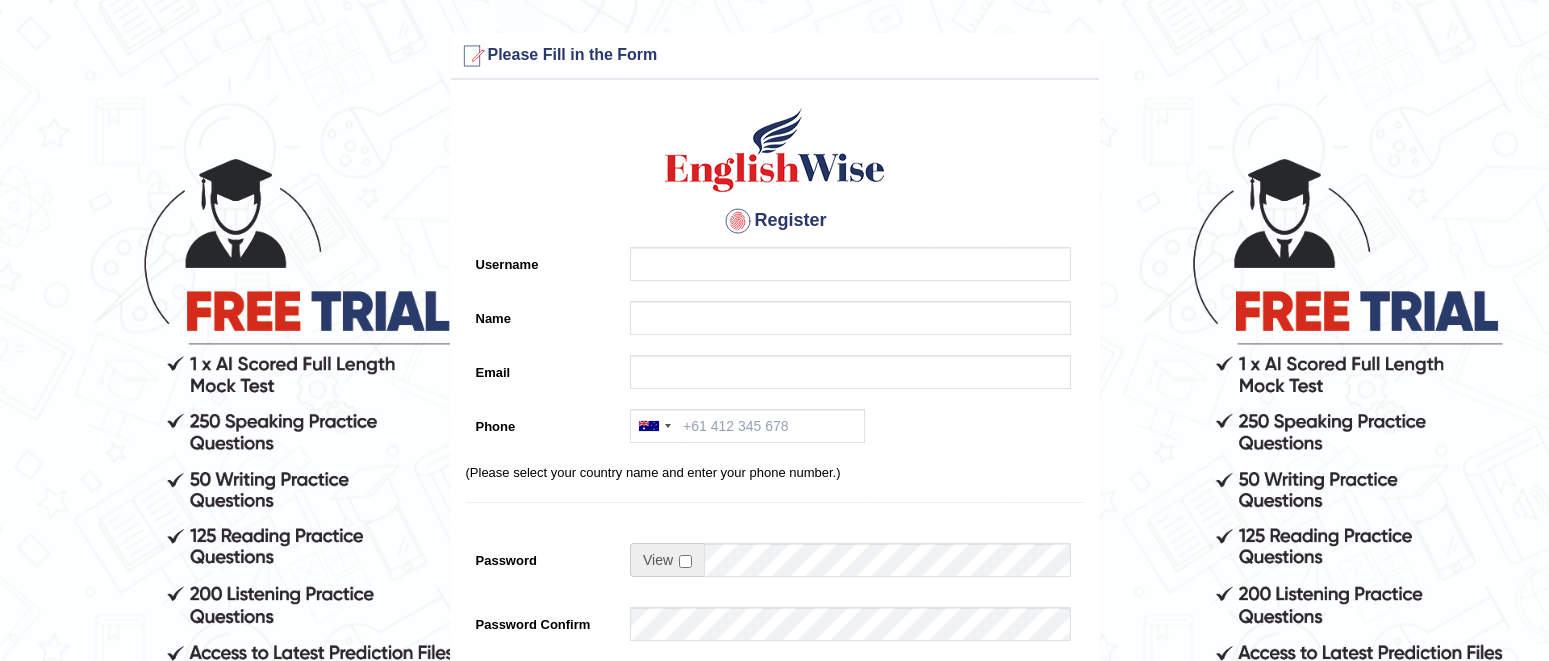 scroll, scrollTop: 0, scrollLeft: 0, axis: both 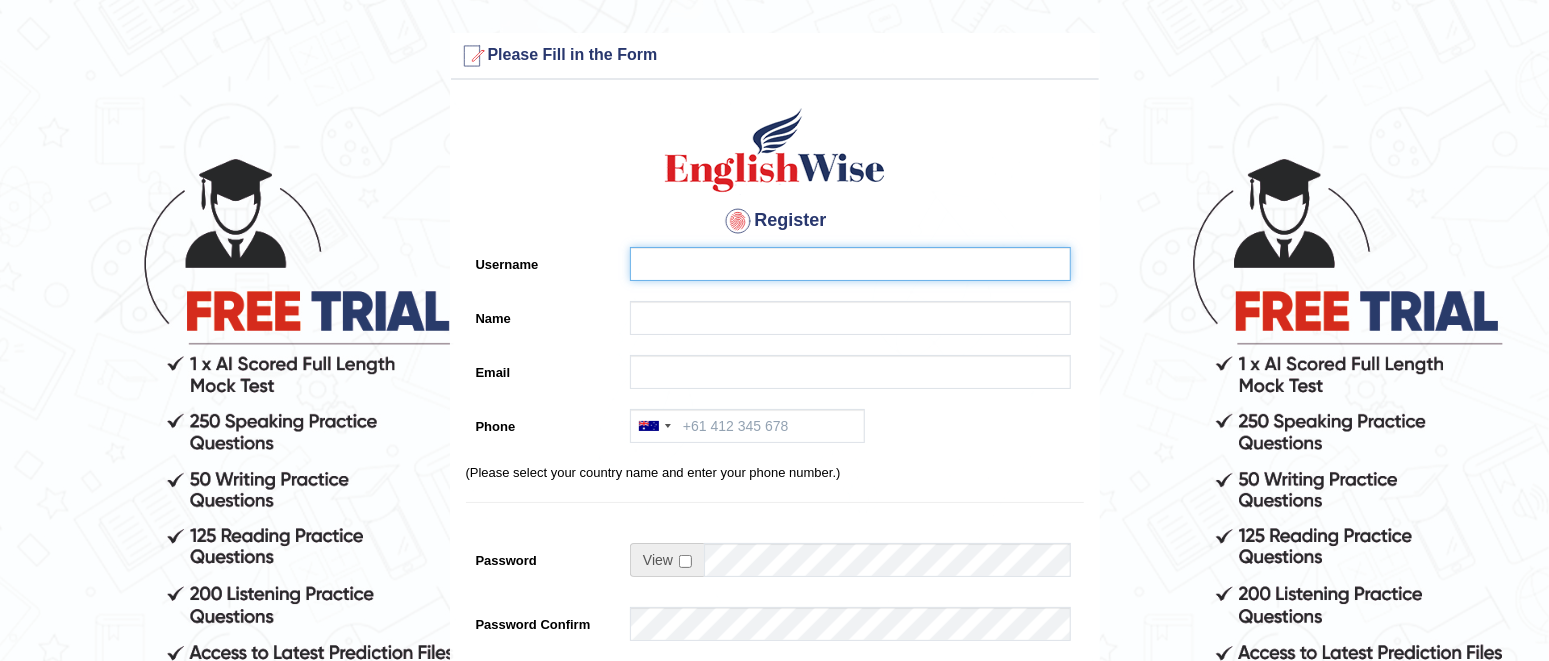 click on "Username" at bounding box center (850, 264) 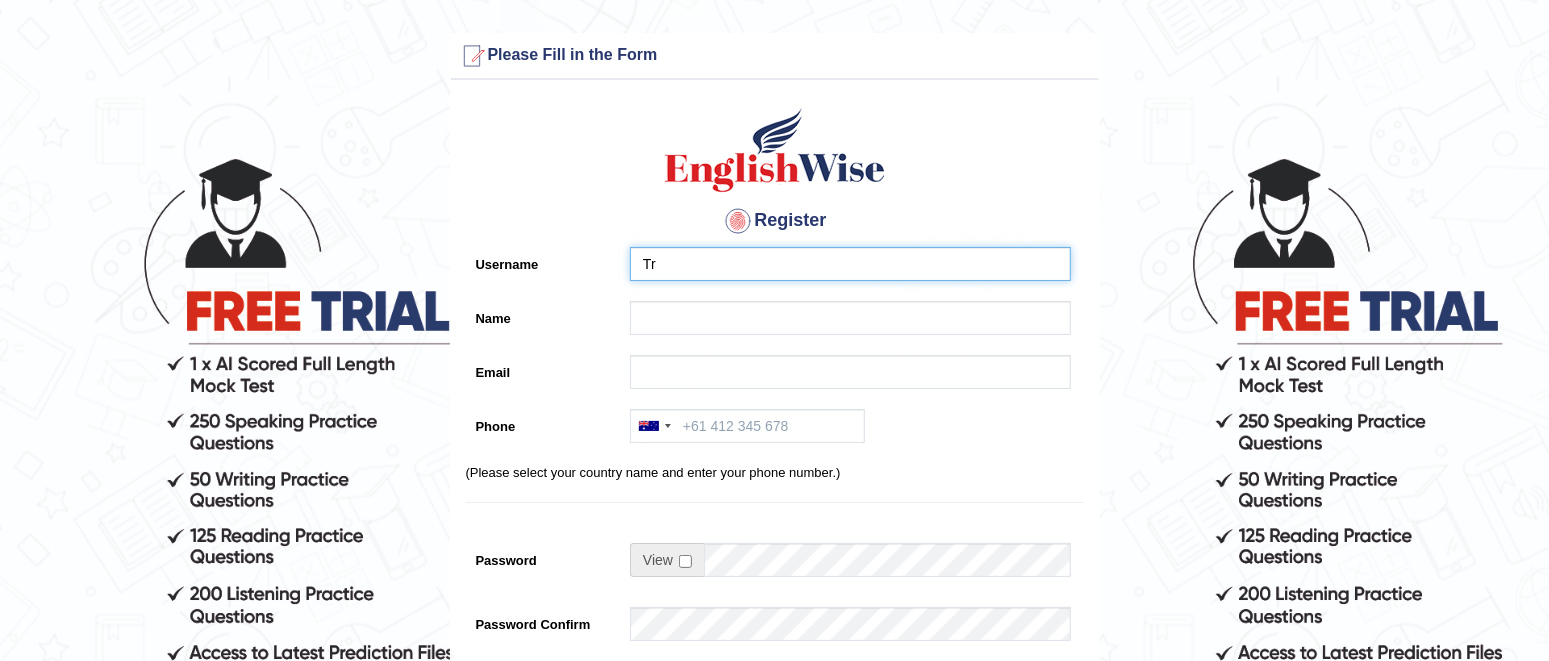 type on "T" 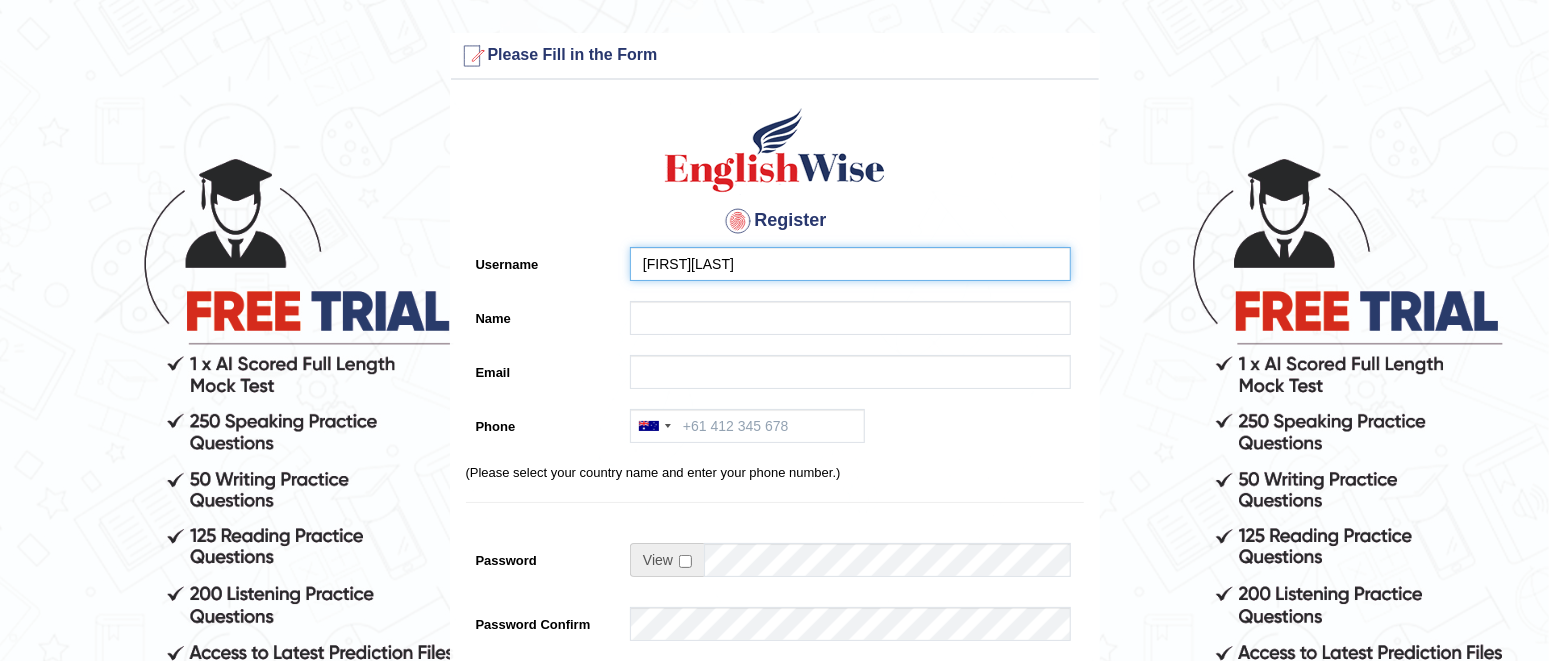 type on "[FIRST][LAST]" 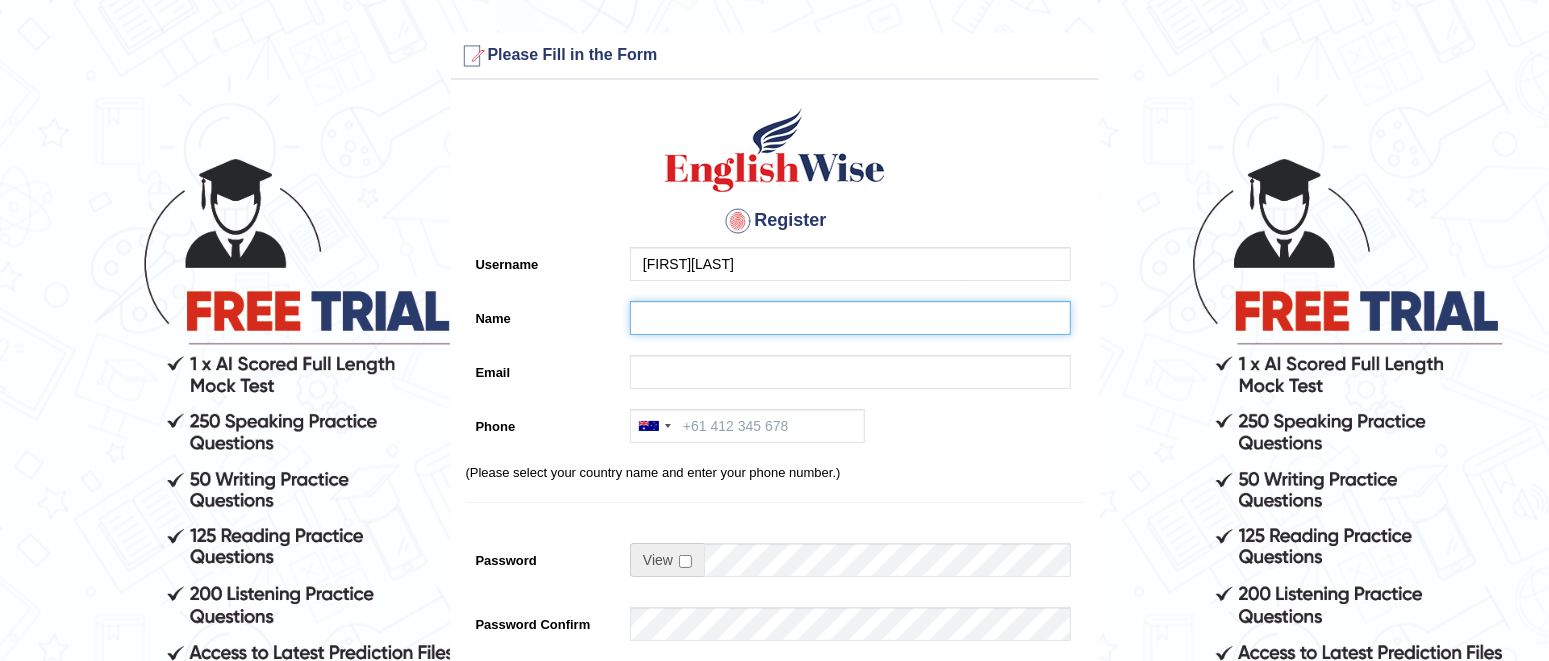 click on "Name" at bounding box center (850, 318) 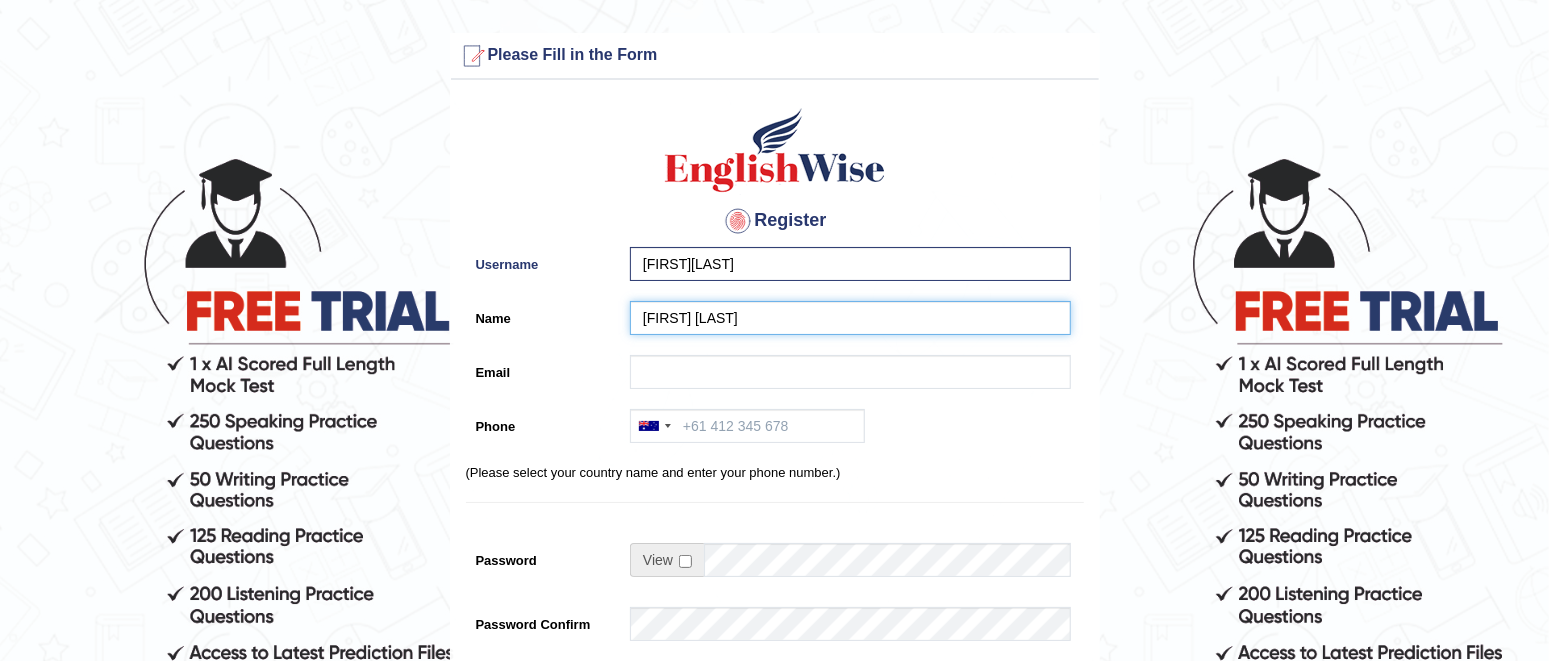 type on "[NAME] [NAME]" 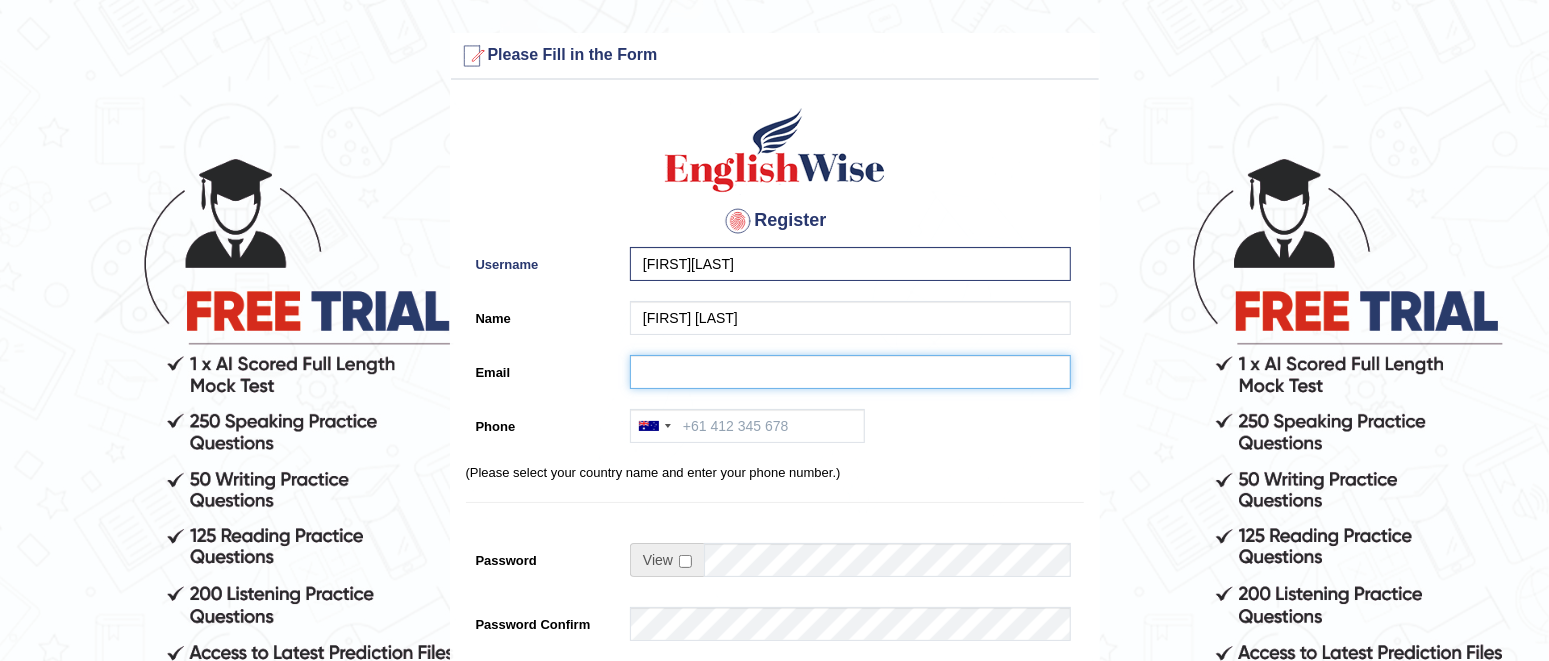 click on "Email" at bounding box center [850, 372] 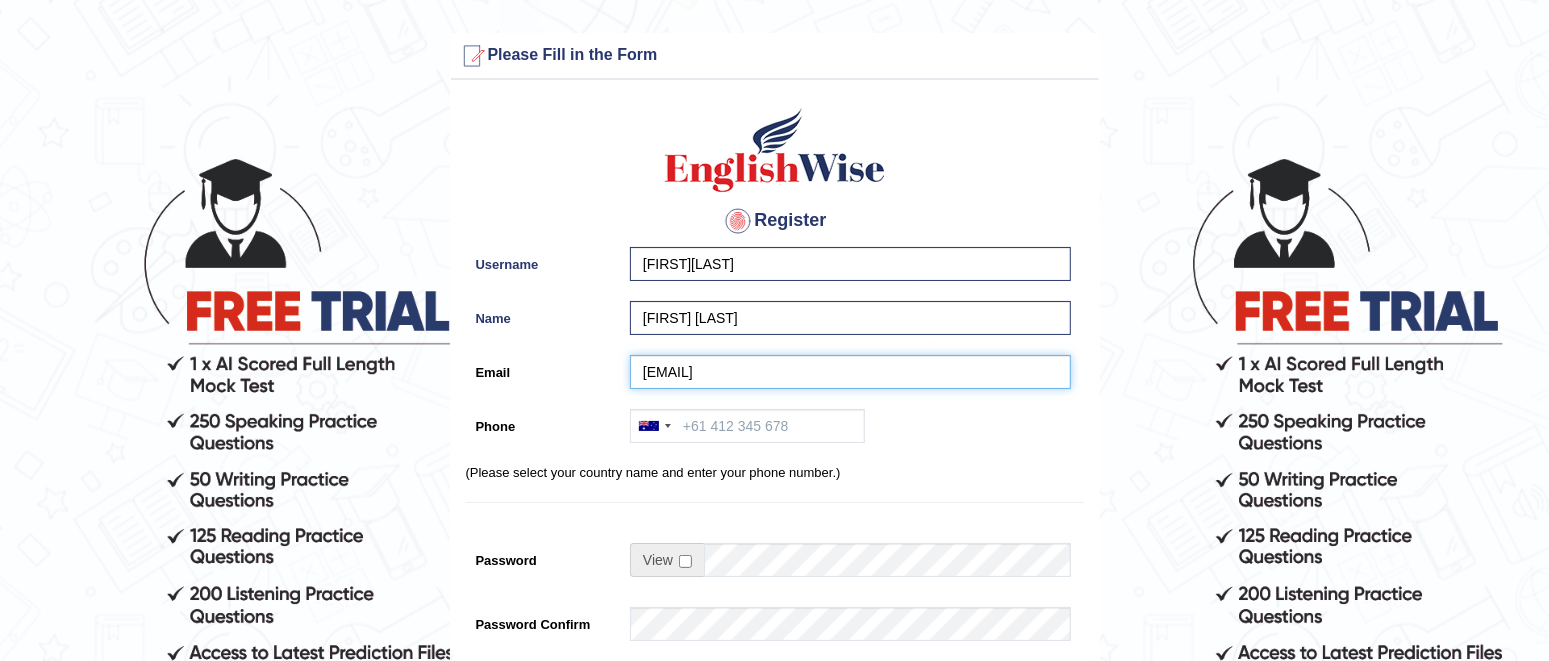 type on "gurungandrena@[EXAMPLE.COM]" 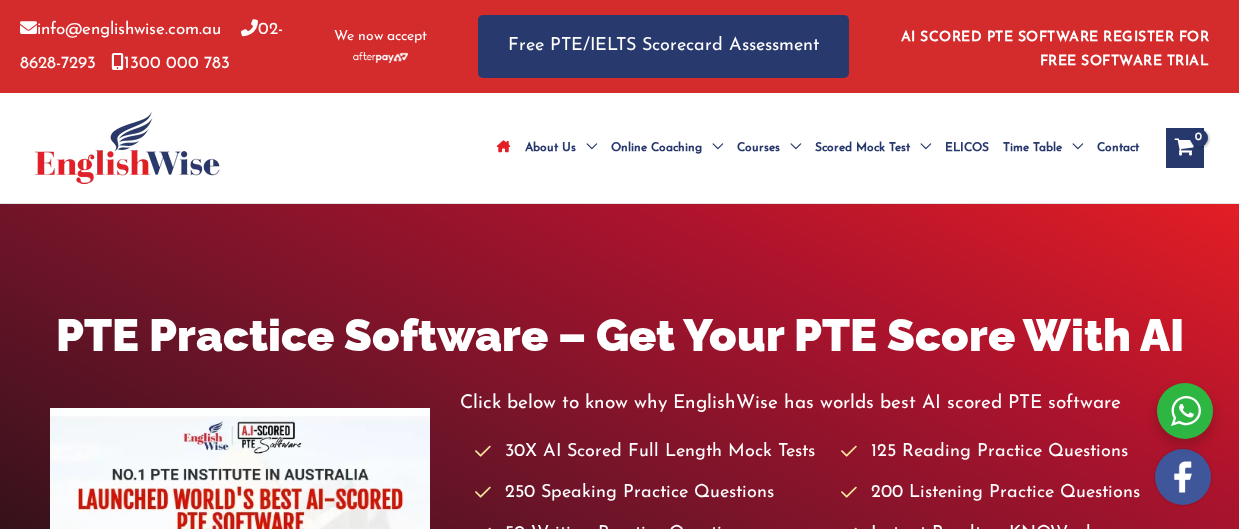 scroll, scrollTop: 0, scrollLeft: 0, axis: both 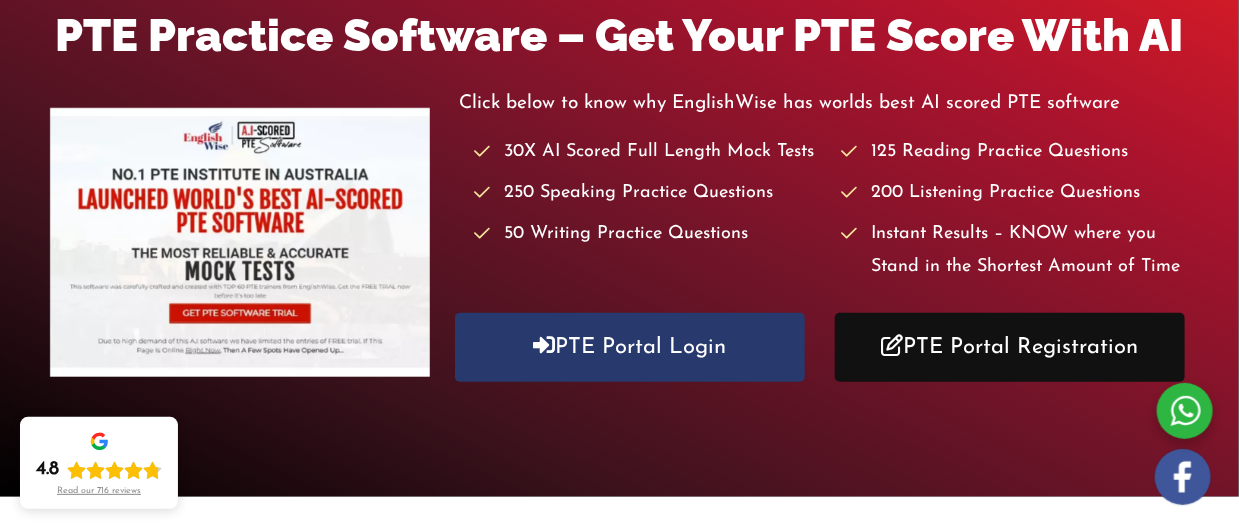 click on "PTE Portal Registration" at bounding box center (1010, 347) 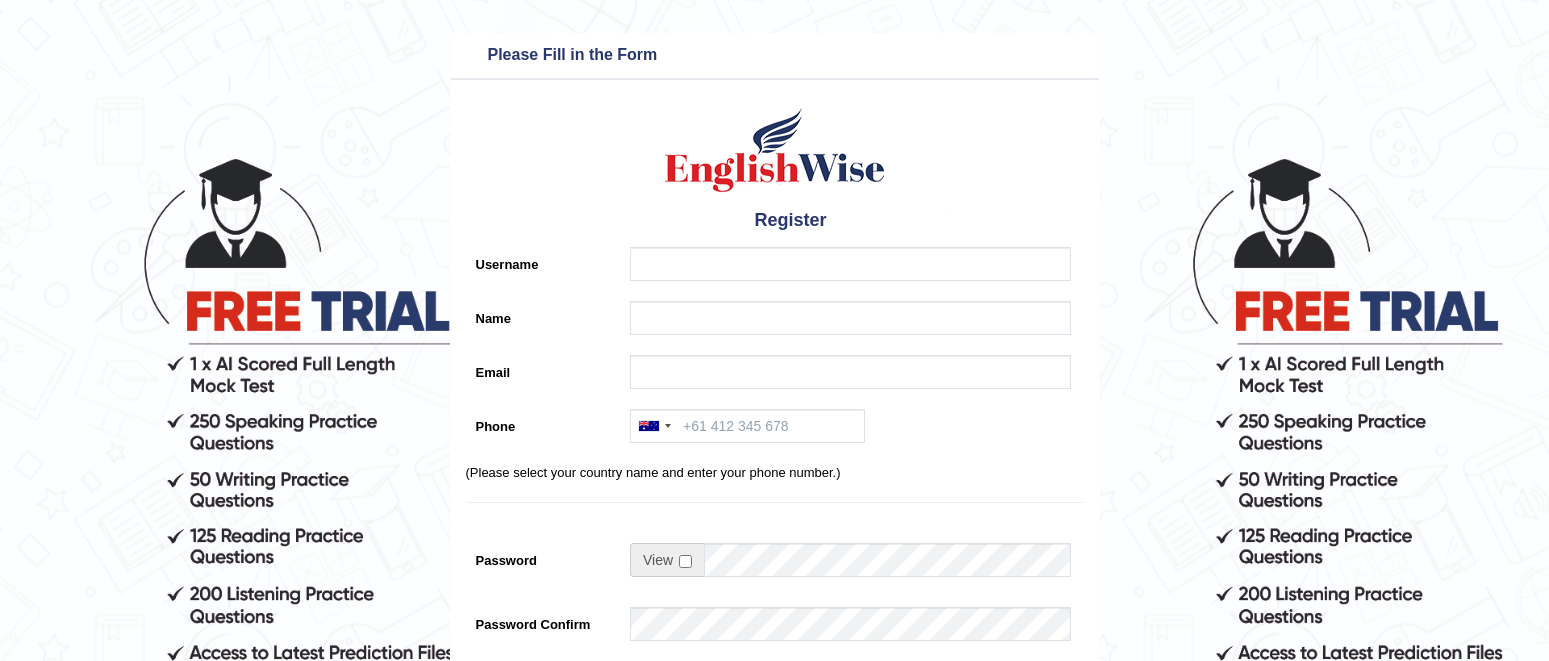 scroll, scrollTop: 0, scrollLeft: 0, axis: both 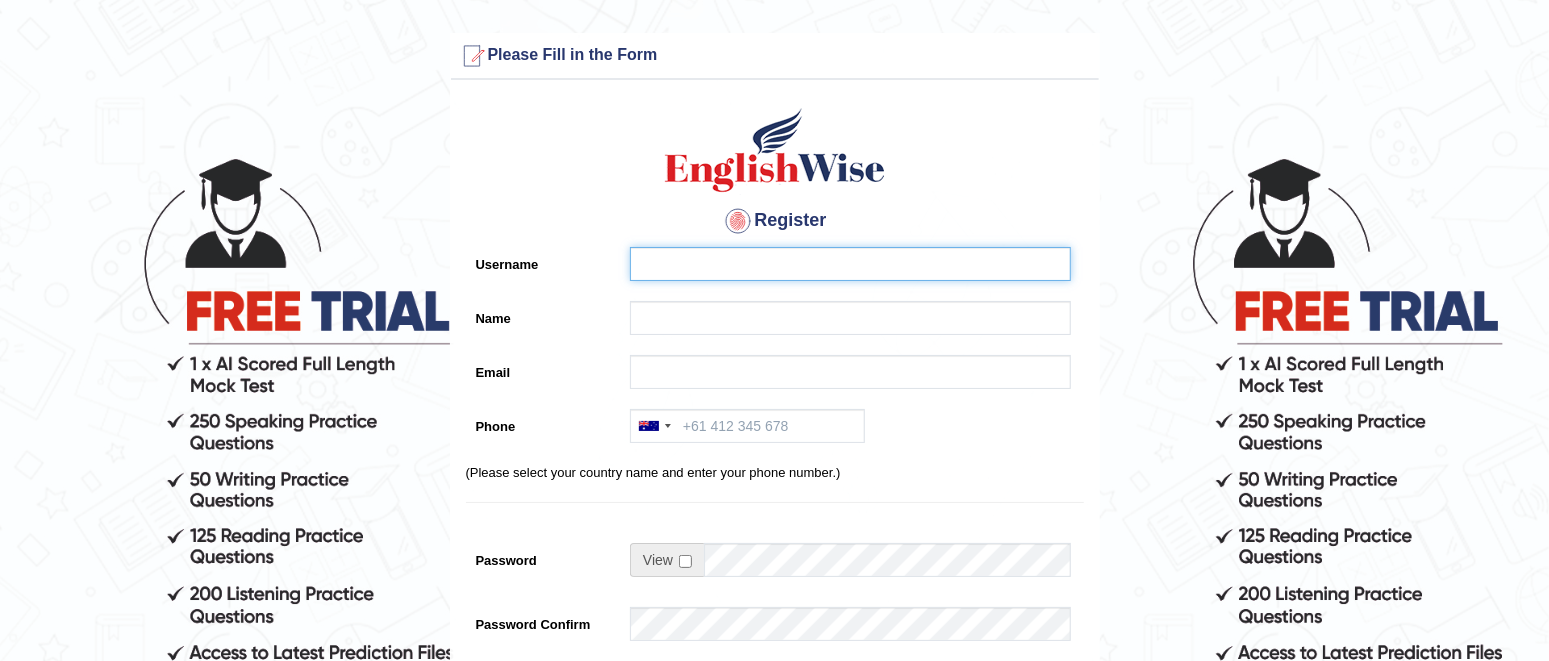 click on "Username" at bounding box center (850, 264) 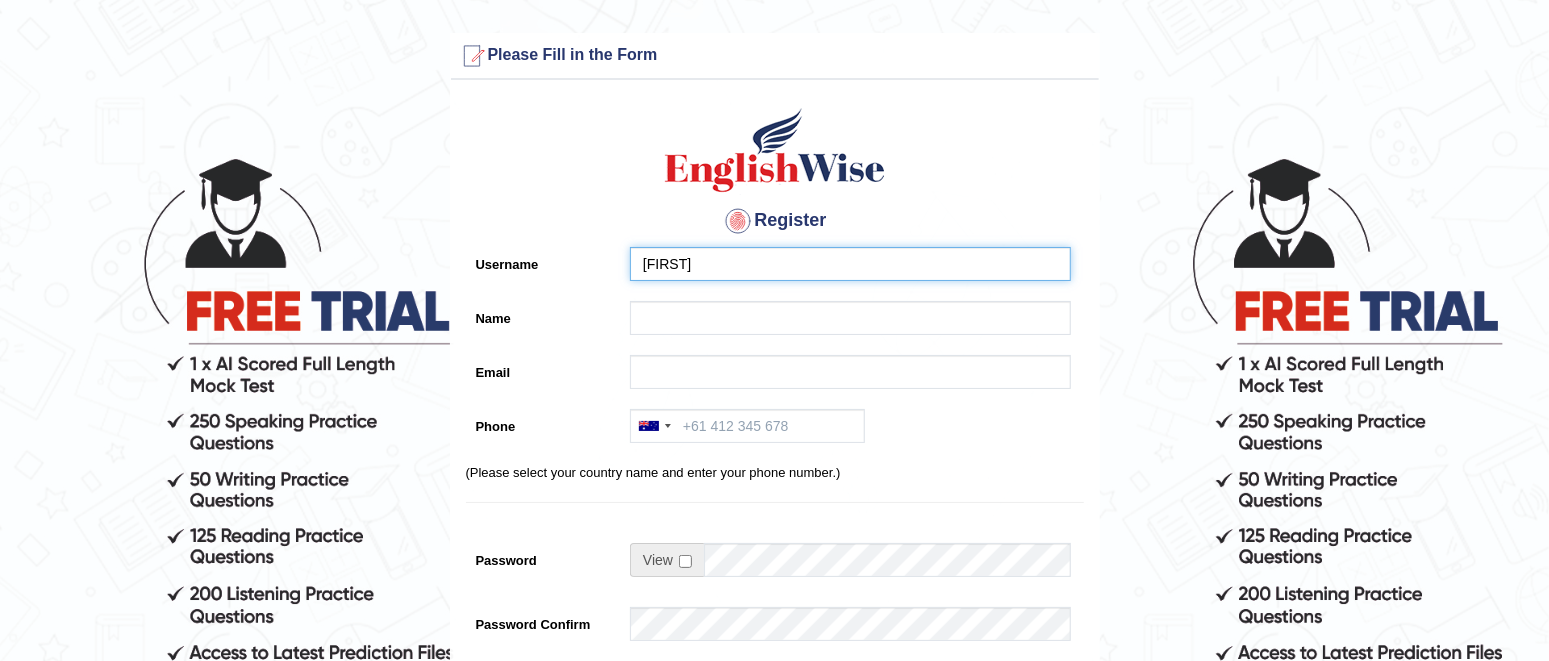 type on "[FIRST]" 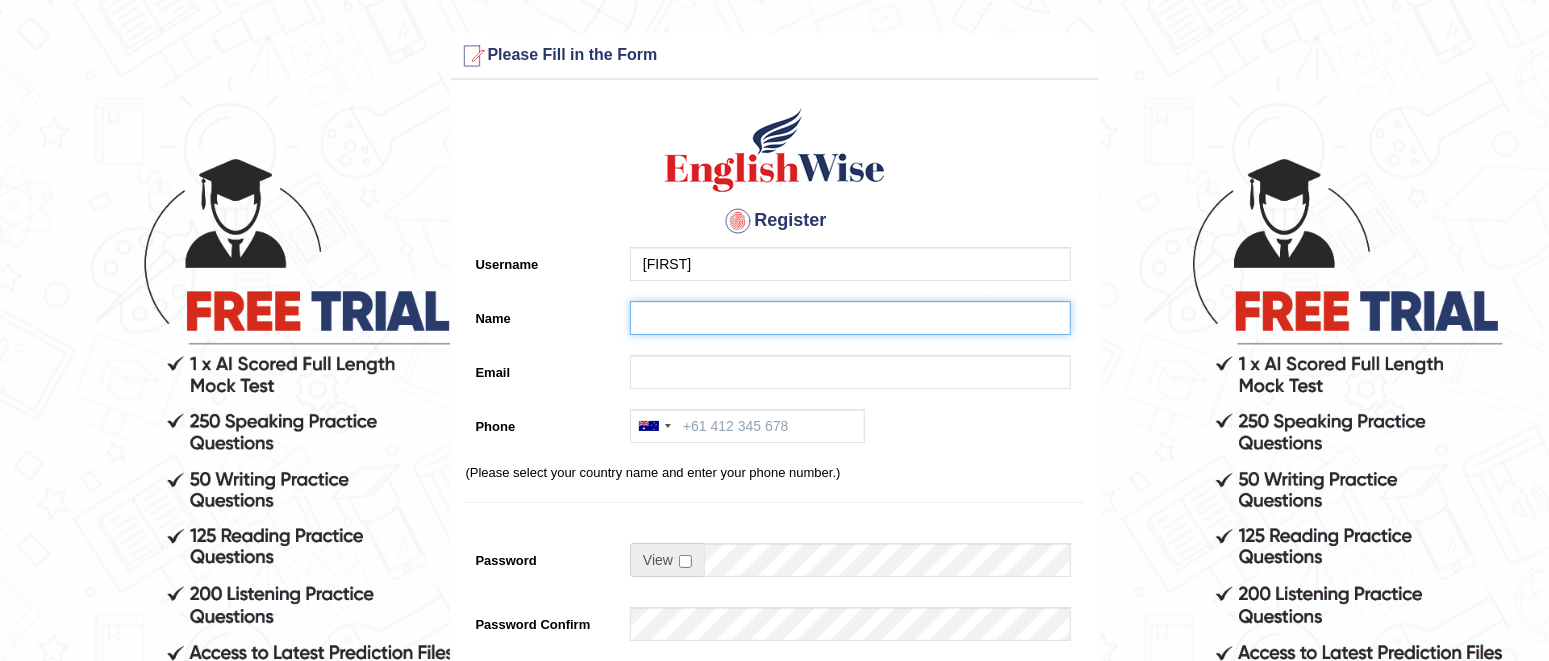 click on "Name" at bounding box center [850, 318] 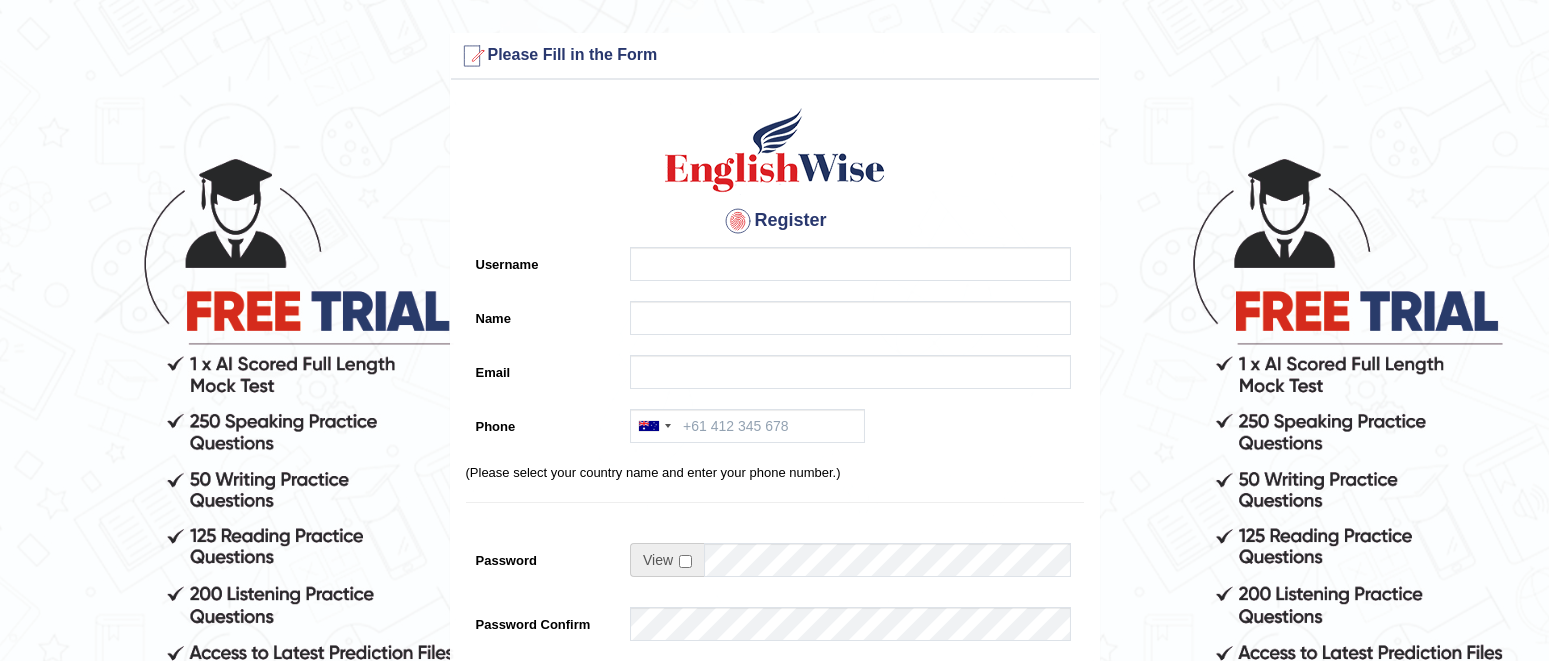 scroll, scrollTop: 0, scrollLeft: 0, axis: both 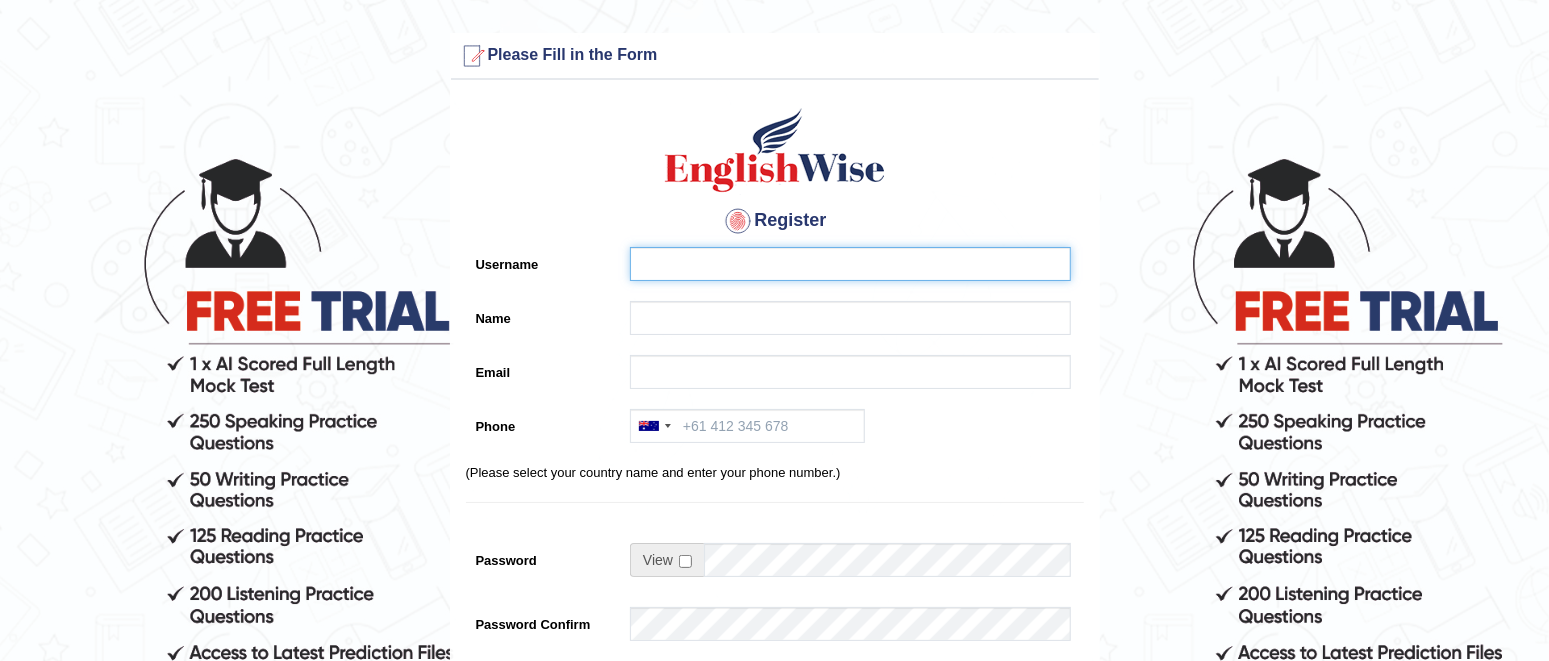 click on "Username" at bounding box center [850, 264] 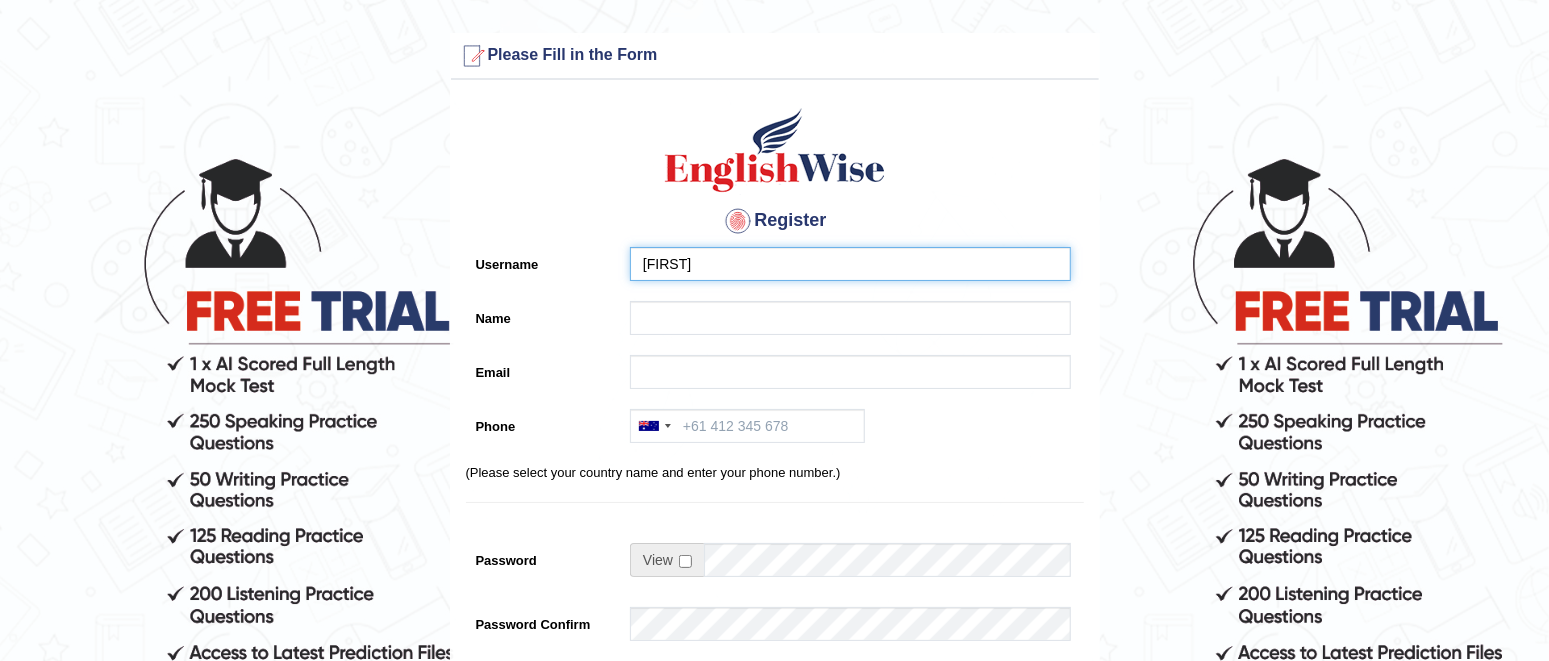 type on "Andrena" 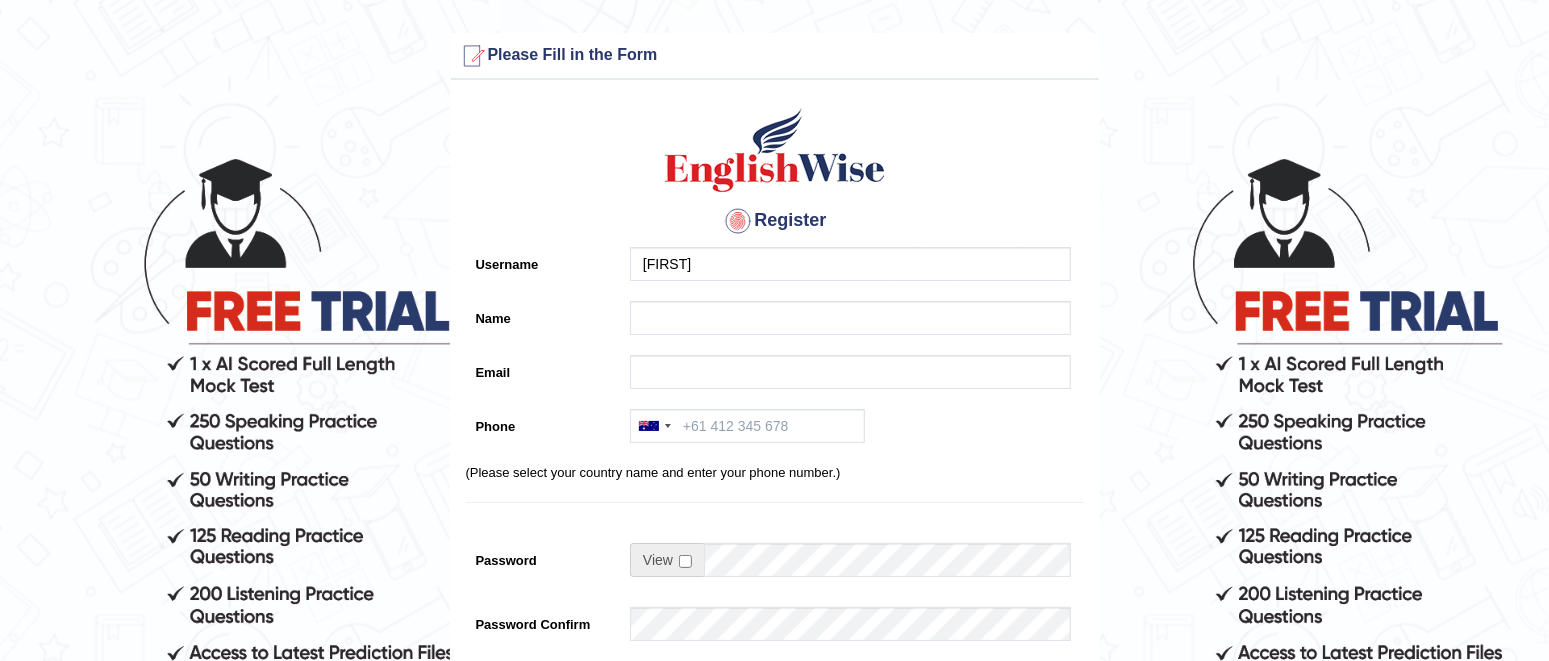 click on "Register
Username
Andrena
Name
Email
Phone
Australia +61 India (भारत) +91 New Zealand +64 United States +1 Canada +1 United Arab Emirates (‫الإمارات العربية المتحدة‬‎) +971 Saudi Arabia (‫المملكة العربية السعودية‬‎) +966 Bahrain (‫البحرين‬‎) +973 Afghanistan (‫افغانستان‬‎) +93 Albania (Shqipëri) +355 Algeria (‫الجزائر‬‎) +213 American Samoa +1 Andorra +376 Angola +244 Anguilla +1 Antigua and Barbuda +1 Argentina +54 Armenia (Հայաստան) +374 Aruba +297 Australia +61 Austria (Österreich) +43 Azerbaijan (Azərbaycan) +994 Bahamas +1 Bahrain (‫البحرين‬‎) +973 Bangladesh (বাংলাদেশ) +880 Barbados +1 Belarus (Беларусь) +375 Belgium (België) +32 Belize +501 Benin (Bénin) +229 Bermuda +1 Bhutan (འབྲུག) +975 Bolivia +591 Bosnia and Herzegovina (Босна и Херцеговина) +387 Botswana +267 +55 +246 +1" at bounding box center [775, 507] 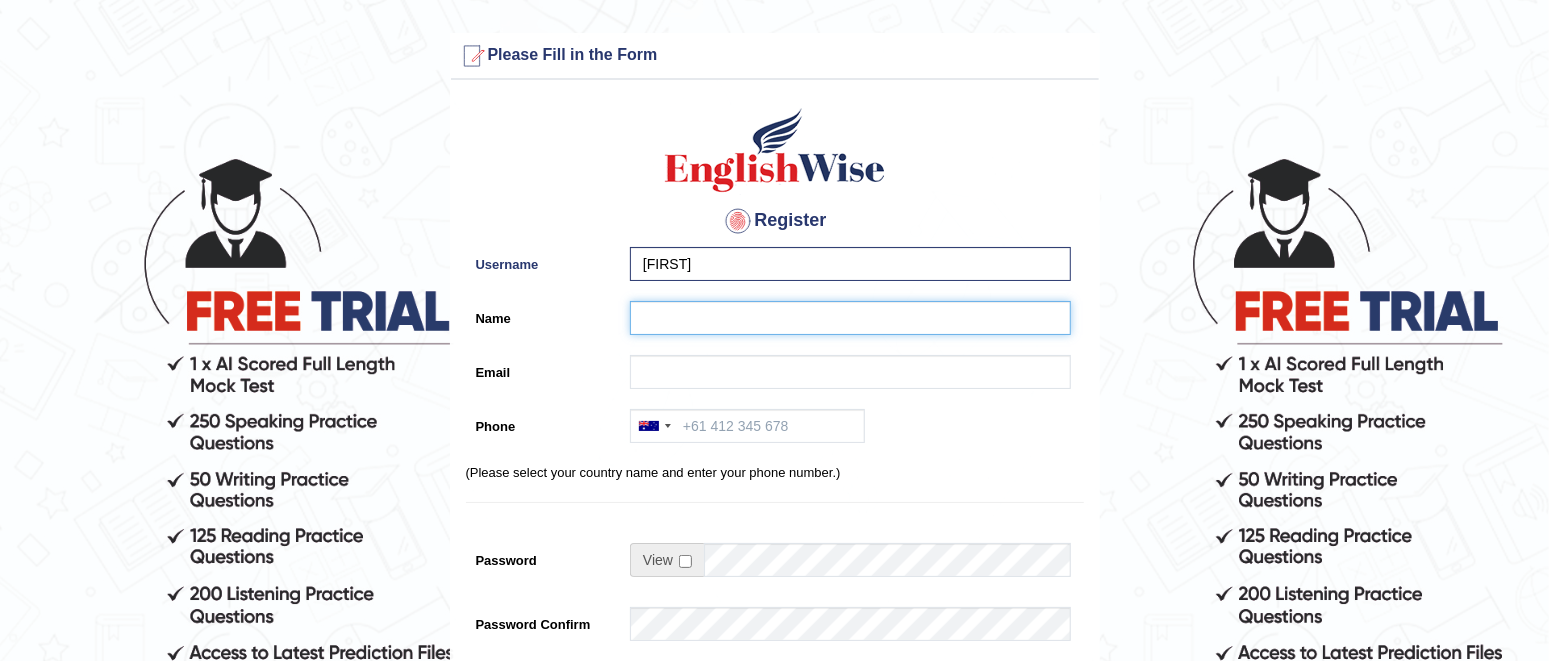click on "Name" at bounding box center (850, 318) 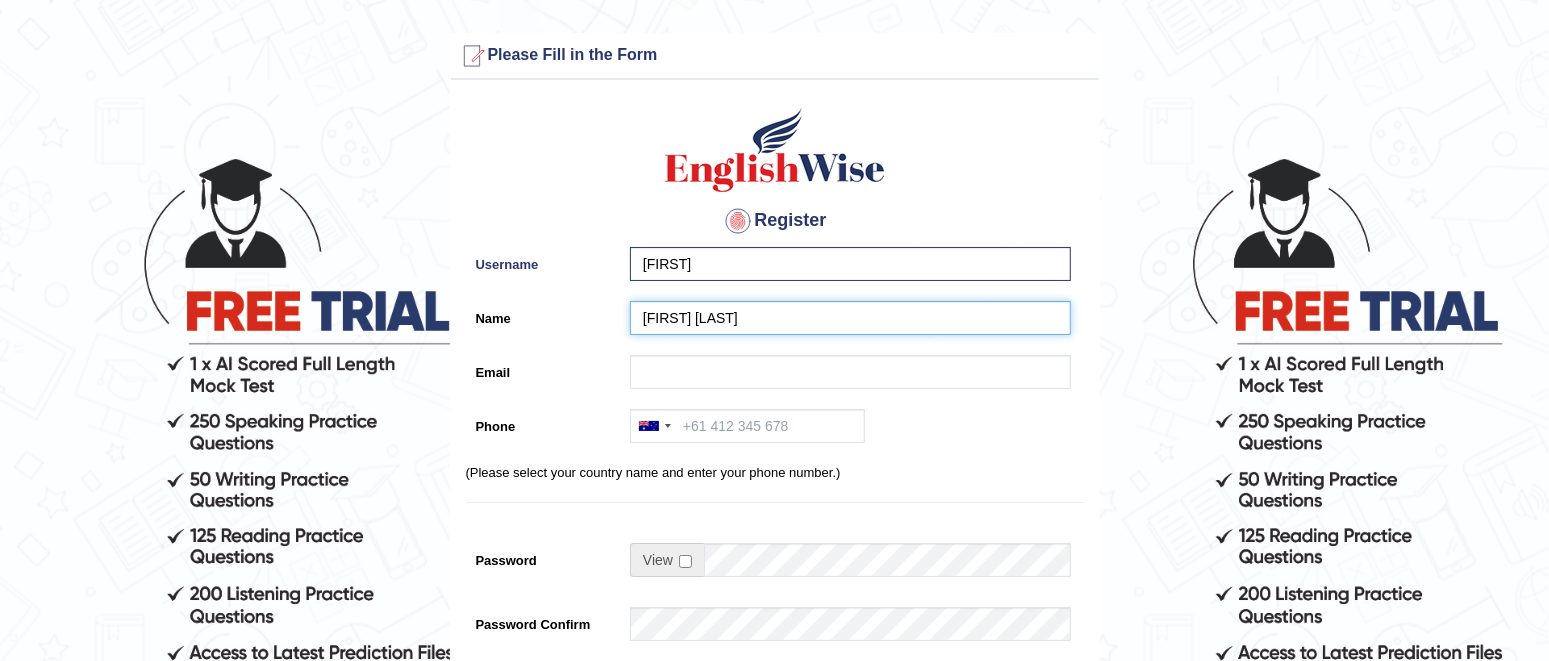 type on "[FIRST] [LAST]" 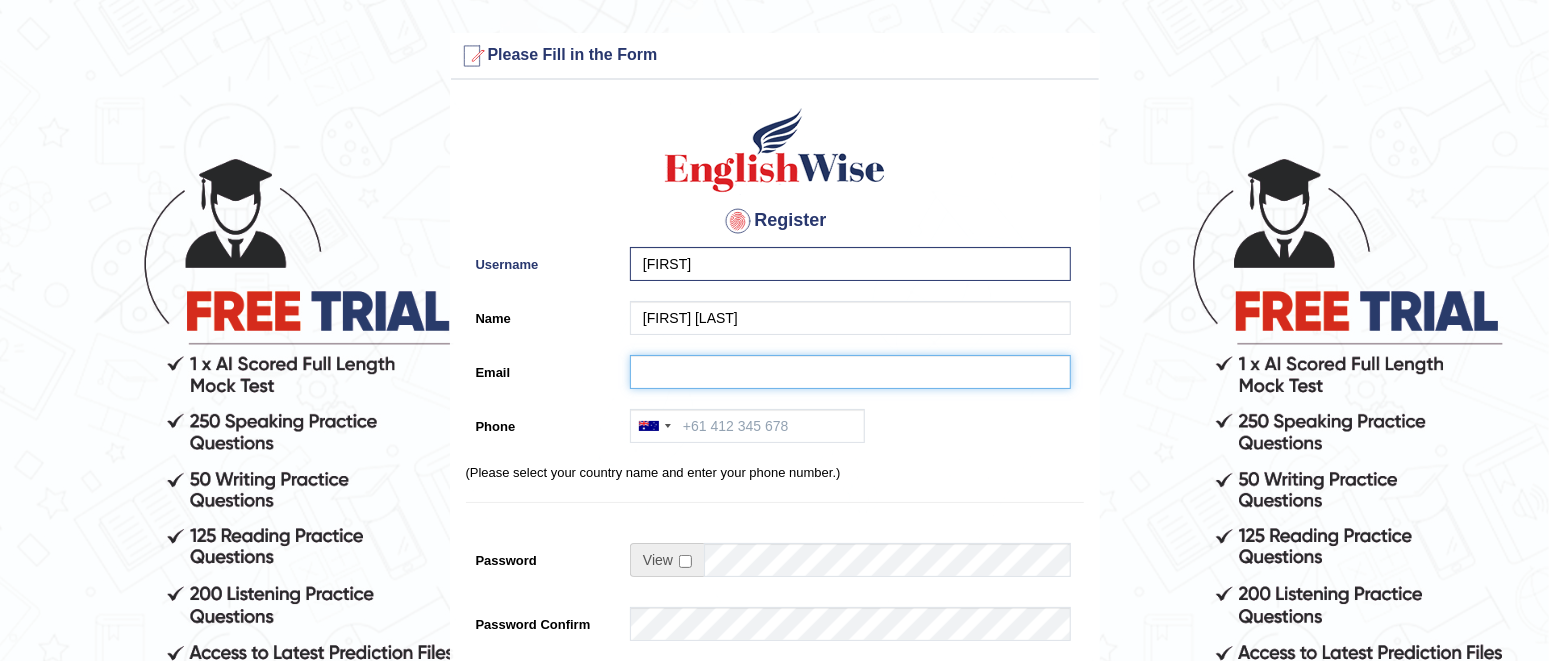 click on "Email" at bounding box center [850, 372] 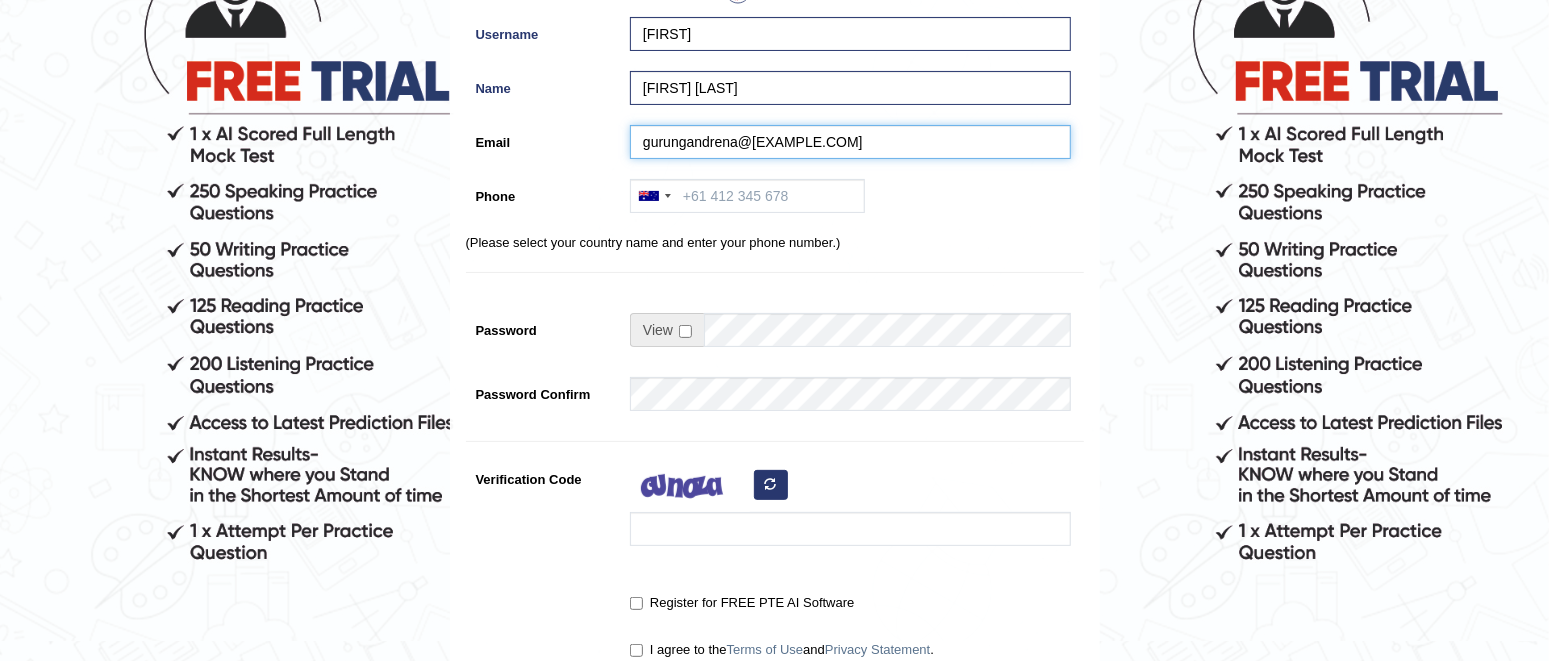 scroll, scrollTop: 249, scrollLeft: 0, axis: vertical 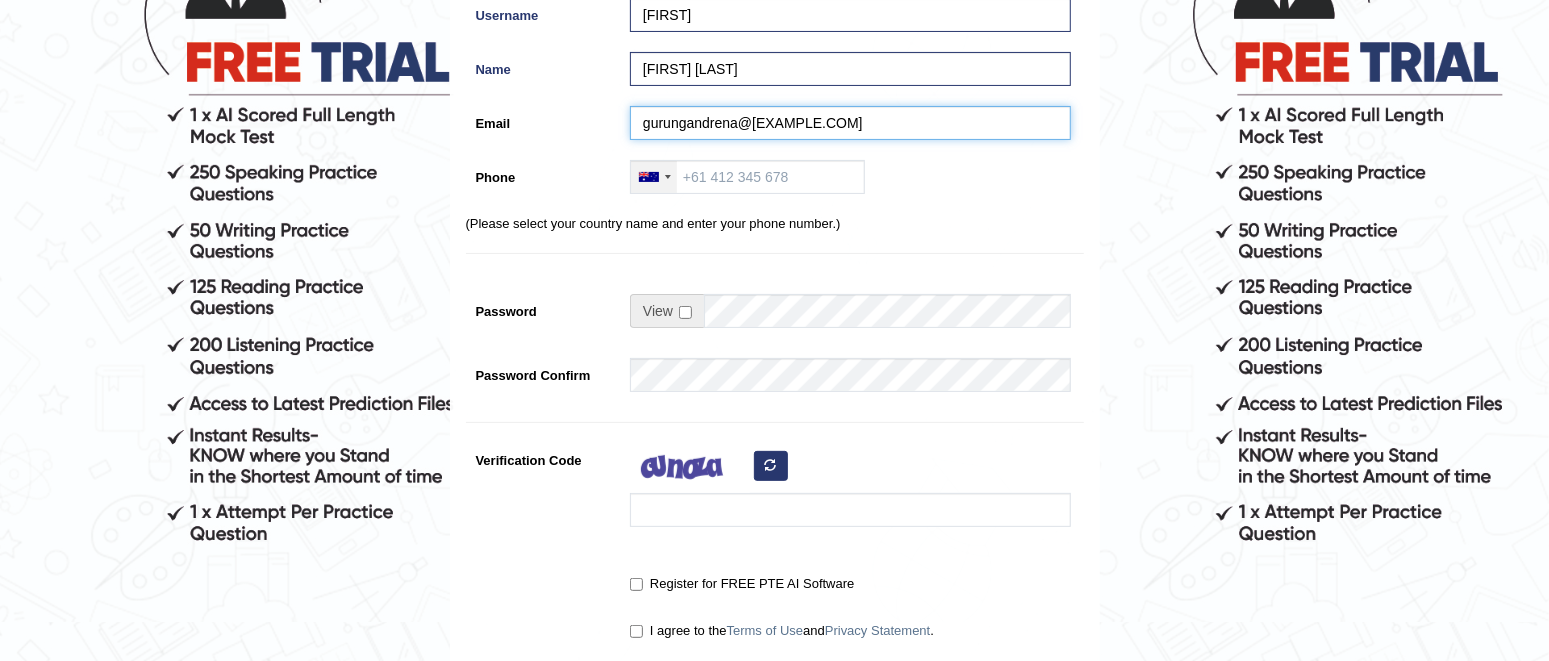 type on "gurungandrena@gmail.com" 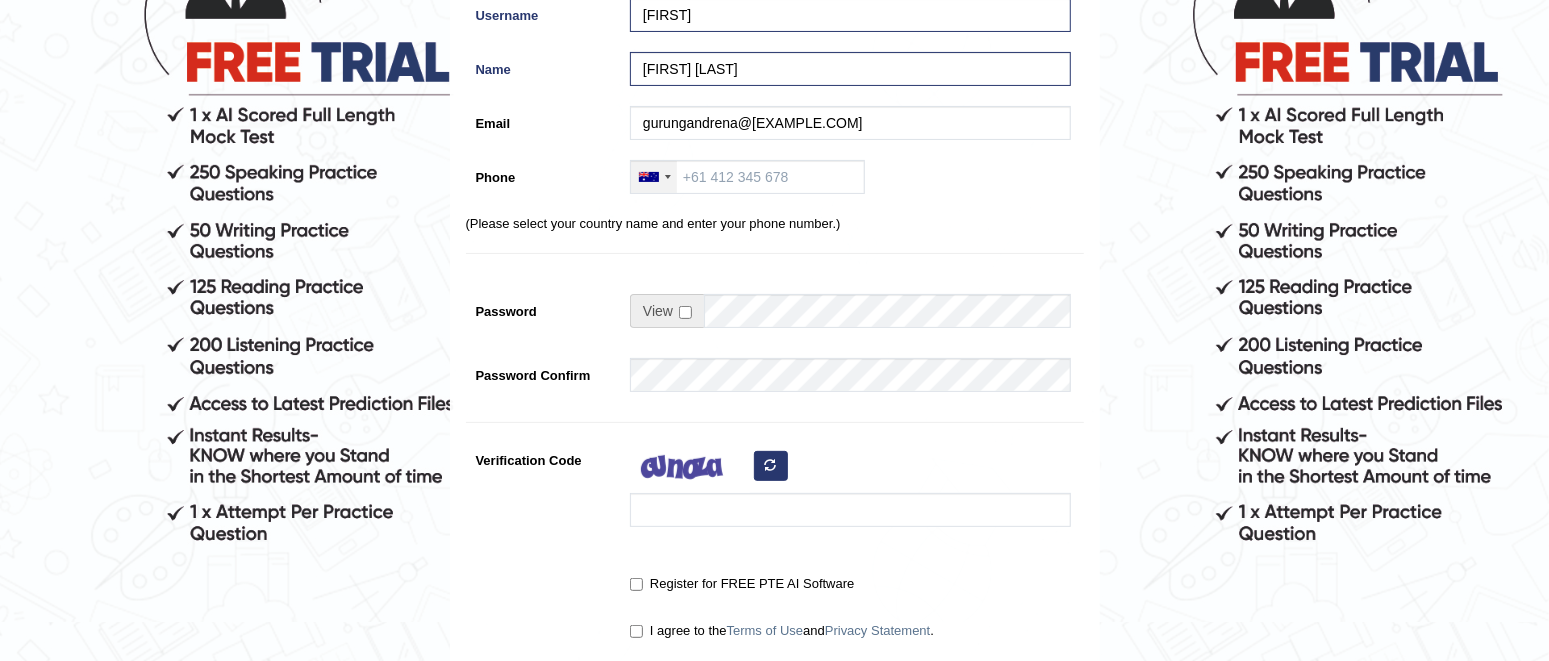 click at bounding box center [649, 177] 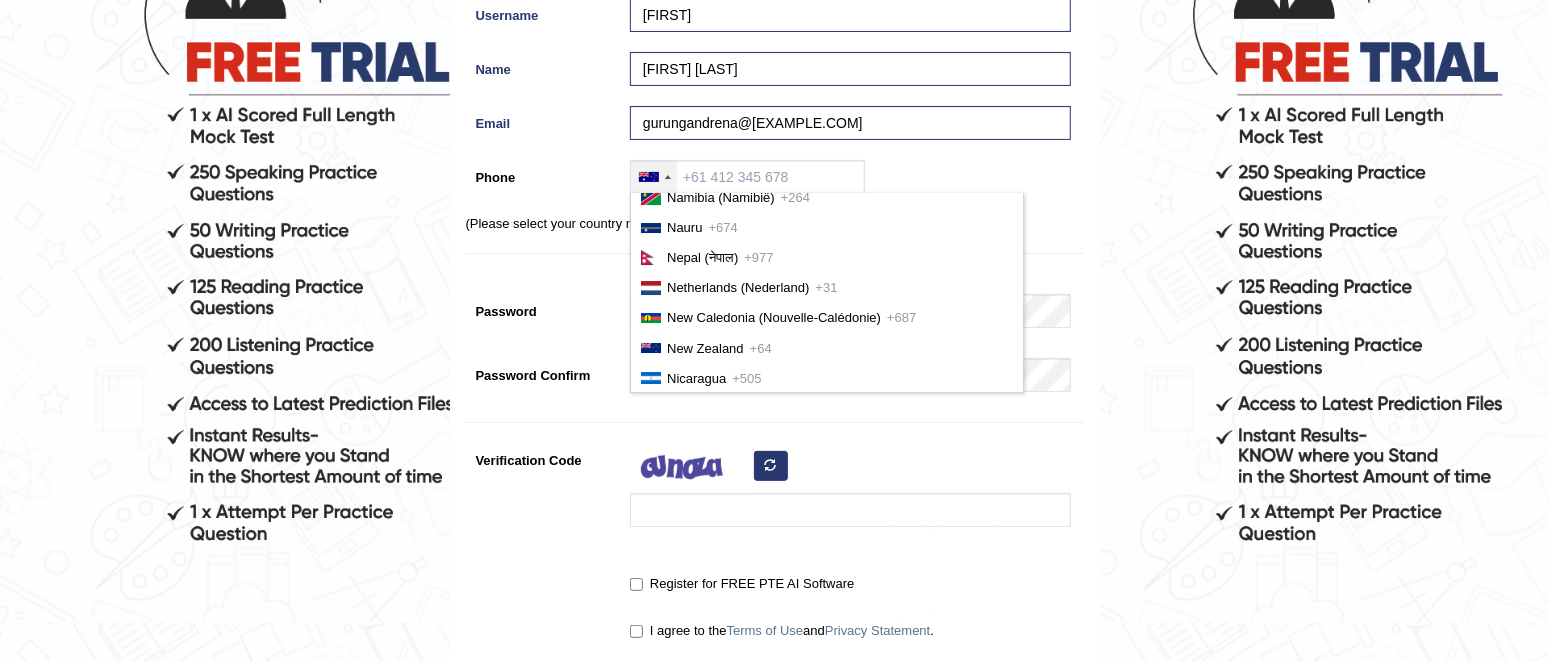 scroll, scrollTop: 4625, scrollLeft: 0, axis: vertical 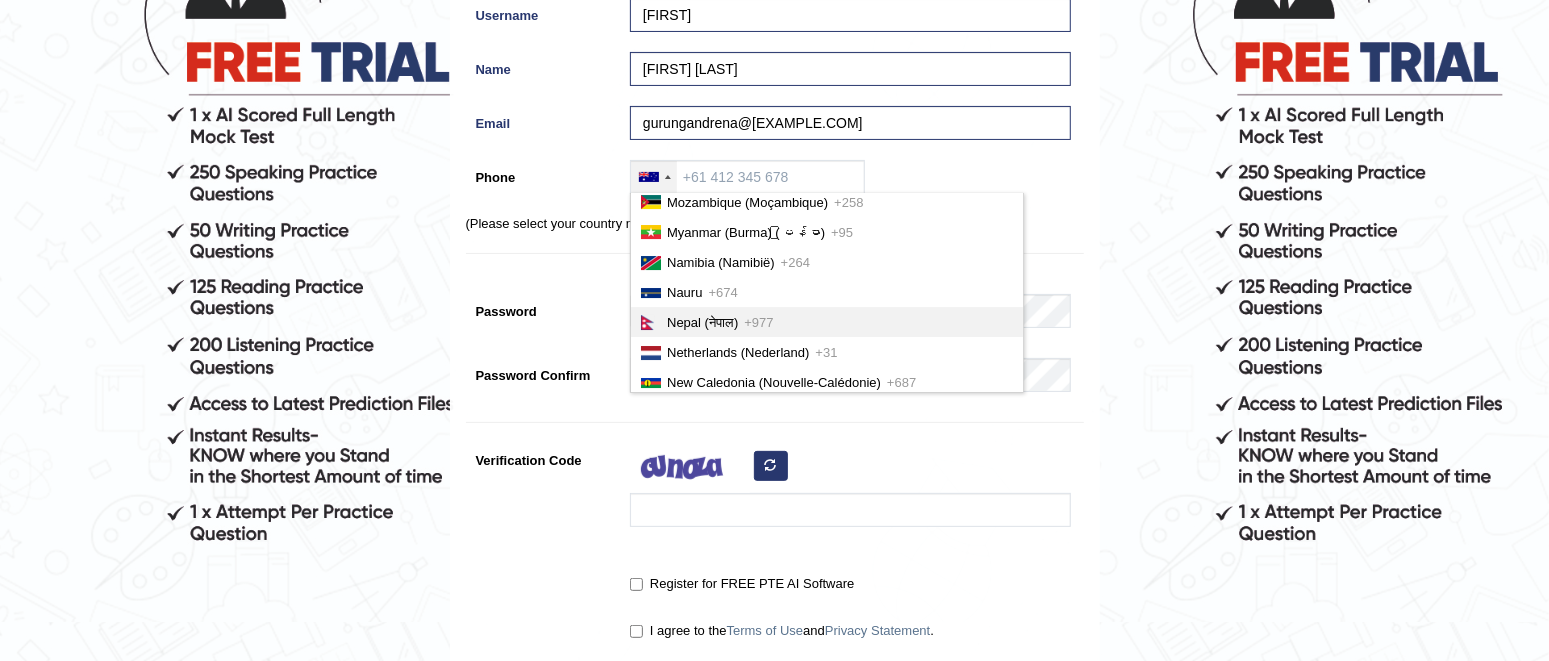 click on "Nepal (नेपाल) +977" at bounding box center [827, 322] 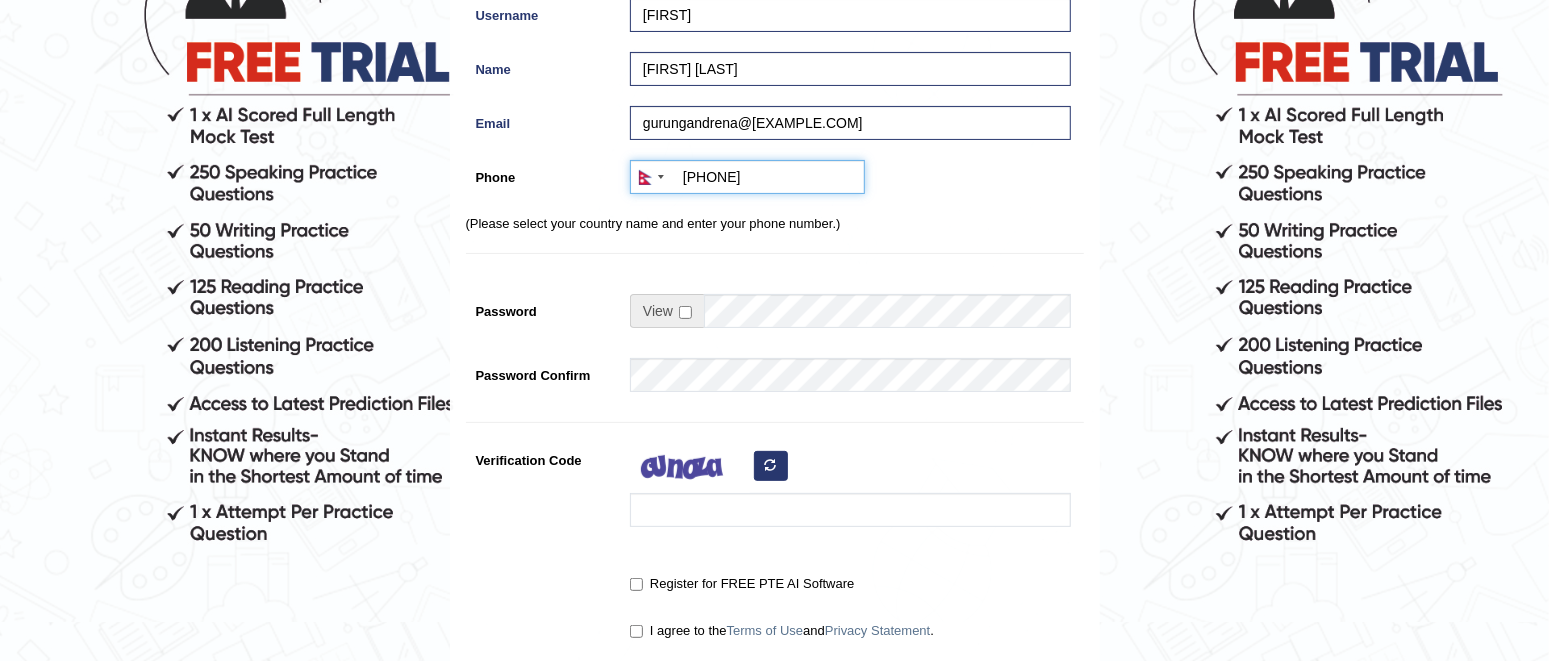 type on "+9779829185540" 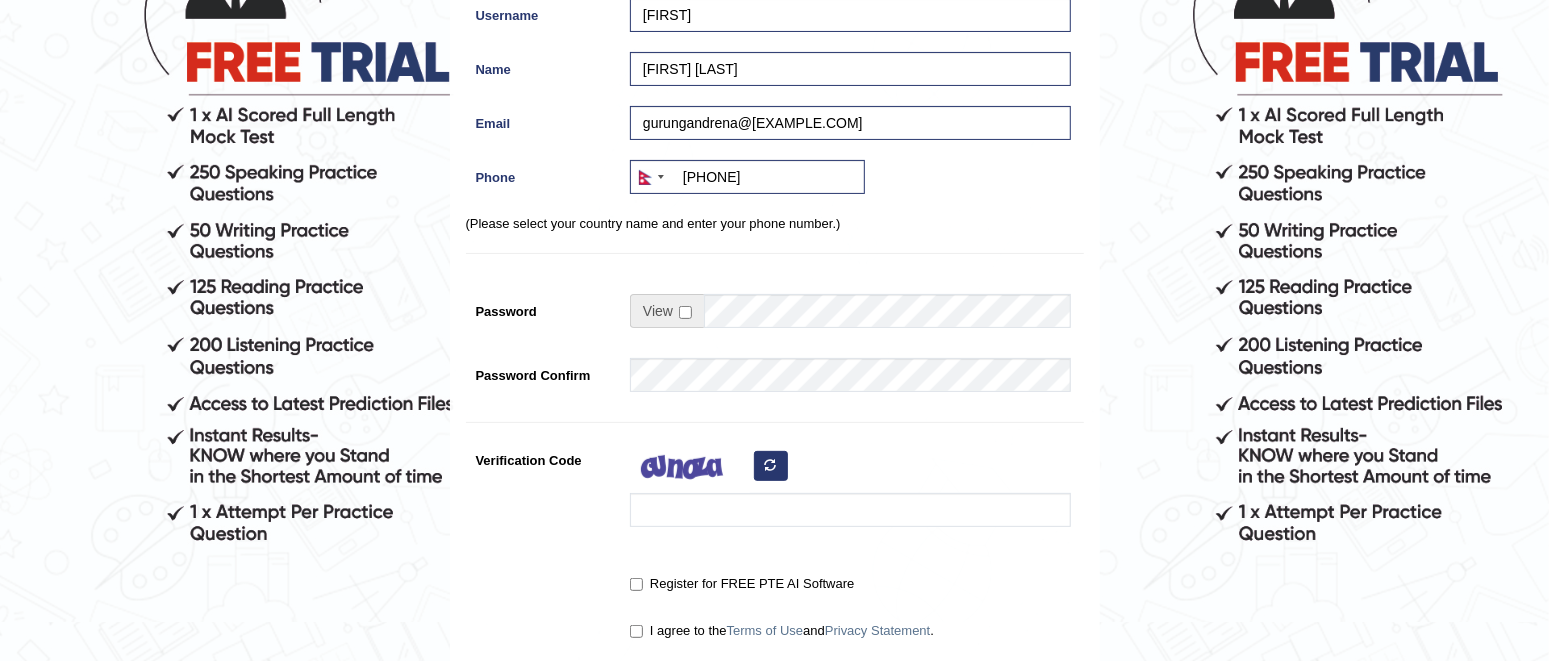 click at bounding box center [667, 311] 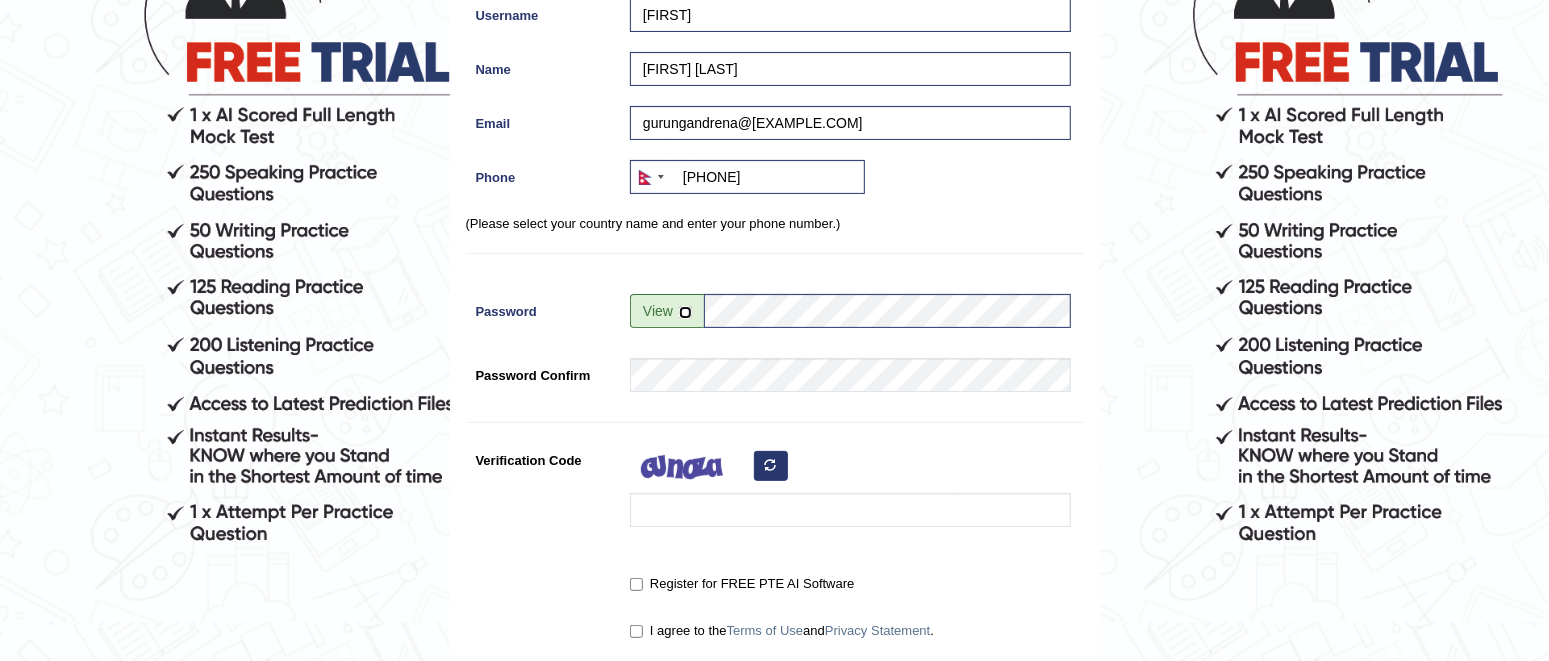 click at bounding box center [685, 312] 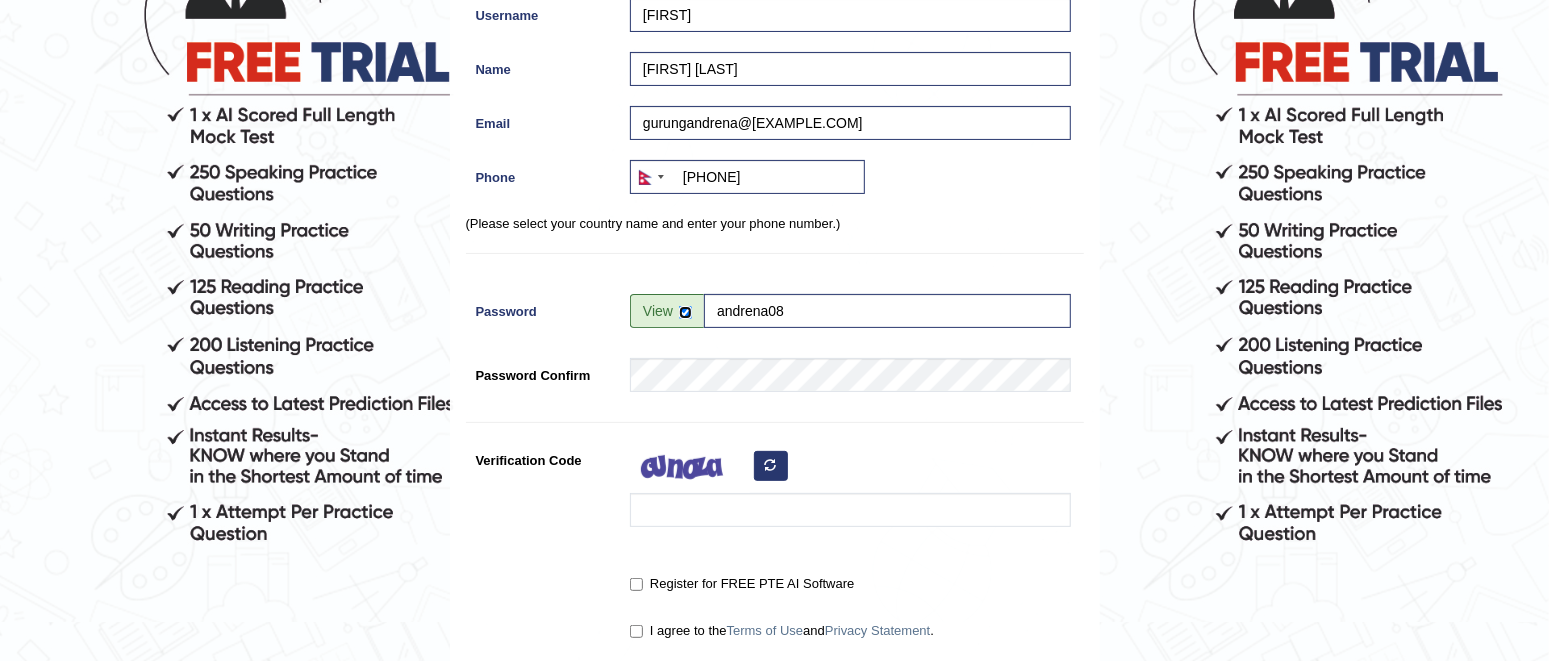 click at bounding box center [685, 312] 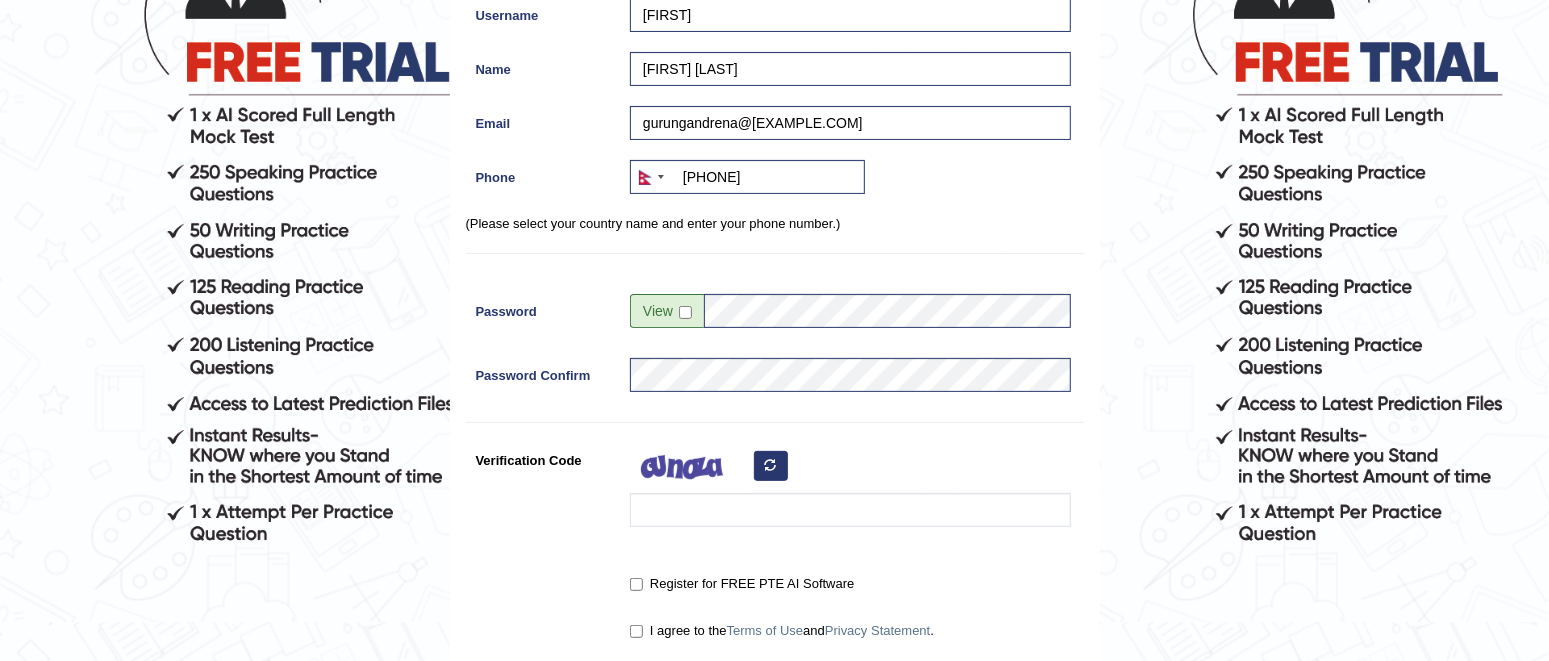 click at bounding box center [667, 311] 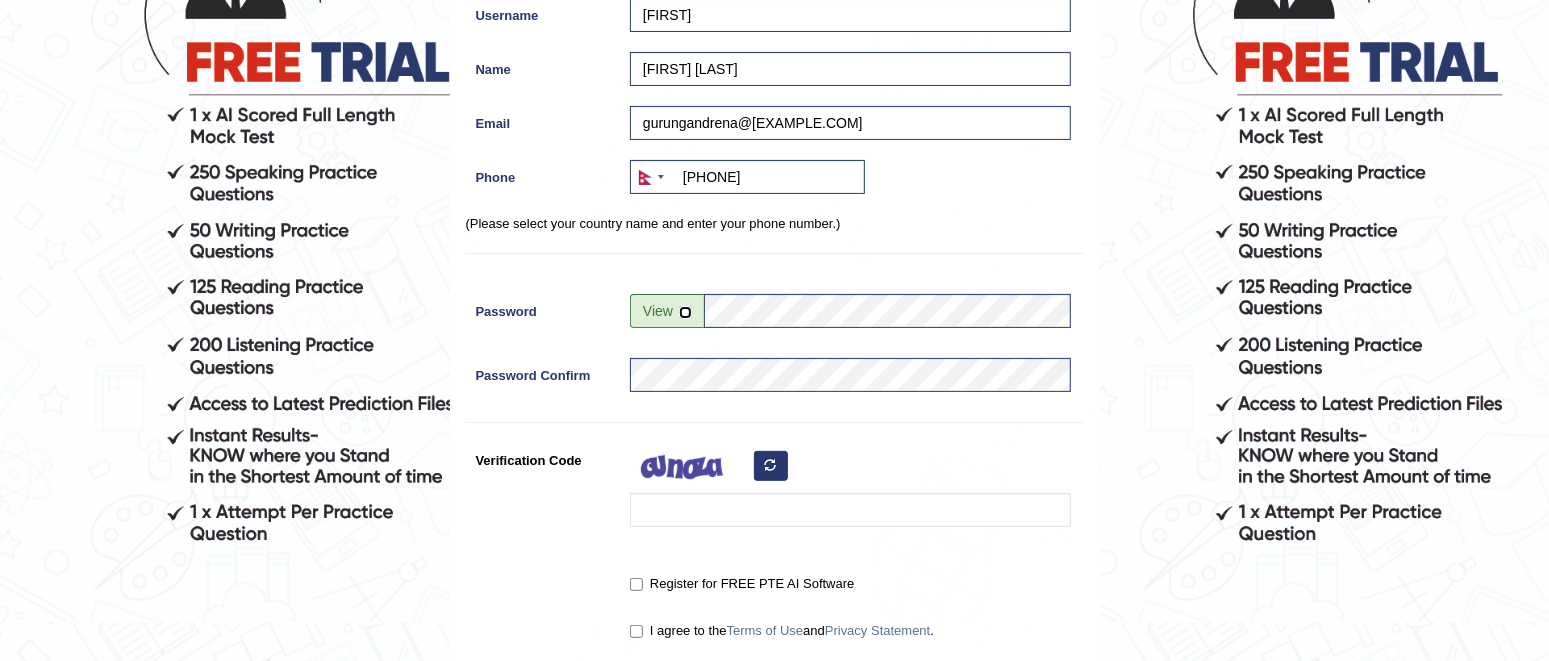 click at bounding box center (685, 312) 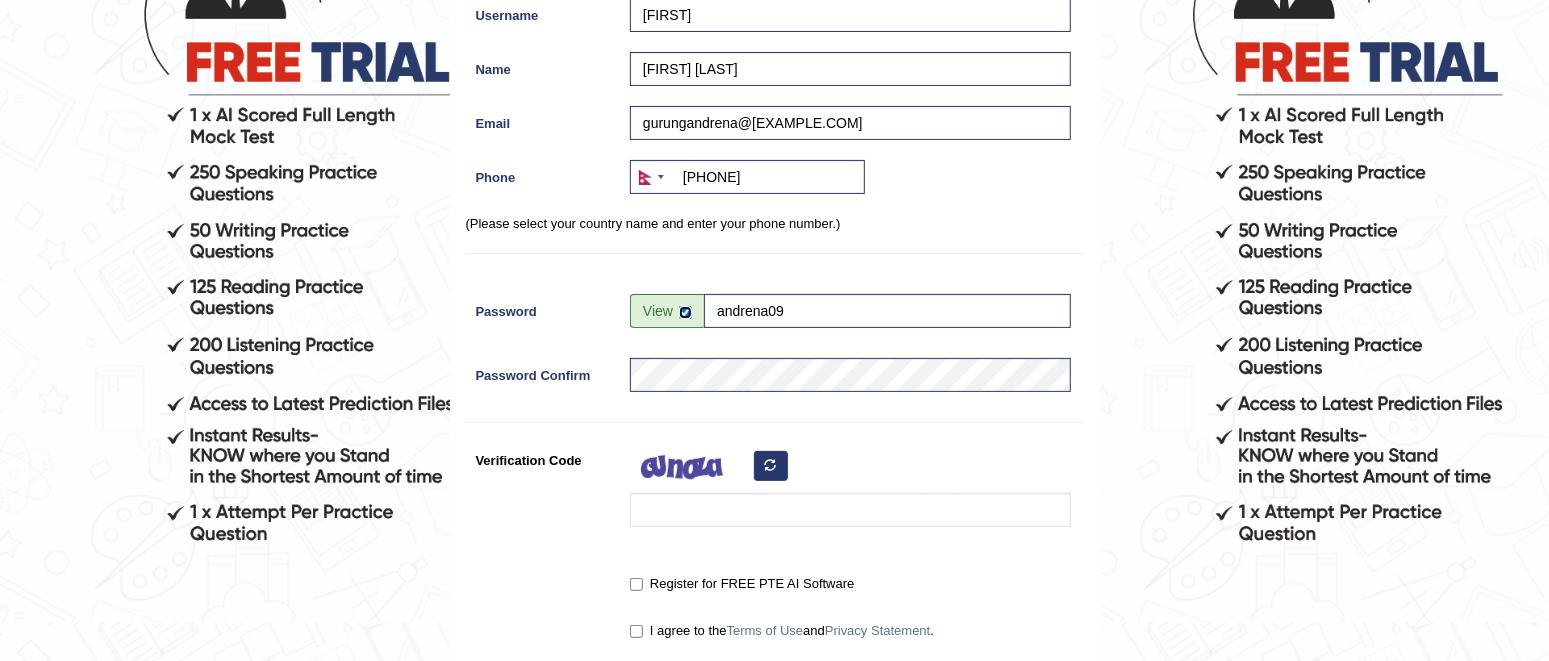 click at bounding box center (685, 312) 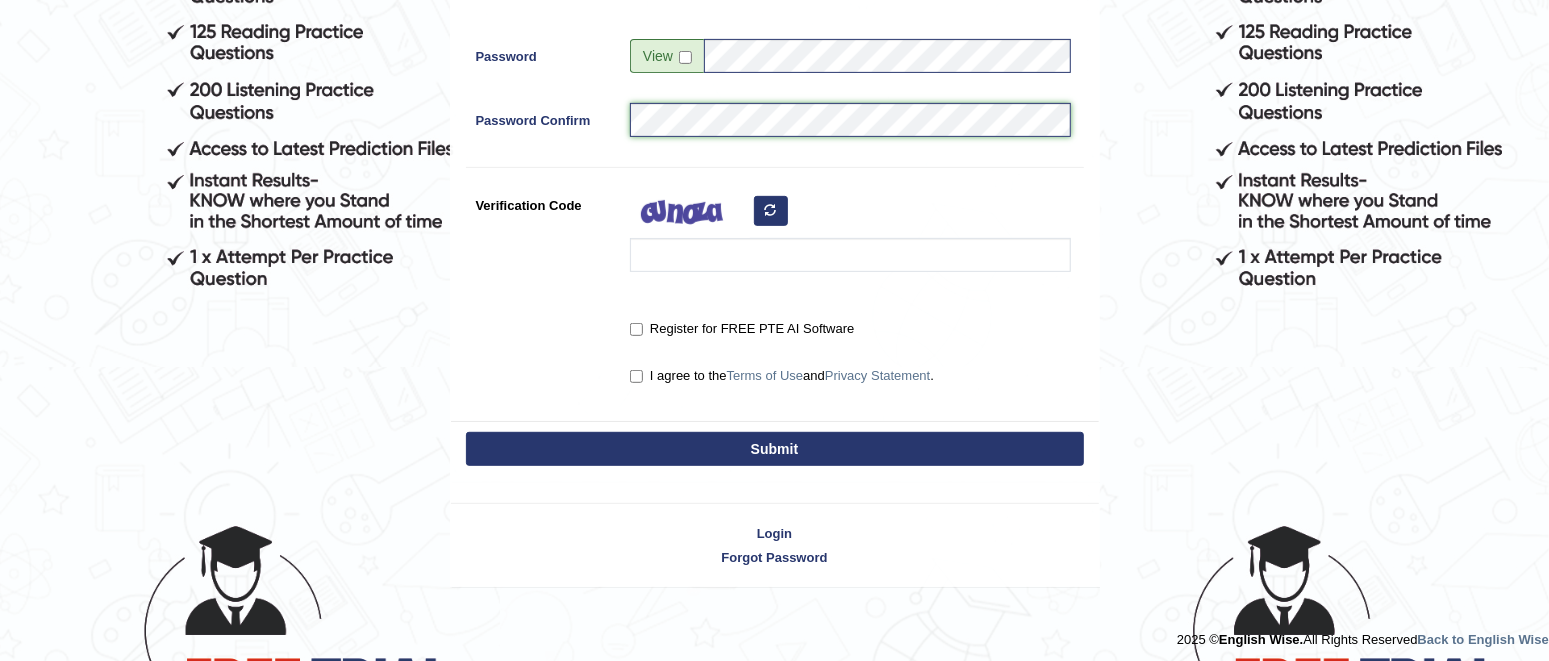 scroll, scrollTop: 511, scrollLeft: 0, axis: vertical 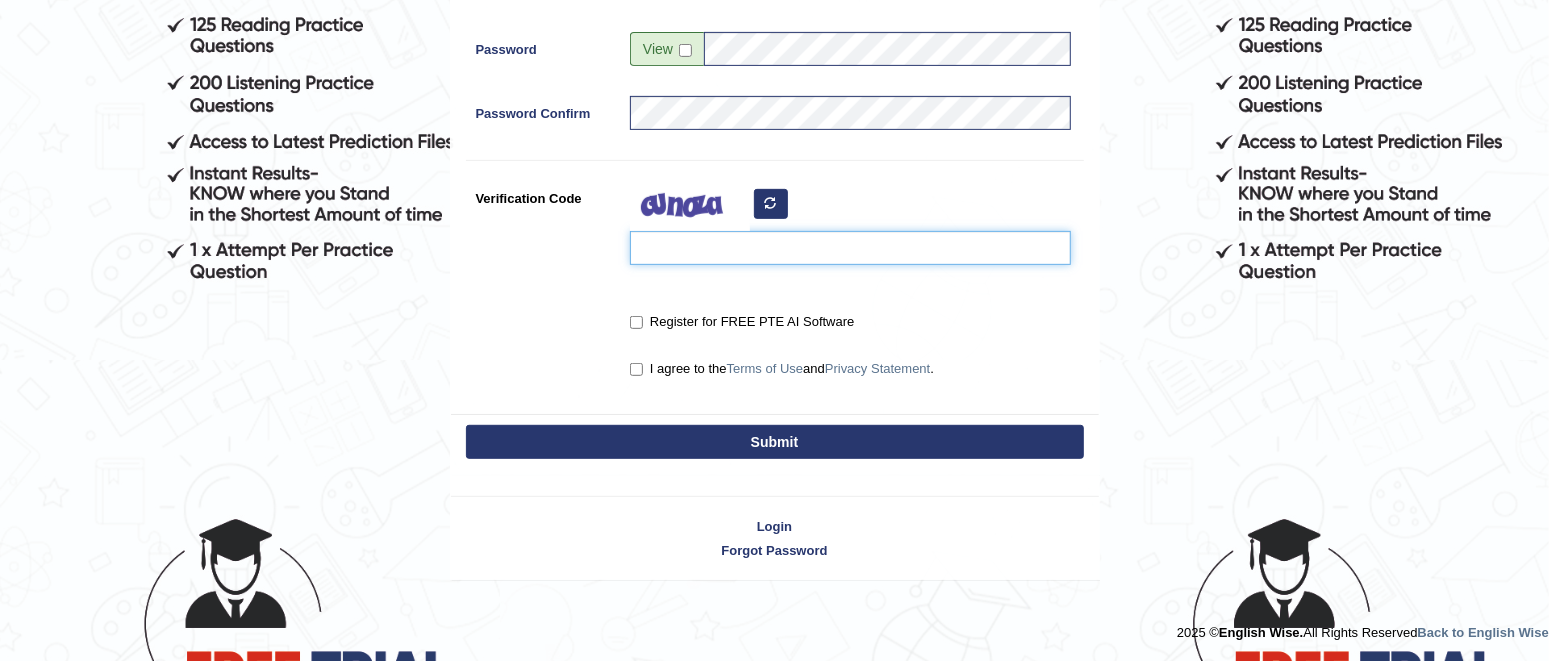 click on "Verification Code" at bounding box center [850, 248] 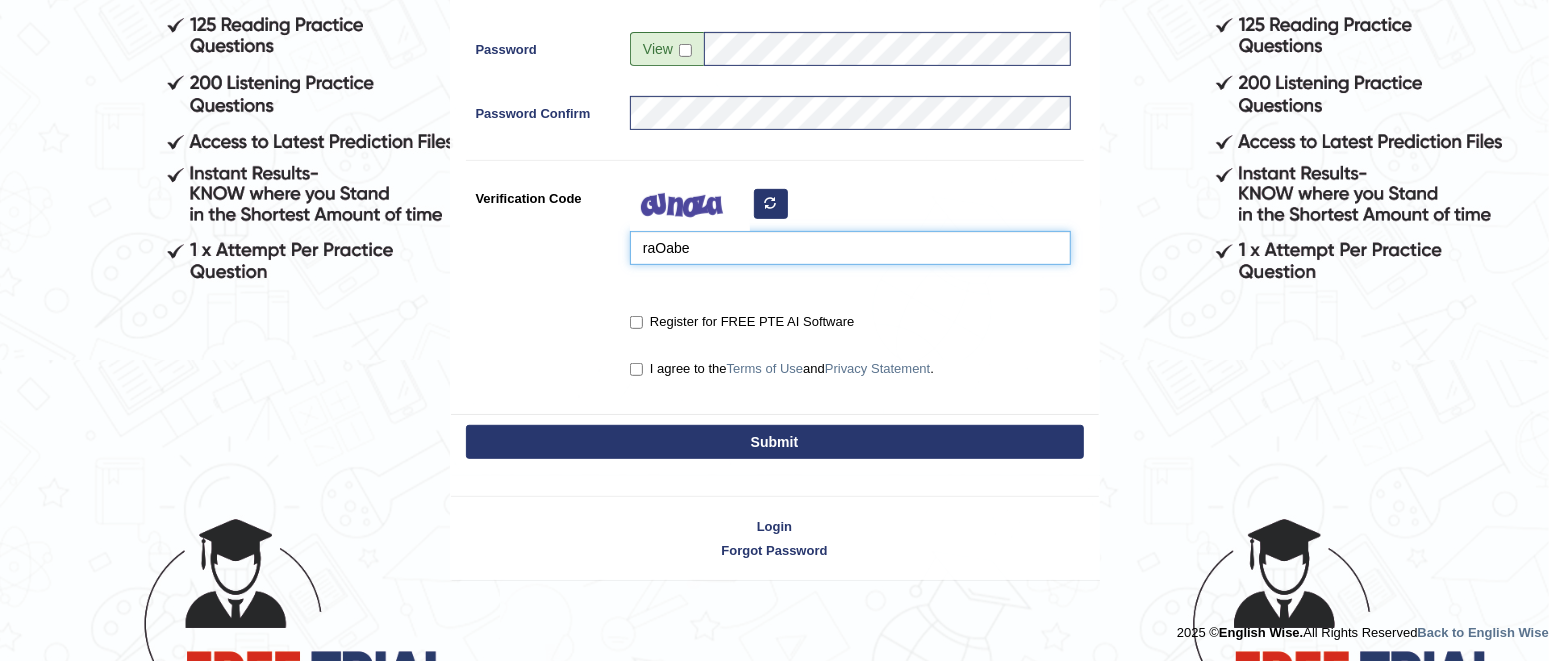 type on "raOabe" 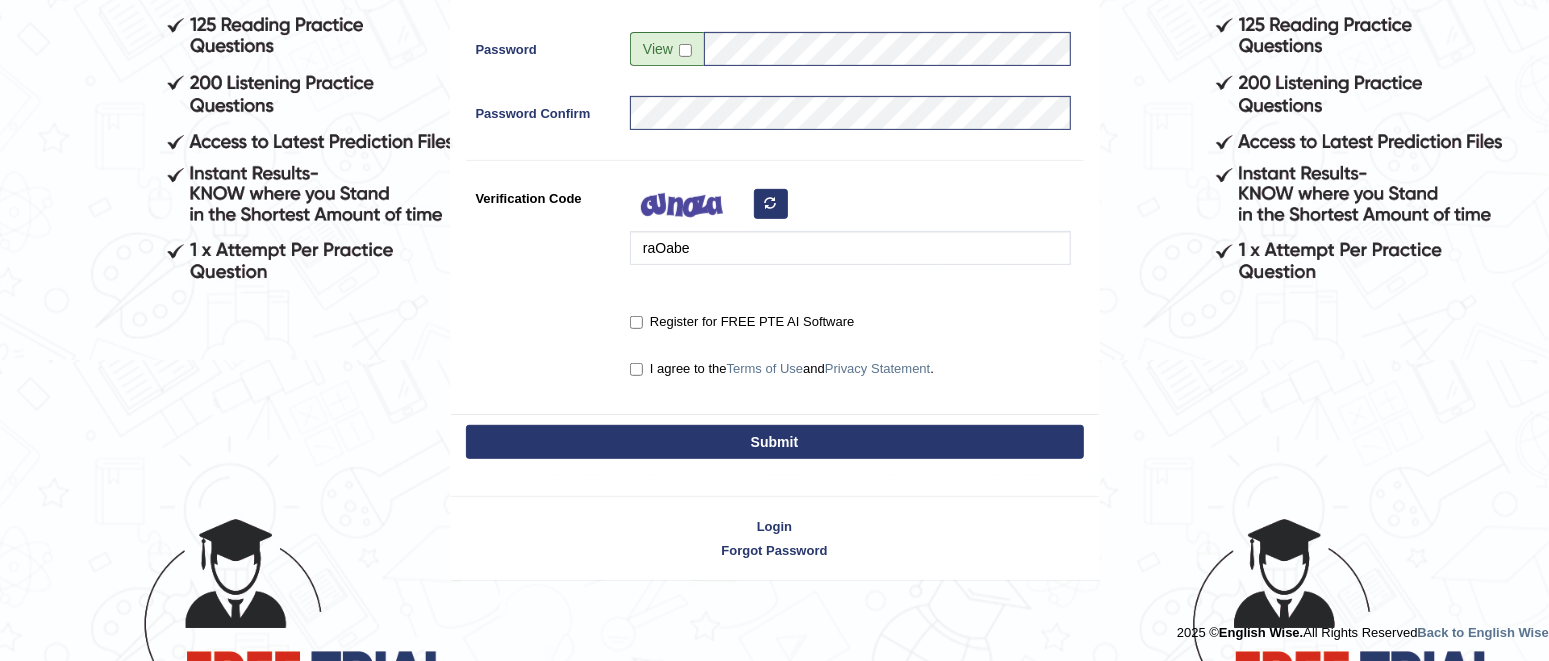 click on "I agree to the  Terms of Use  and  Privacy Statement ." at bounding box center [782, 369] 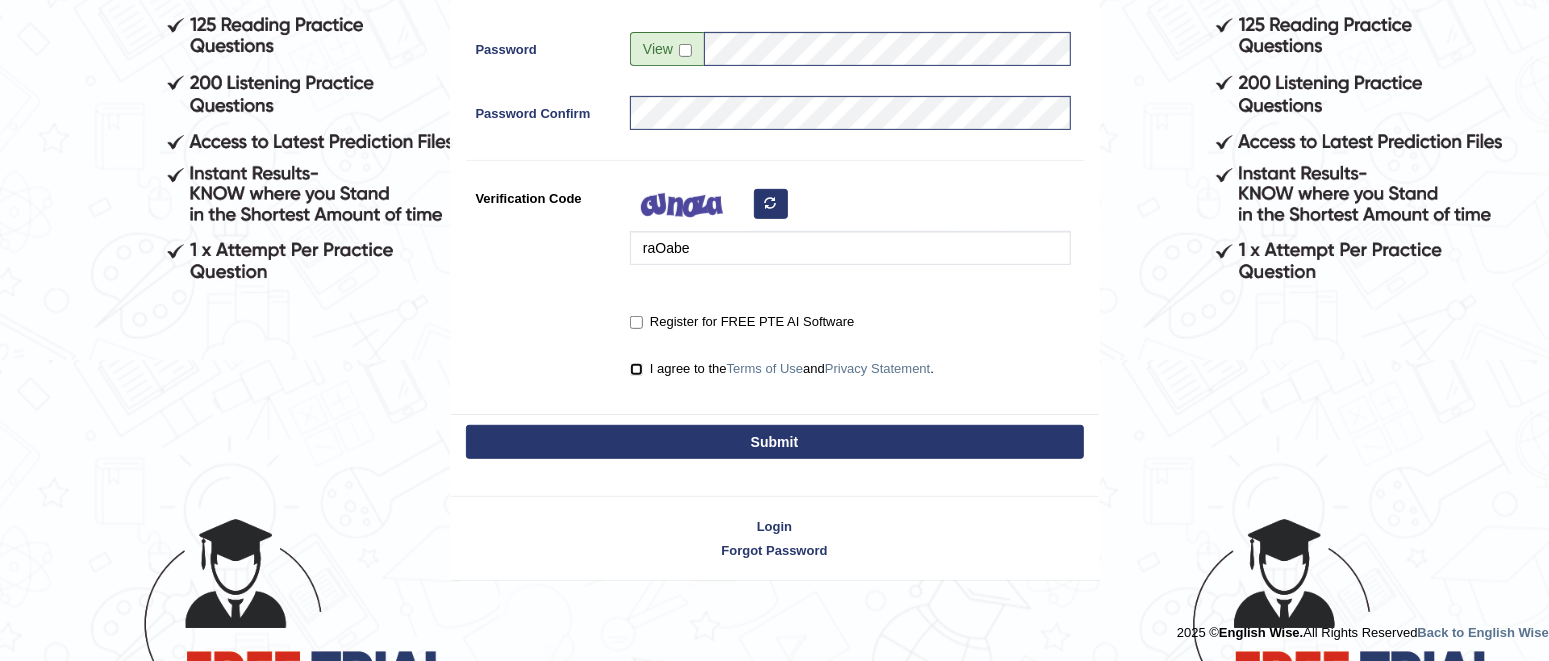 click on "I agree to the  Terms of Use  and  Privacy Statement ." at bounding box center (636, 369) 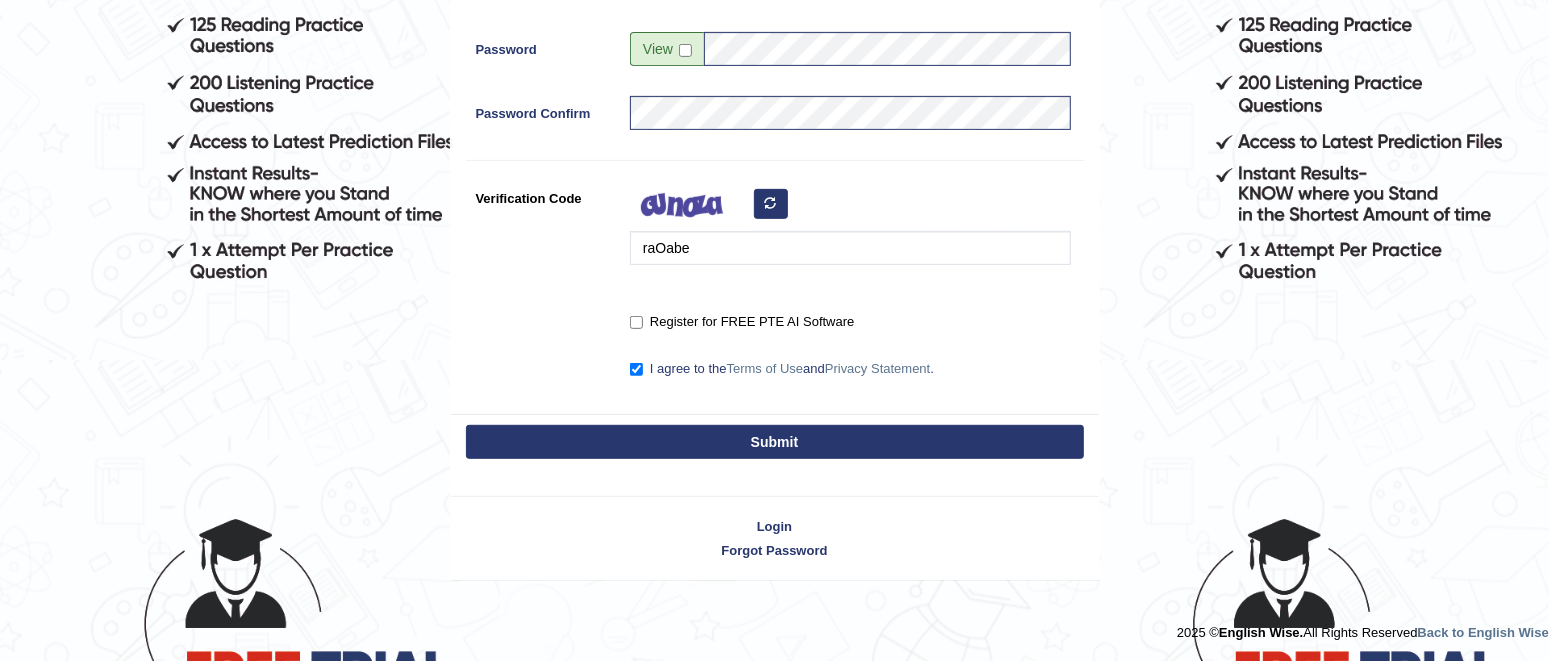 click on "Submit" at bounding box center [775, 442] 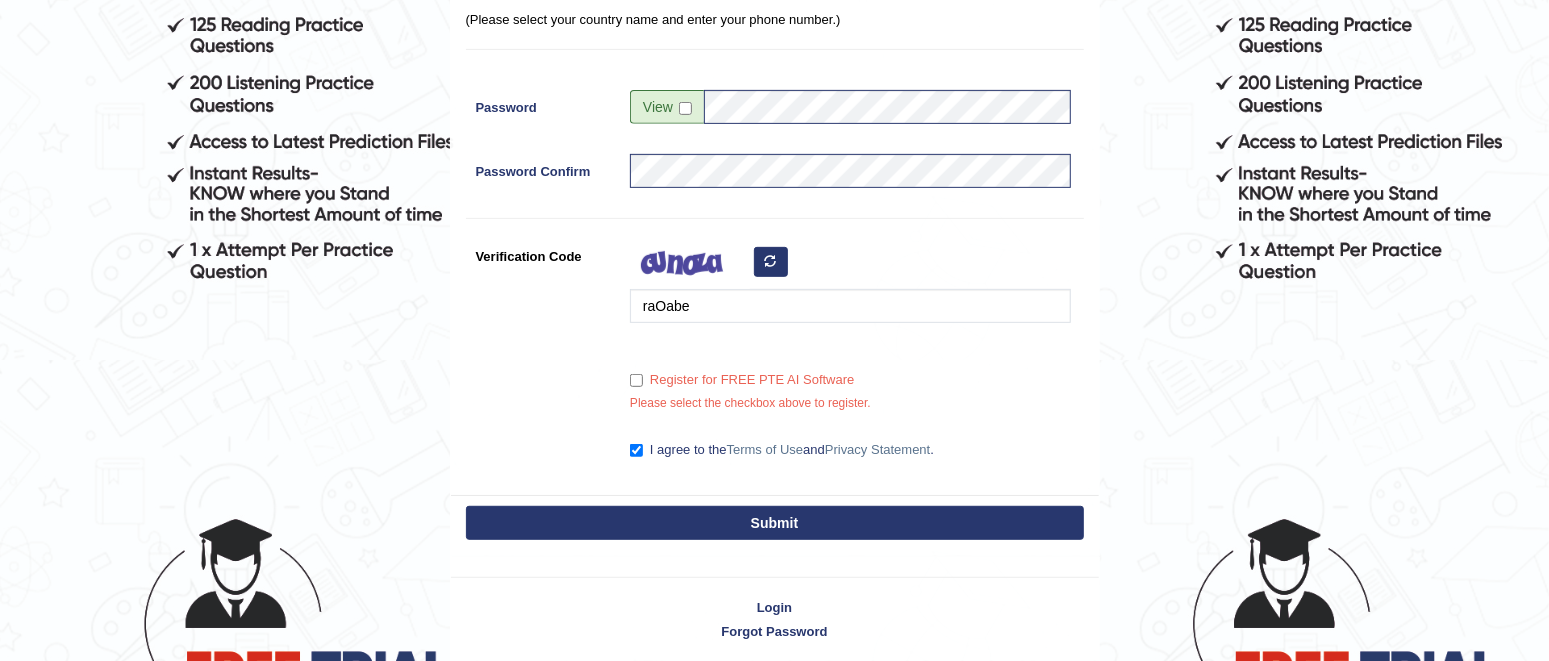 scroll, scrollTop: 568, scrollLeft: 0, axis: vertical 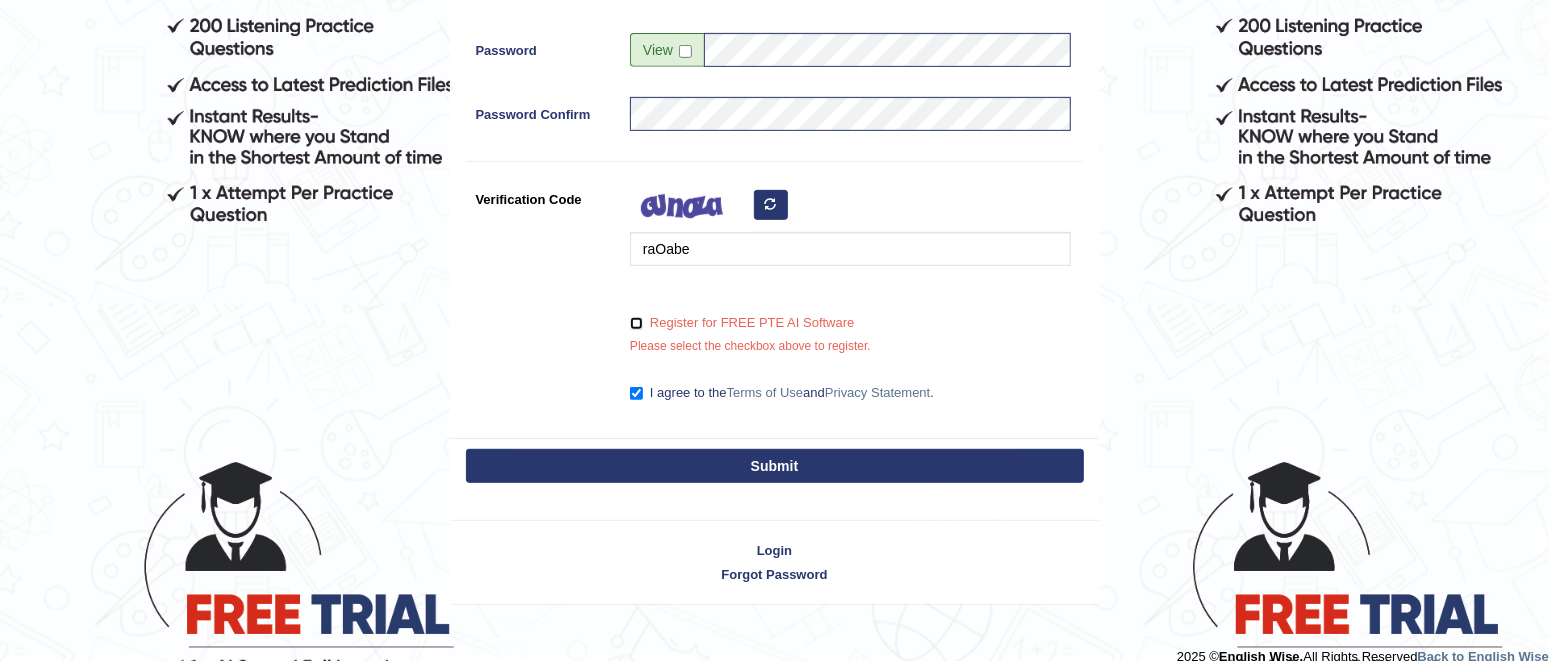 click on "Register for FREE PTE AI Software" at bounding box center [636, 323] 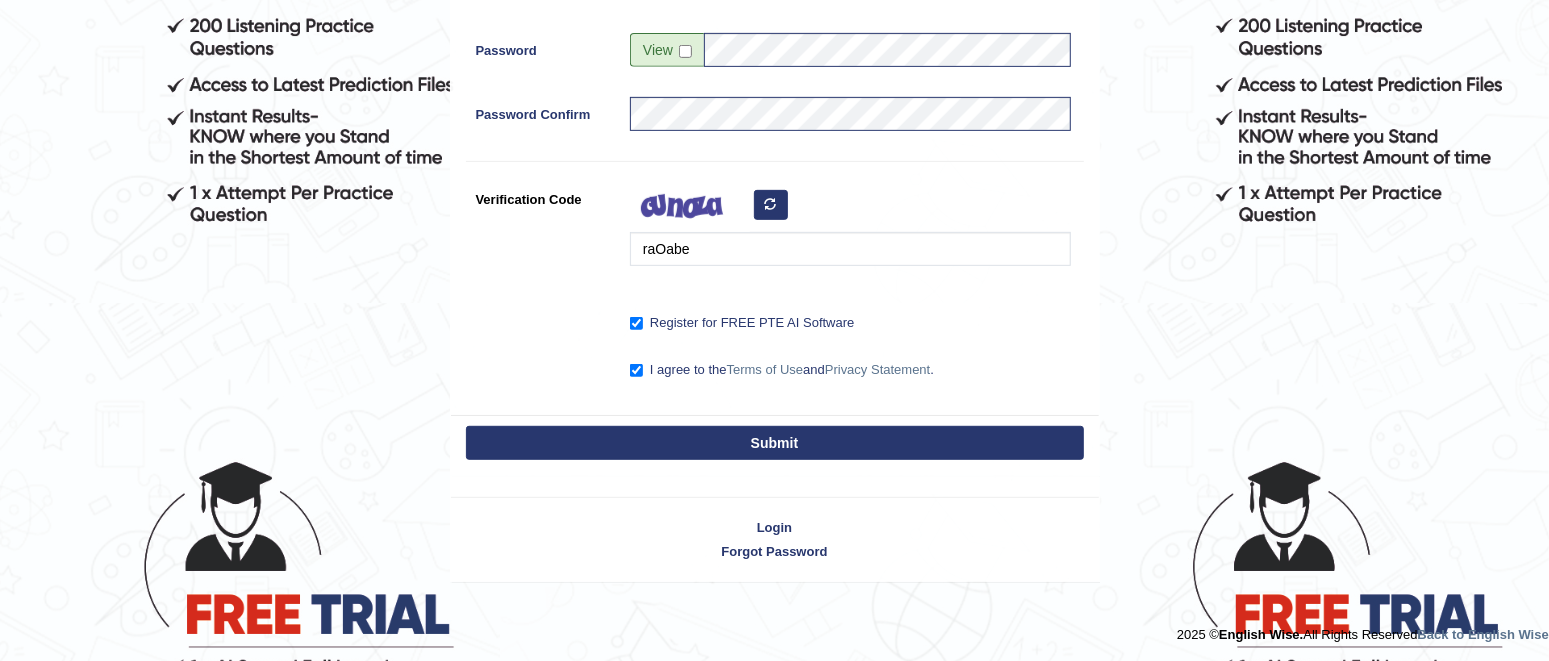 click on "Submit" at bounding box center (775, 443) 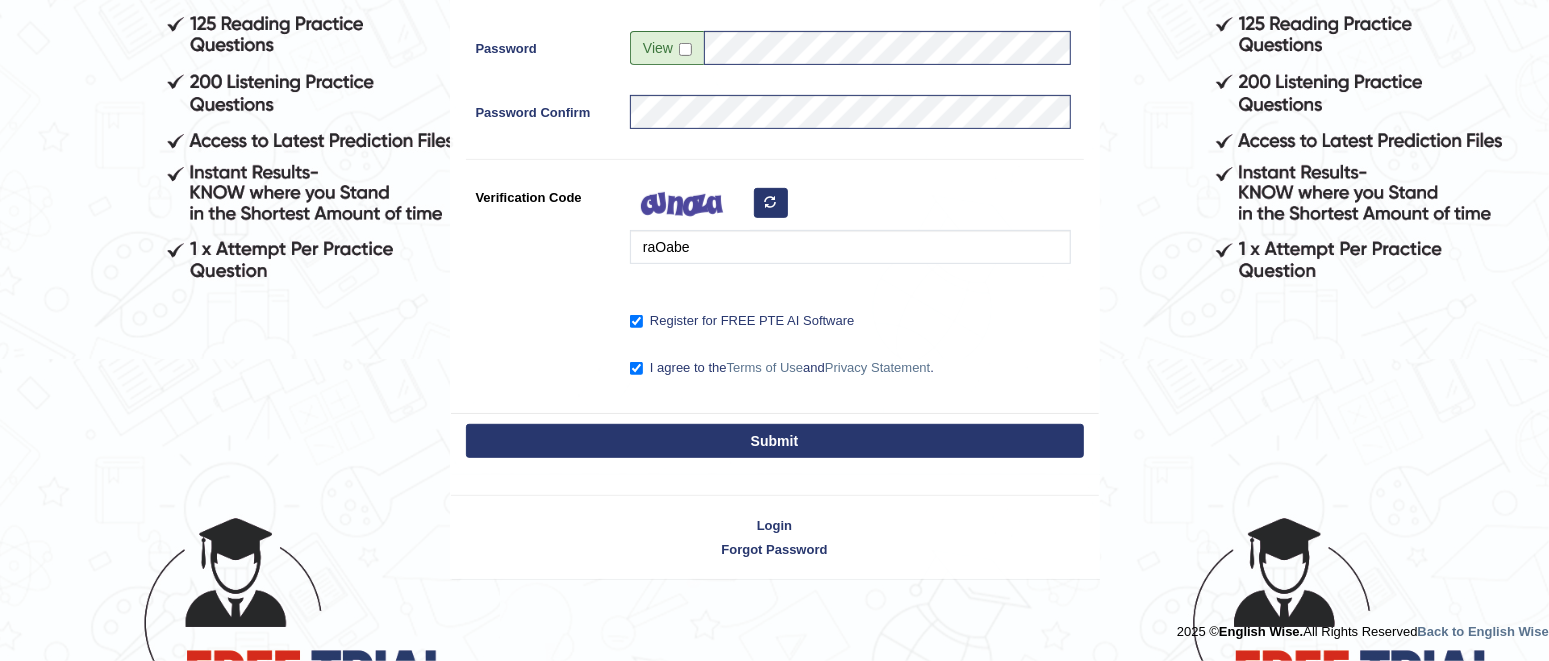 scroll, scrollTop: 511, scrollLeft: 0, axis: vertical 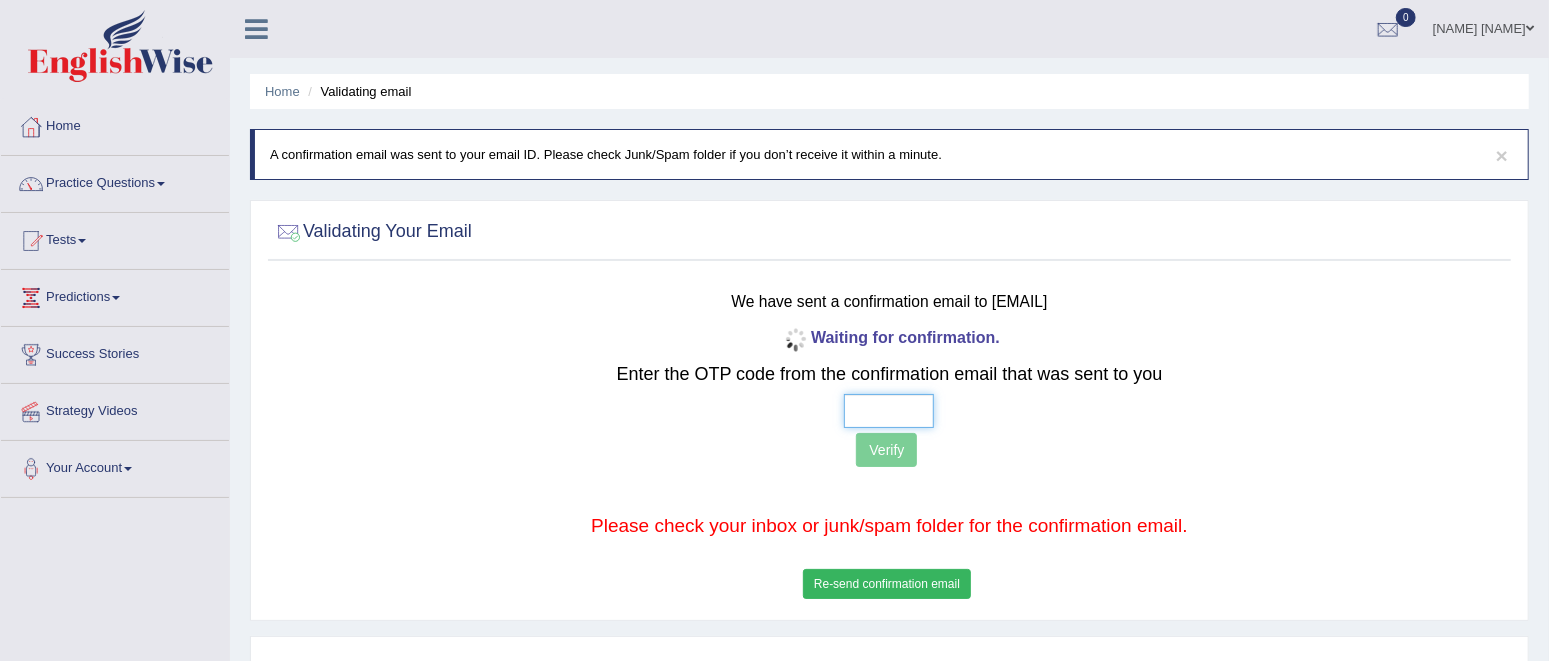 click at bounding box center (889, 411) 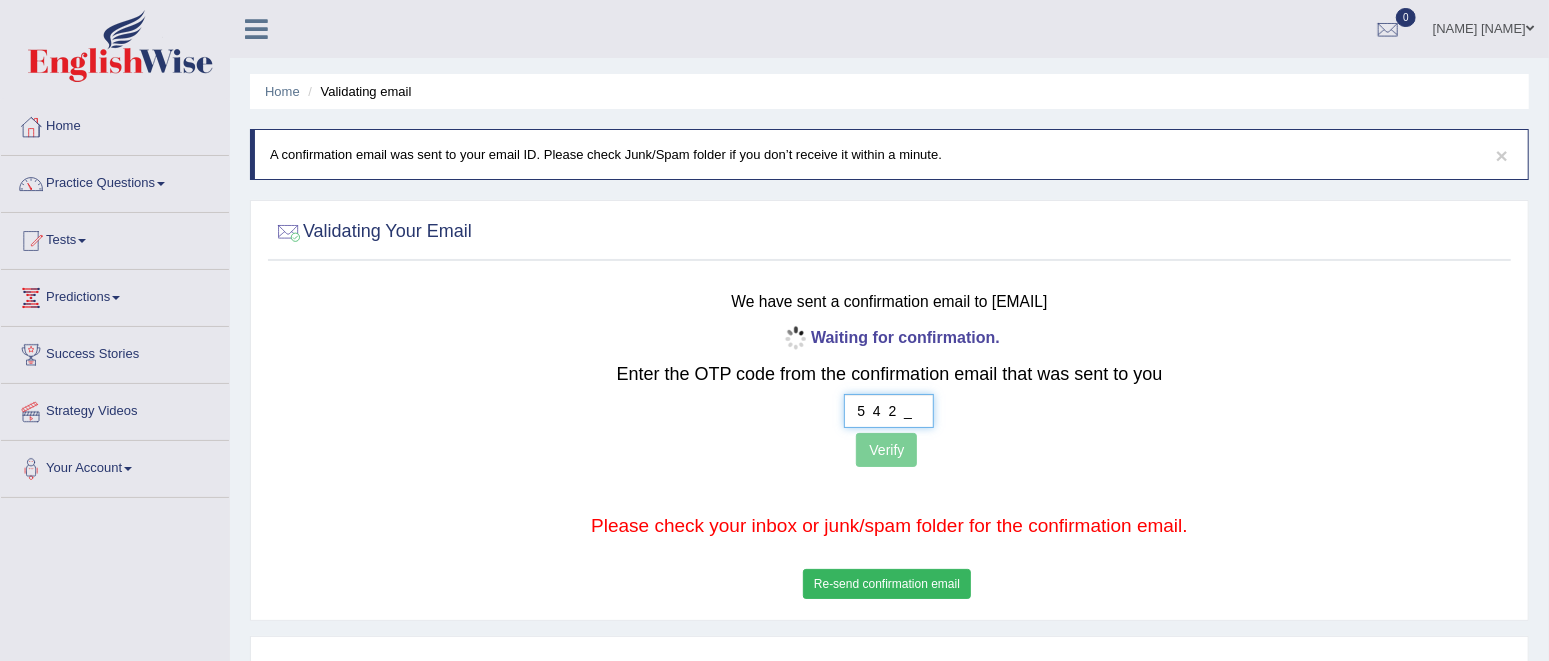 type on "5  4  2  3" 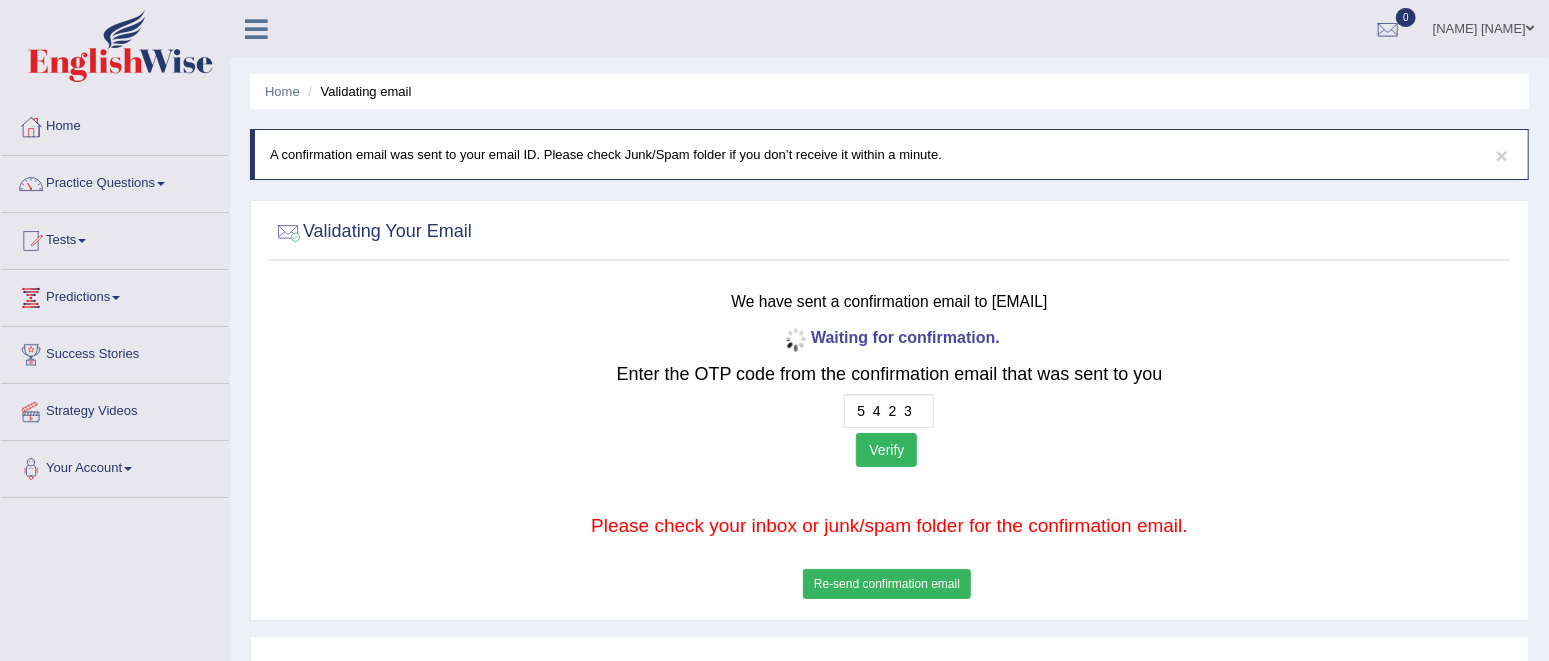 click on "Verify" at bounding box center (886, 450) 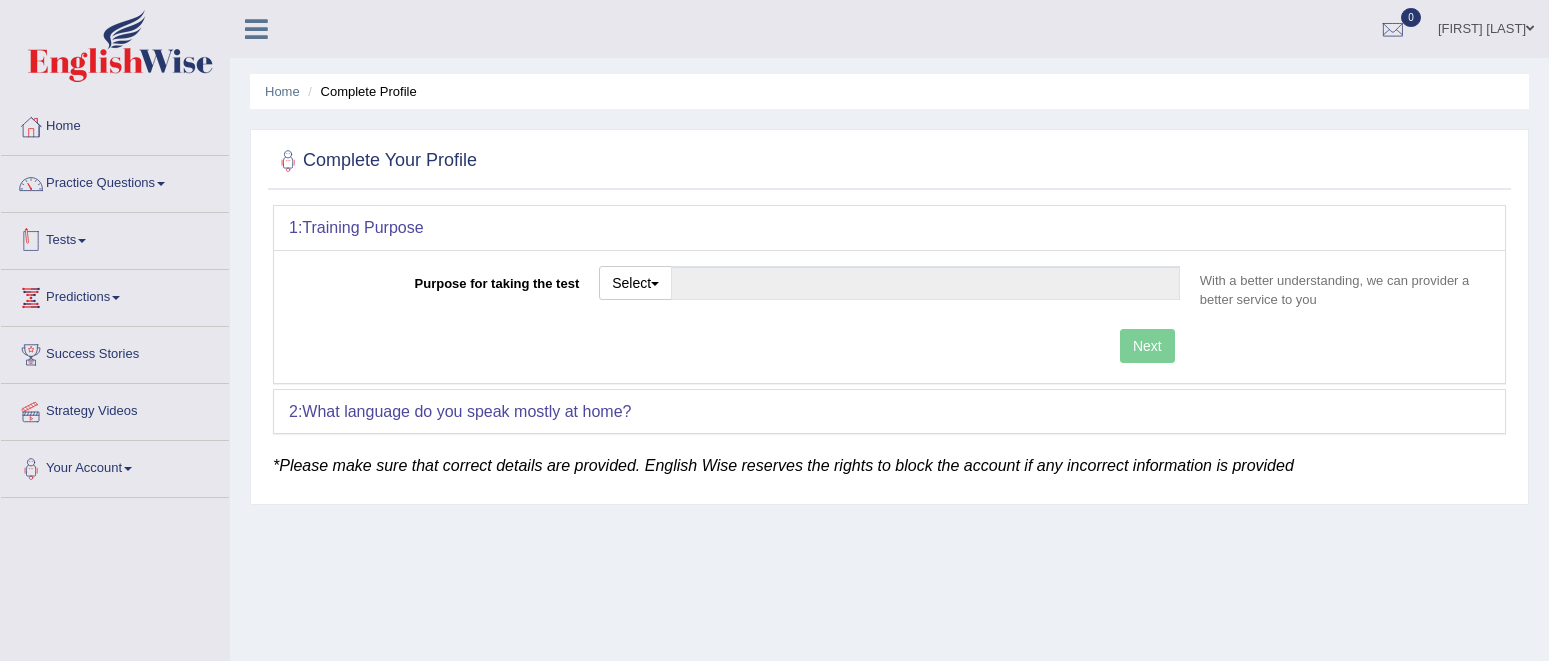 scroll, scrollTop: 0, scrollLeft: 0, axis: both 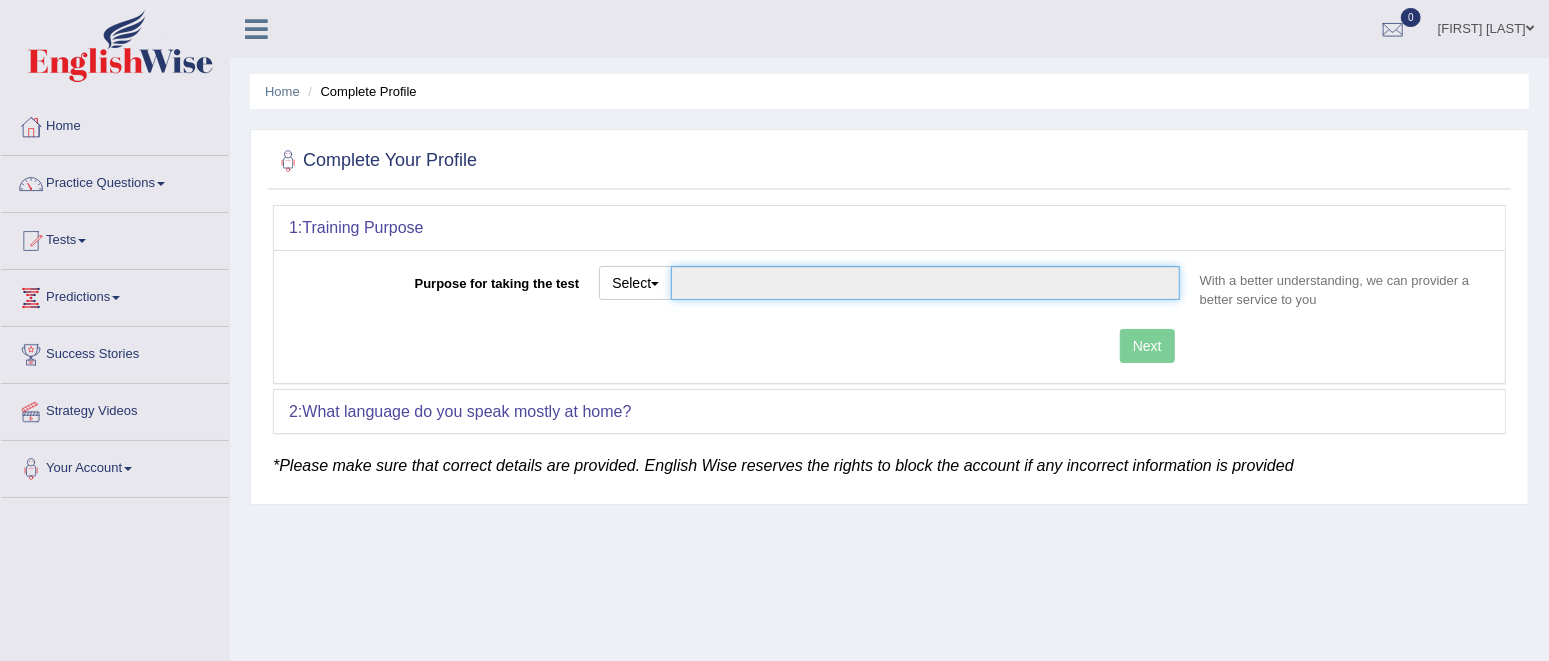 click on "Purpose for taking the test" at bounding box center (925, 283) 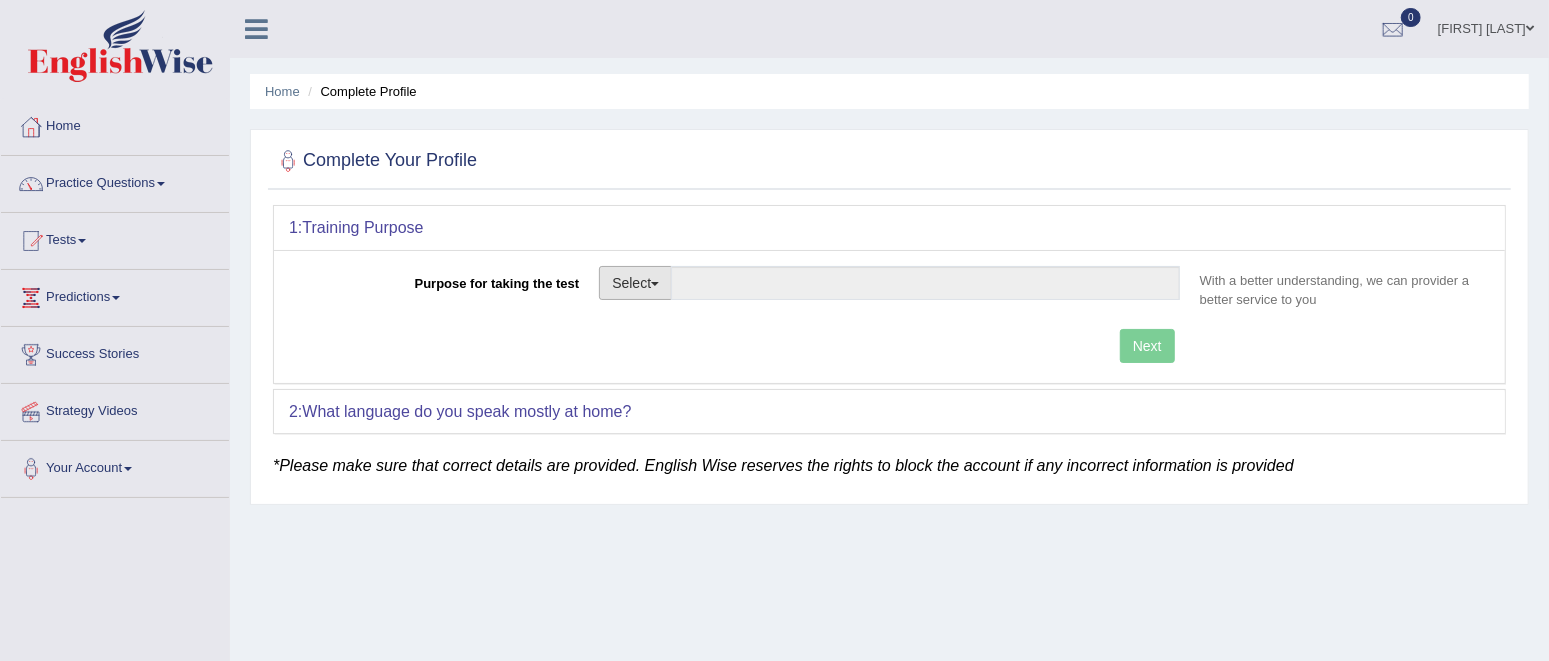 click on "Select" at bounding box center (635, 283) 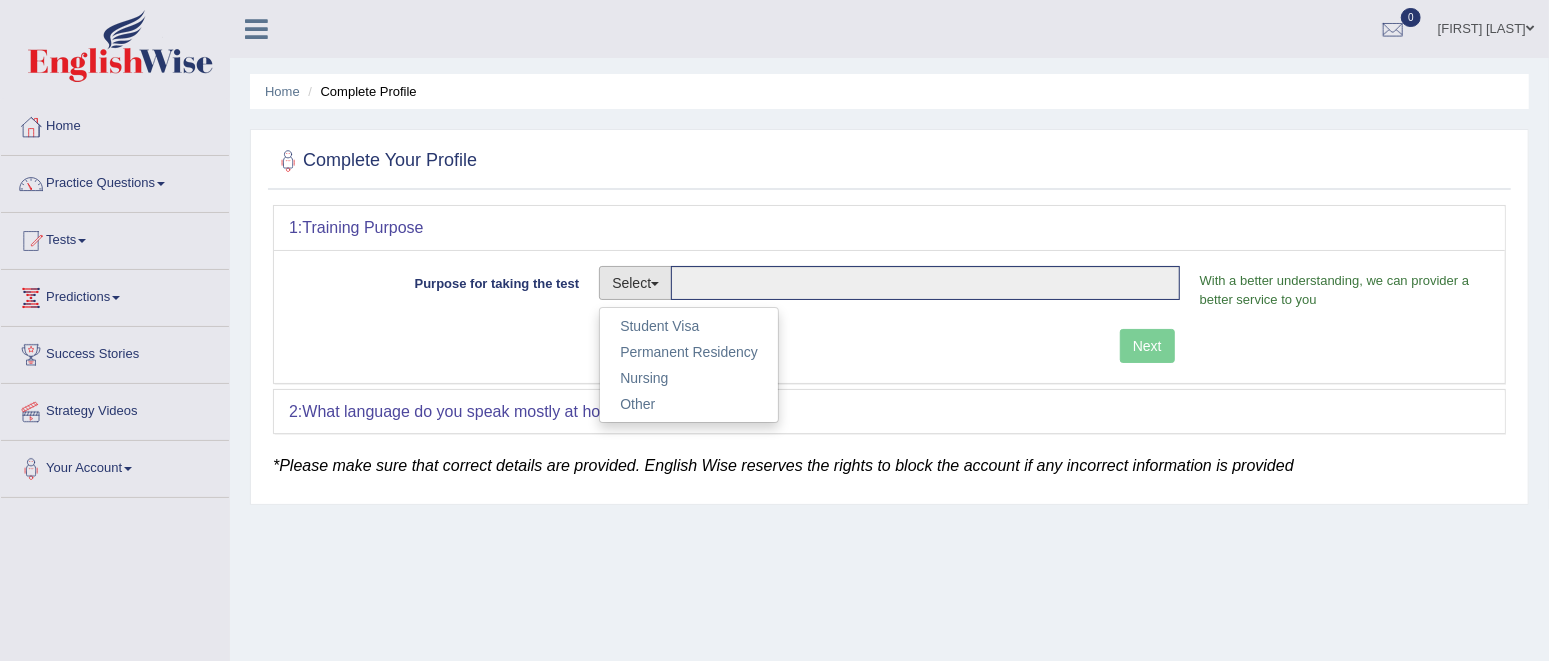 click on "Purpose for taking the test
Select
Student Visa
Permanent Residency
Nursing
Other
With a better understanding, we can provider a better service to you" at bounding box center [889, 292] 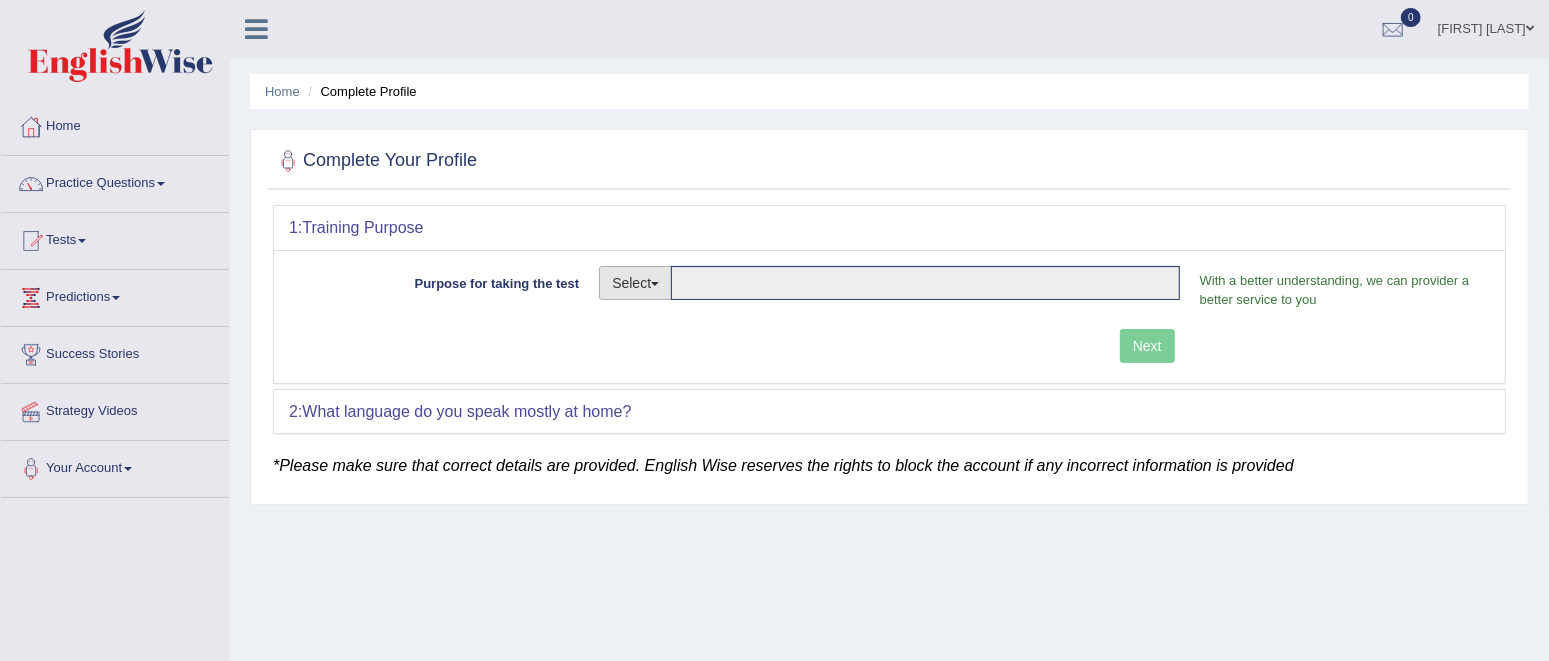 click on "Select" at bounding box center [635, 283] 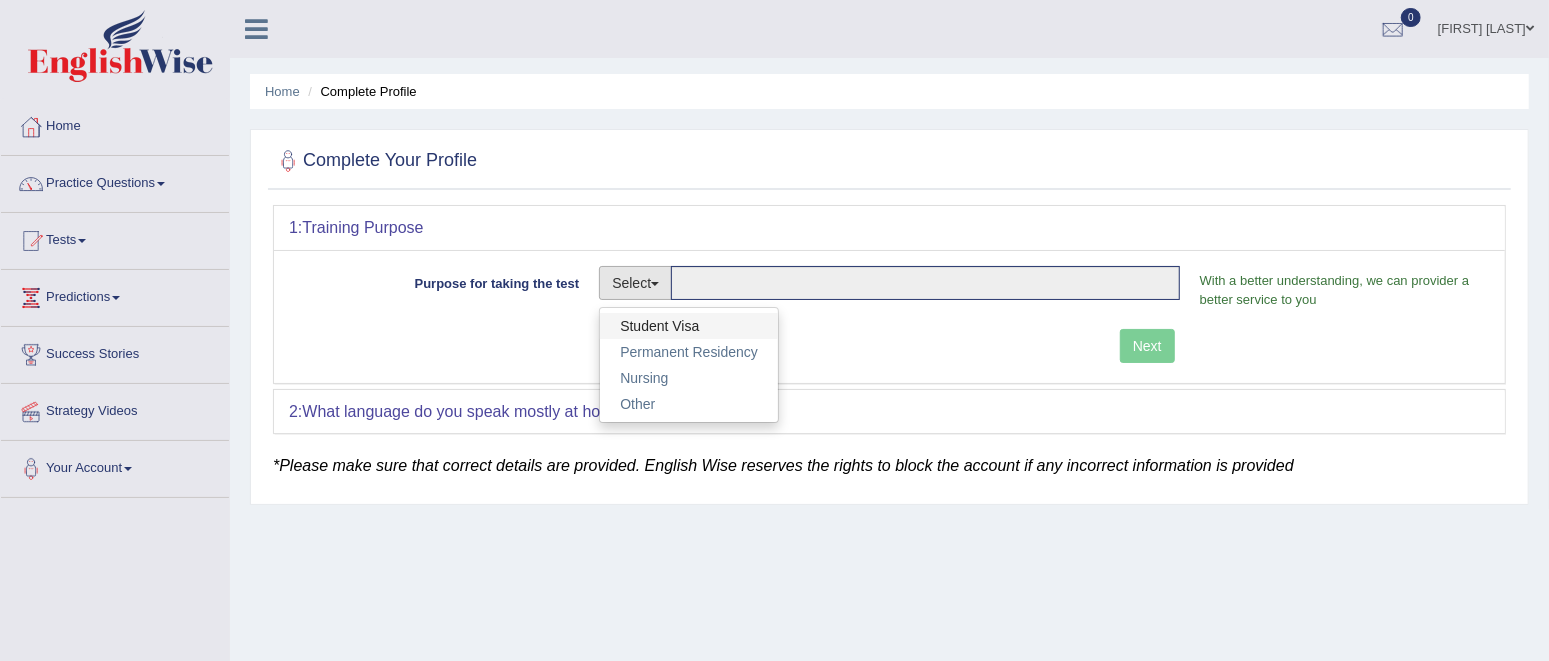 click on "Student Visa" at bounding box center (689, 326) 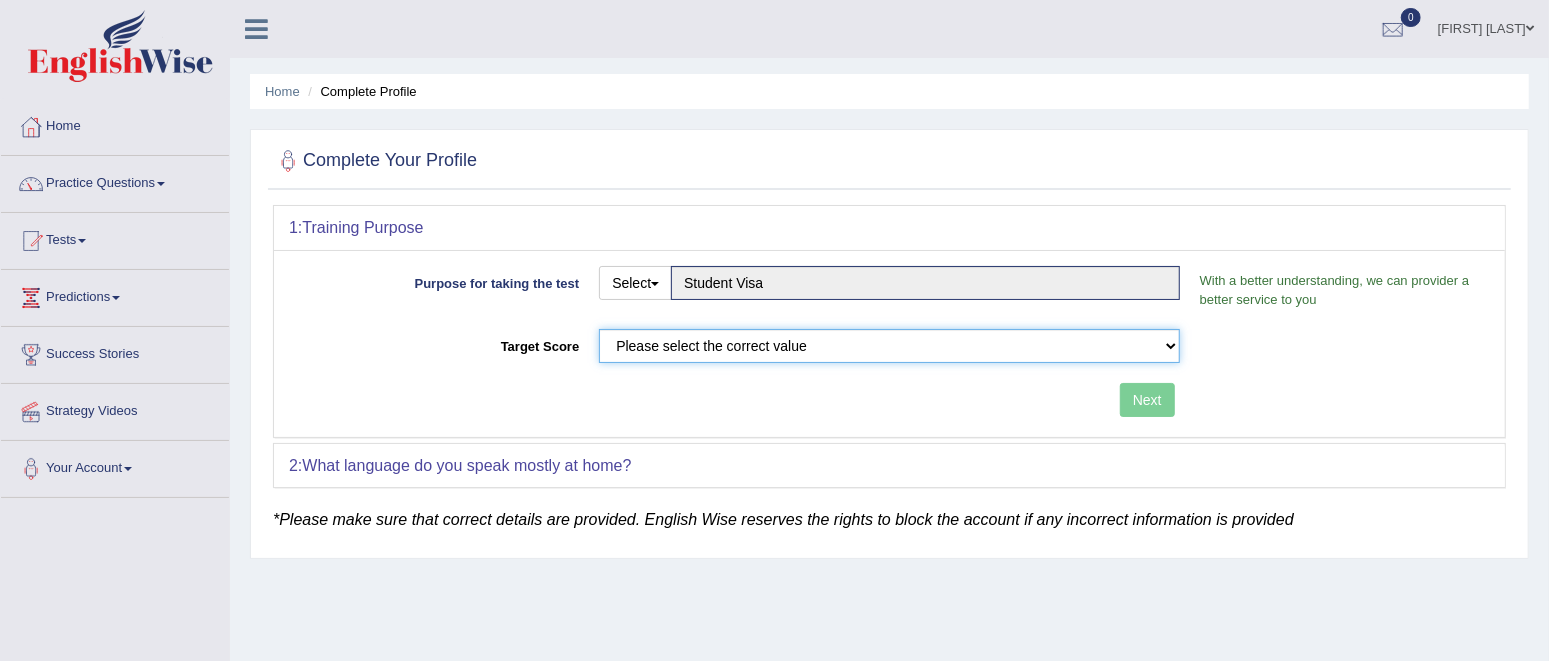 click on "Please select the correct value
50 (6 bands)
58 (6.5 bands)
65 (7 bands)
79 (8 bands)" at bounding box center (889, 346) 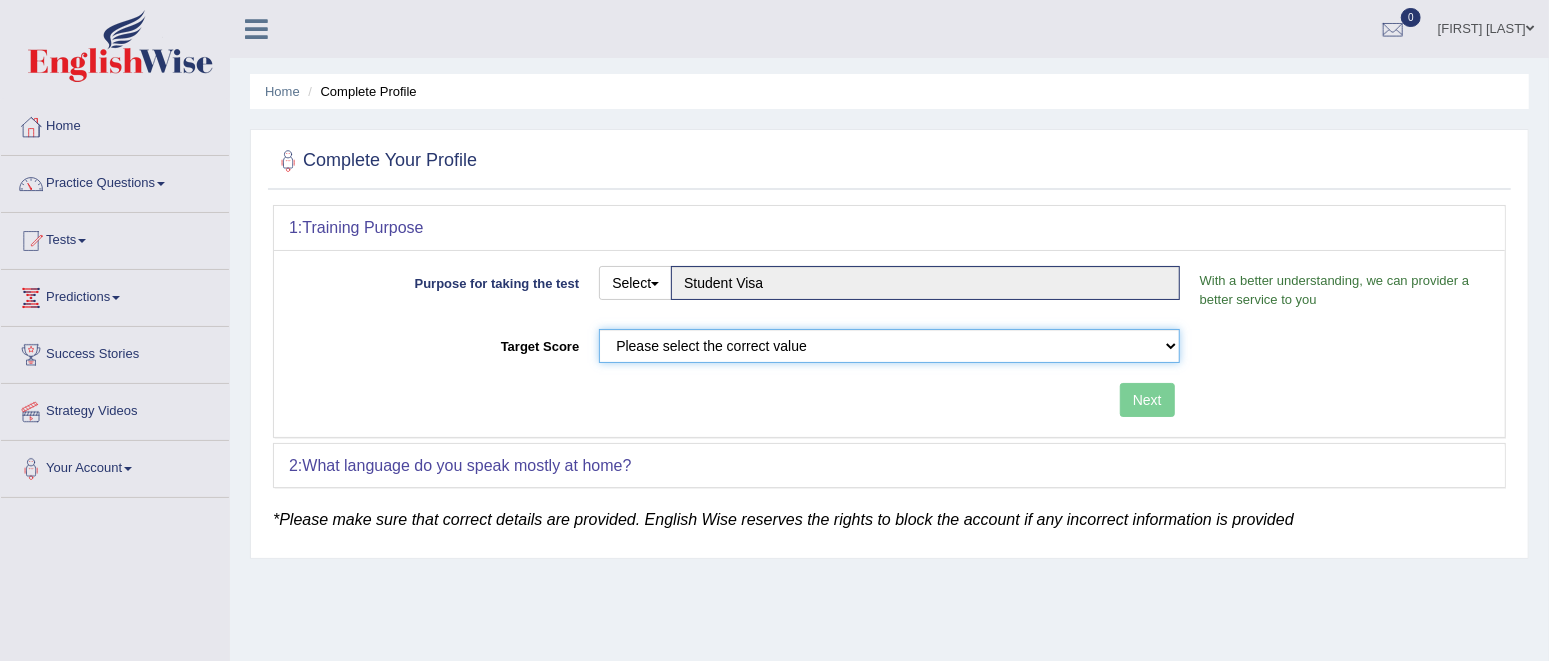 select on "79" 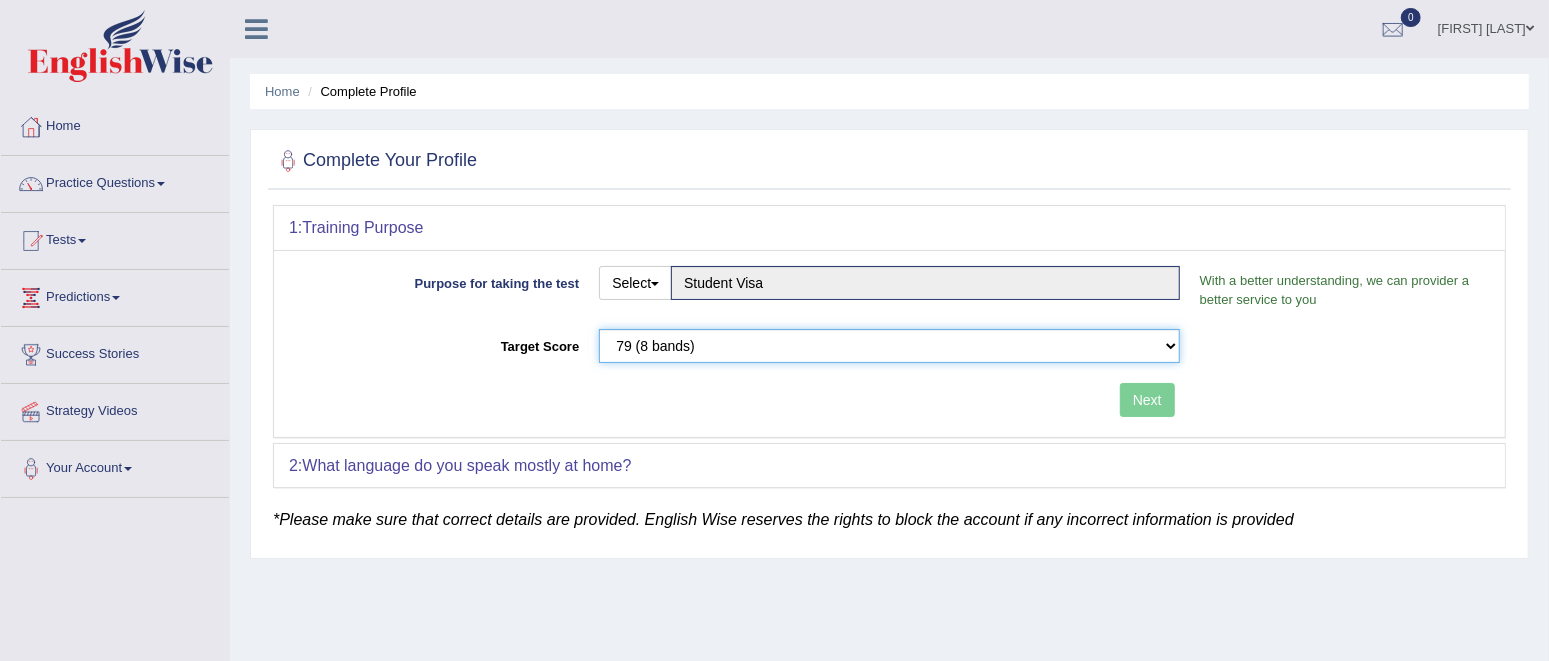 click on "Please select the correct value
50 (6 bands)
58 (6.5 bands)
65 (7 bands)
79 (8 bands)" at bounding box center (889, 346) 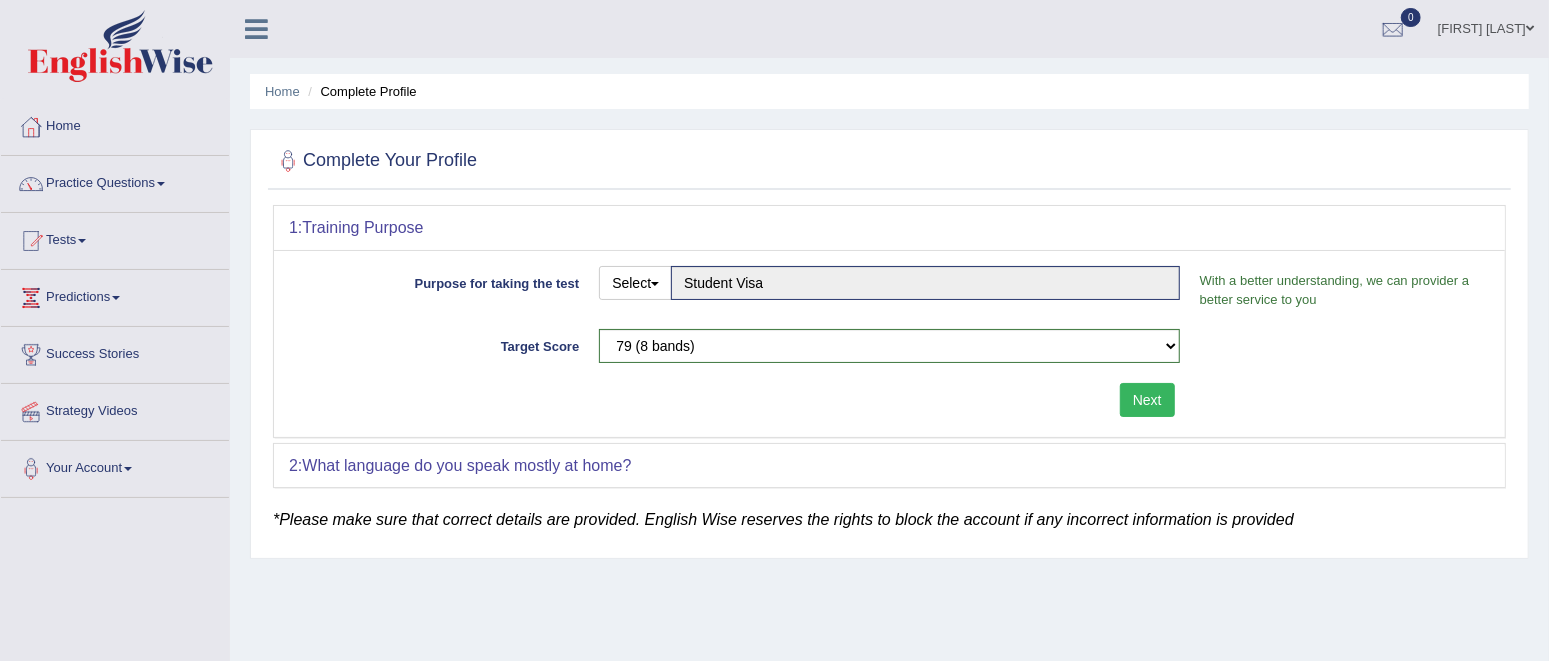 click on "Next" at bounding box center [1147, 400] 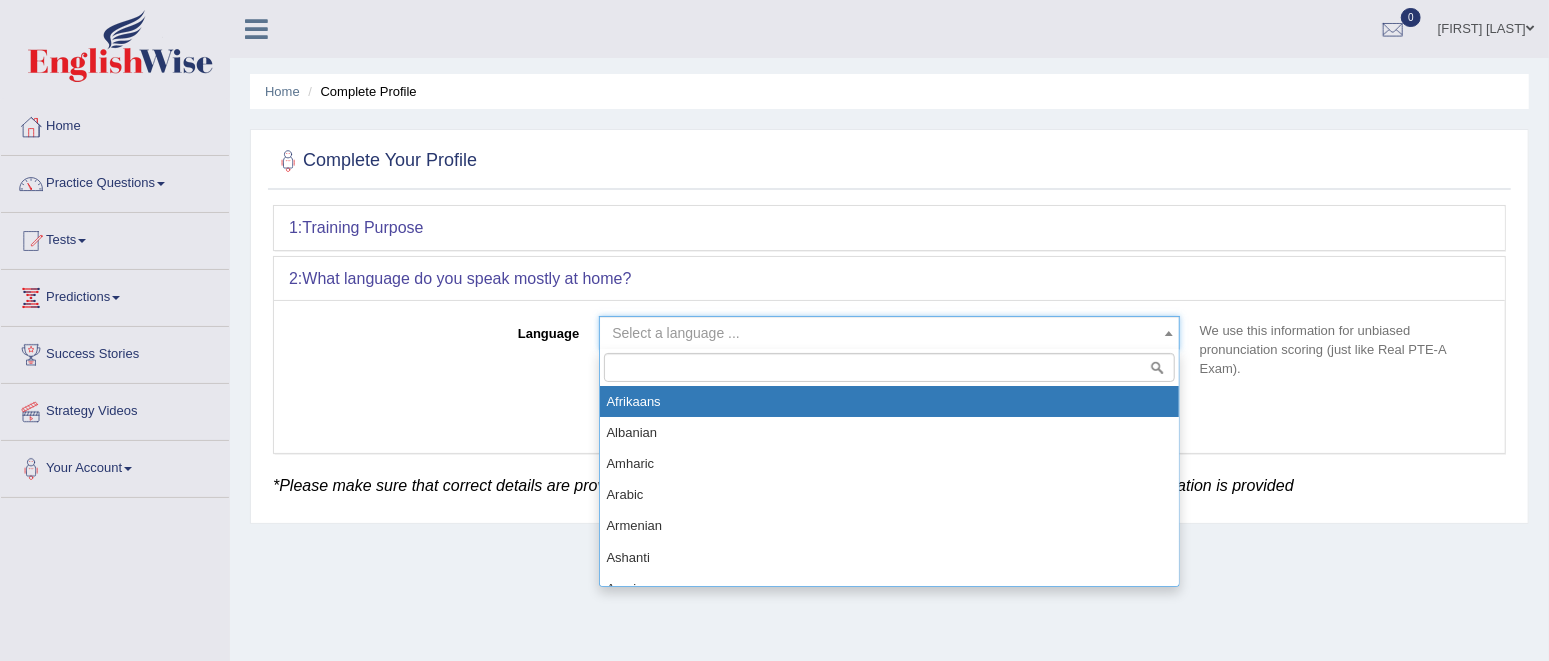 click on "Select a language ..." at bounding box center (889, 333) 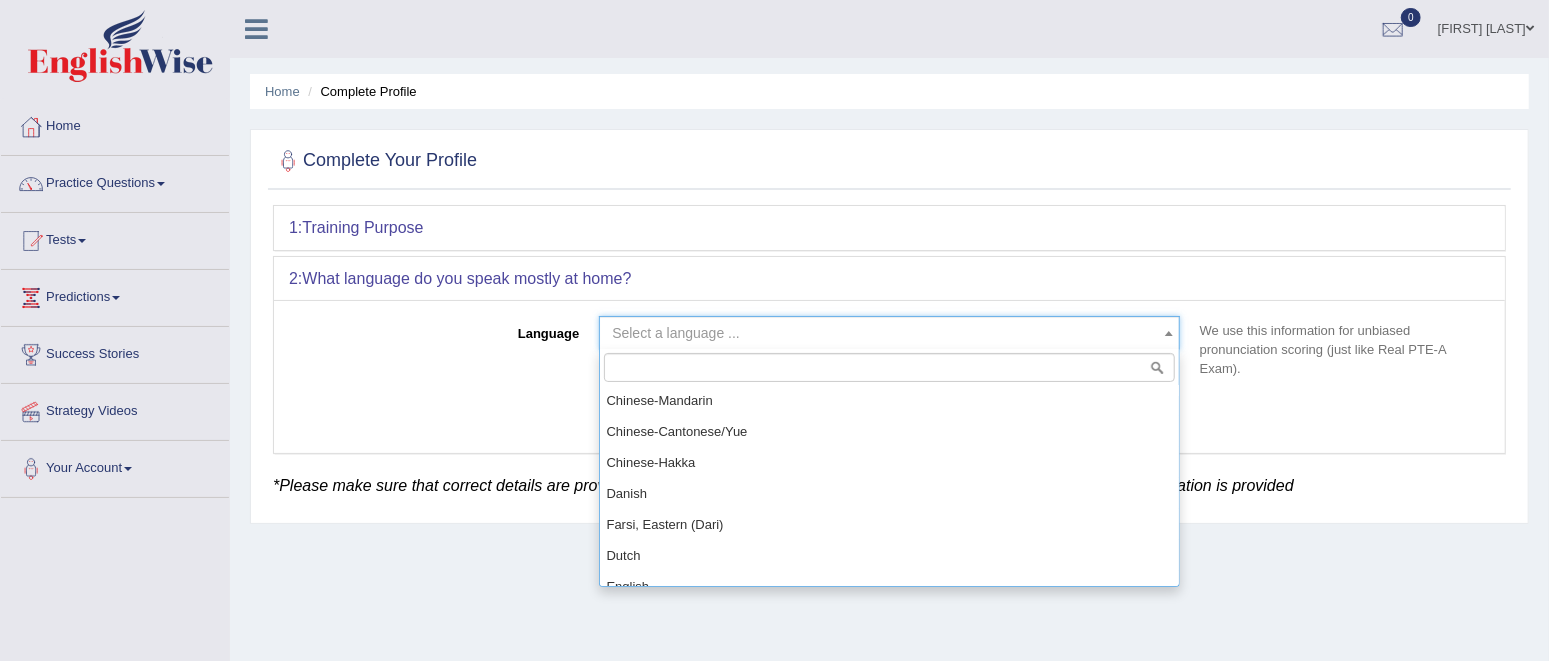 scroll, scrollTop: 625, scrollLeft: 0, axis: vertical 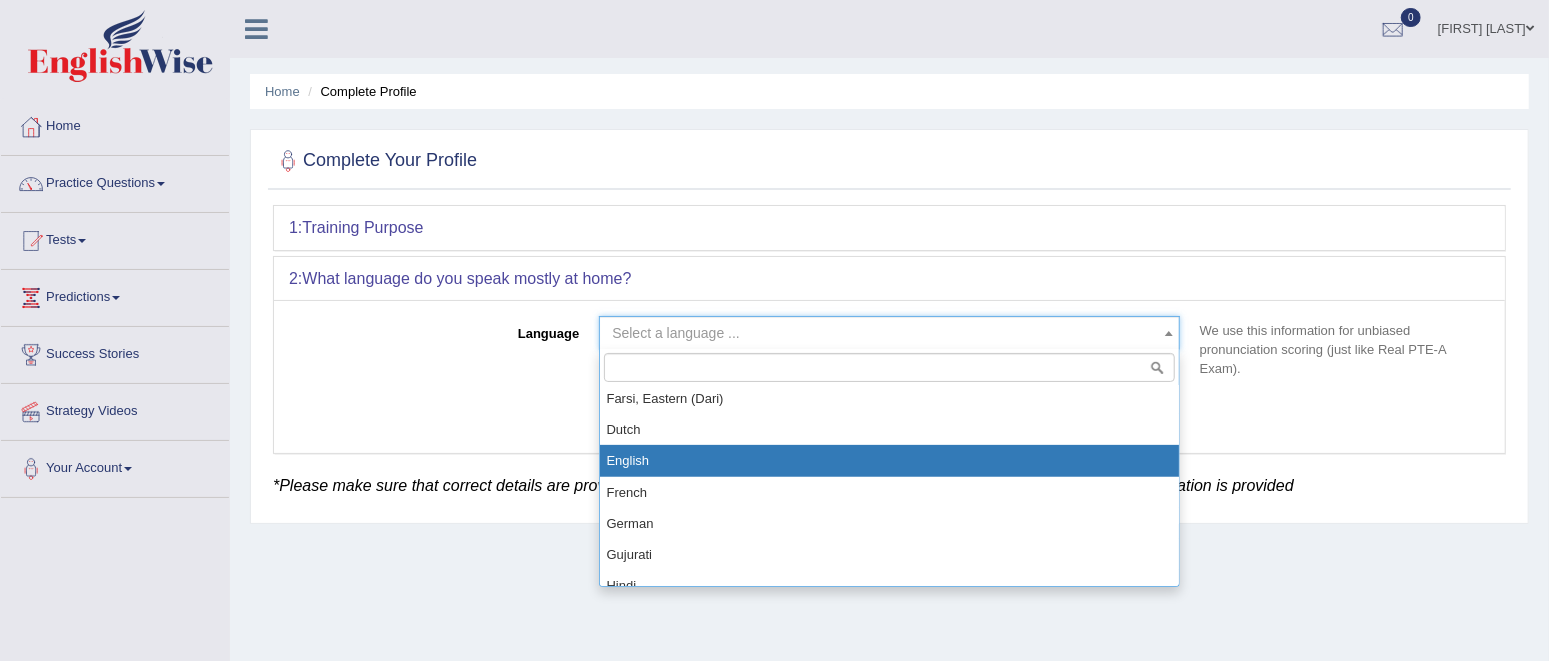 select on "English" 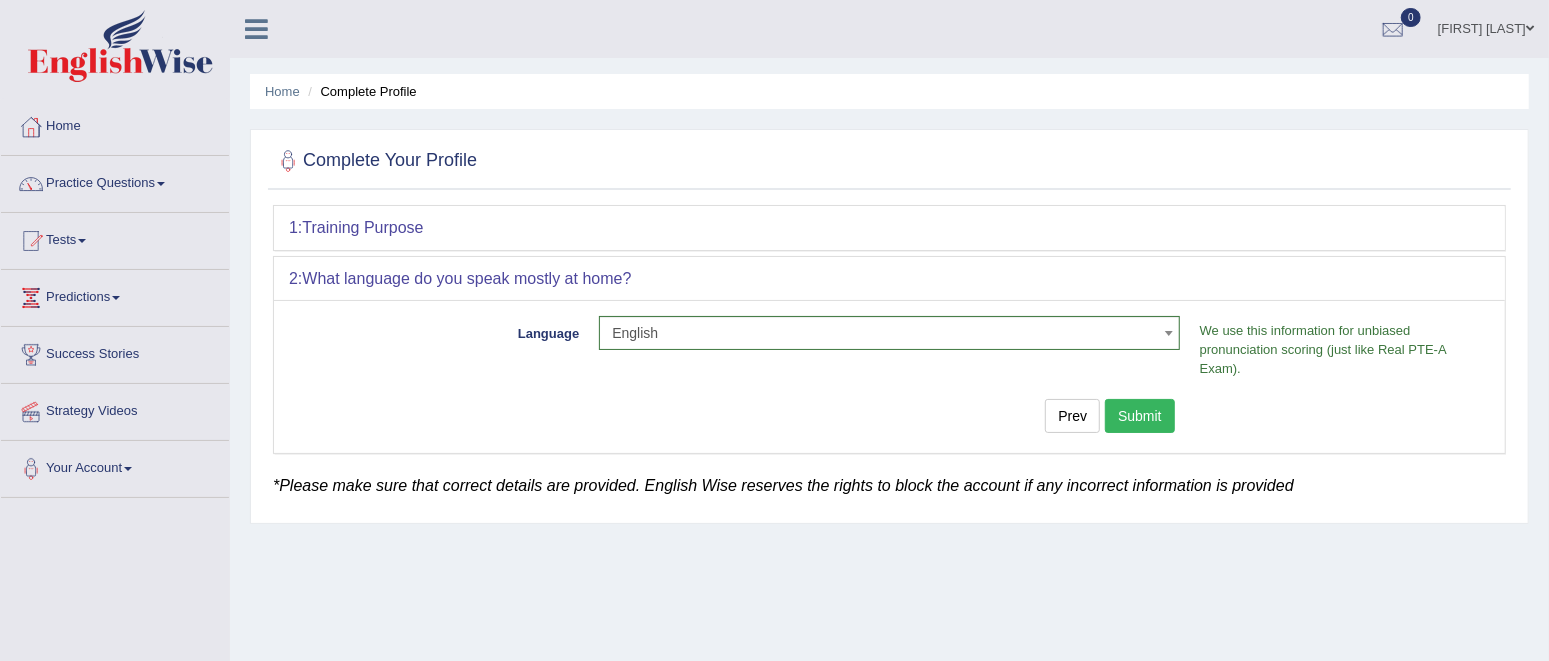 click on "Submit" at bounding box center (1140, 416) 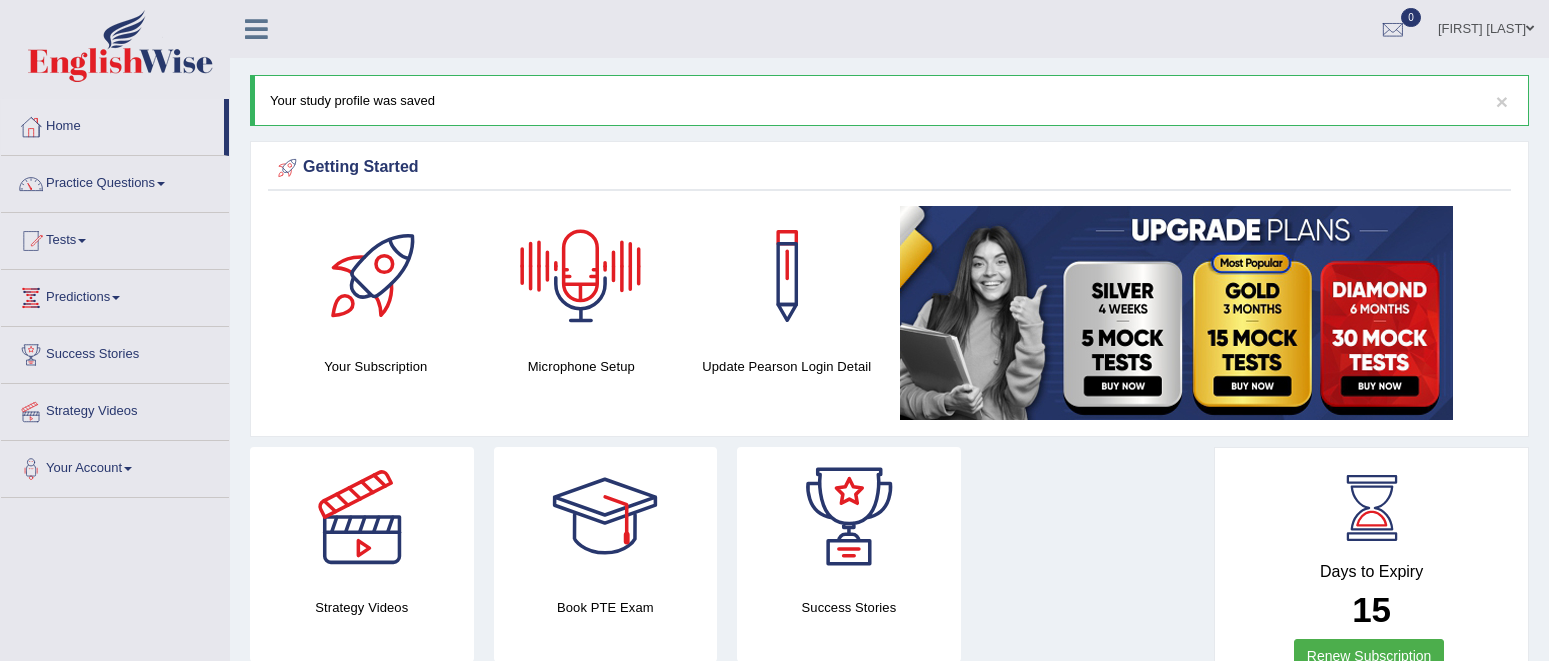scroll, scrollTop: 0, scrollLeft: 0, axis: both 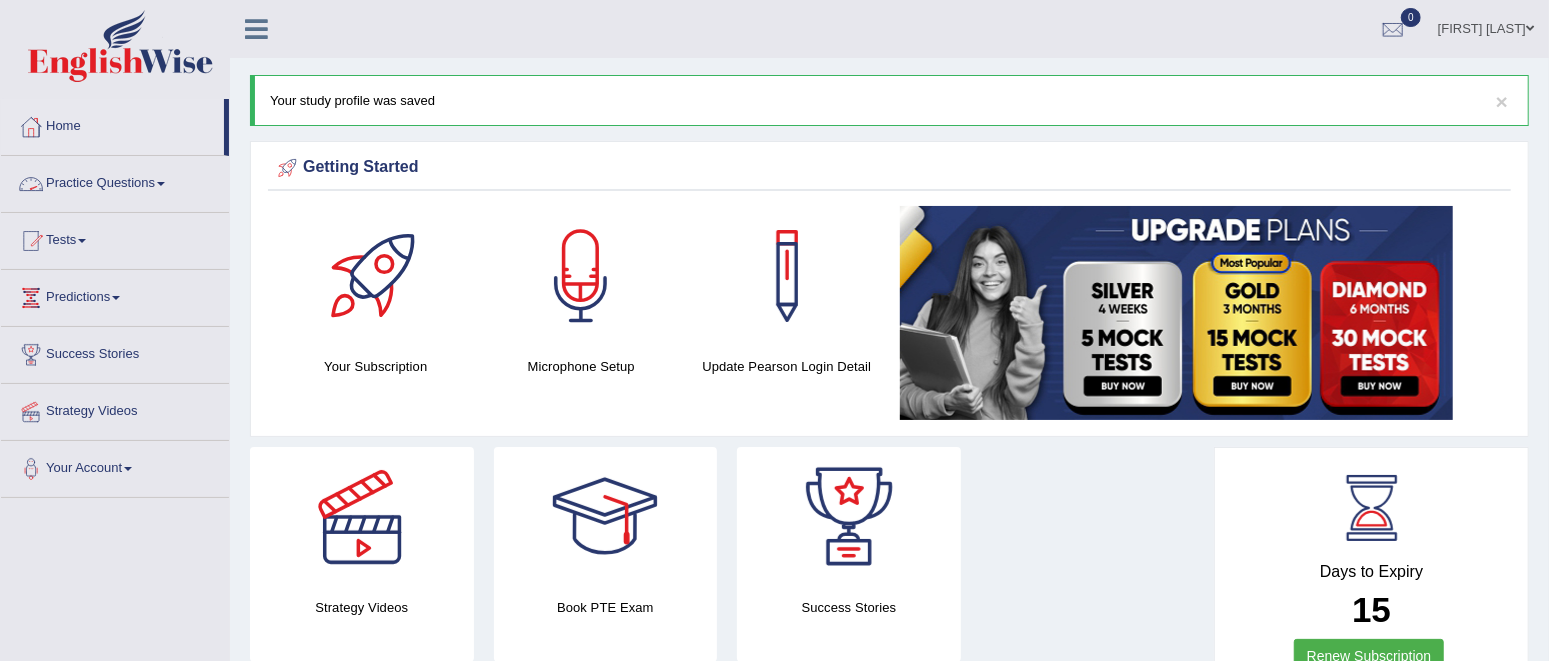 click on "Practice Questions" at bounding box center [115, 181] 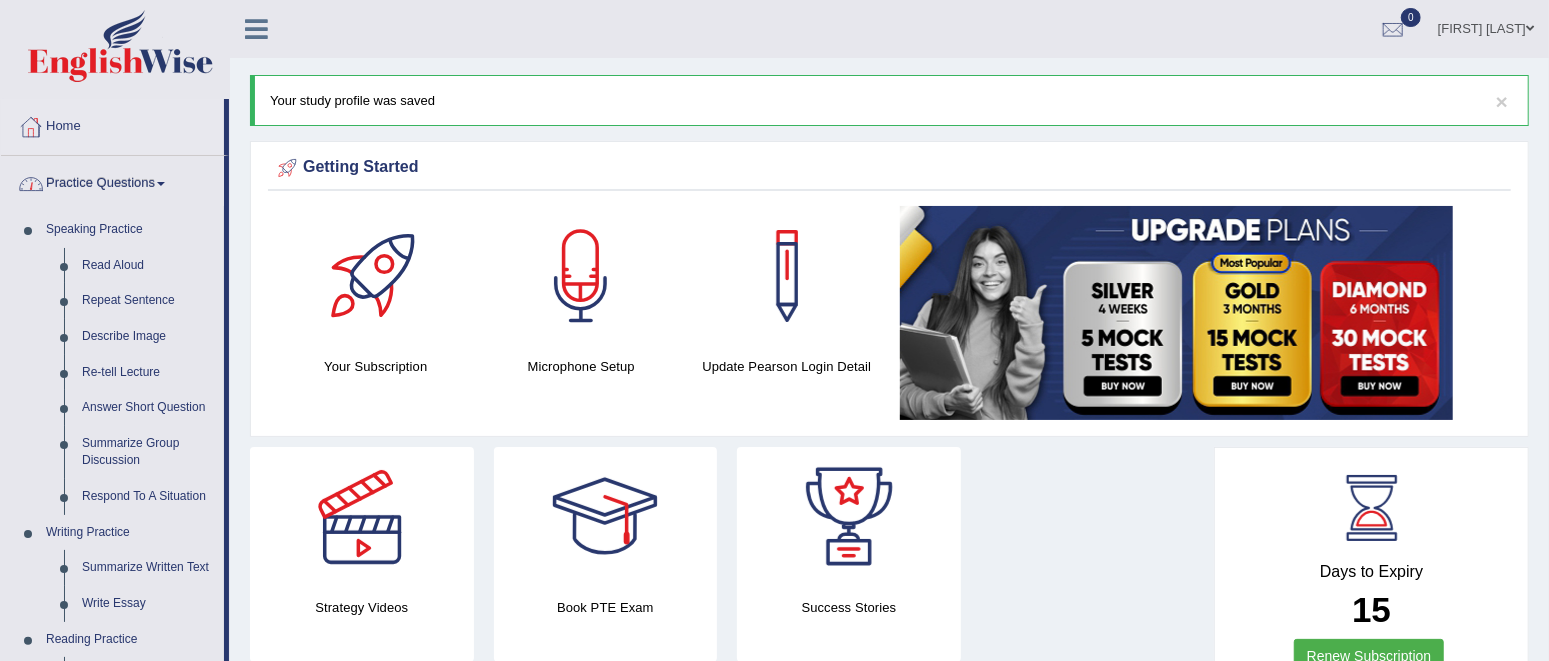 click on "Home" at bounding box center (112, 124) 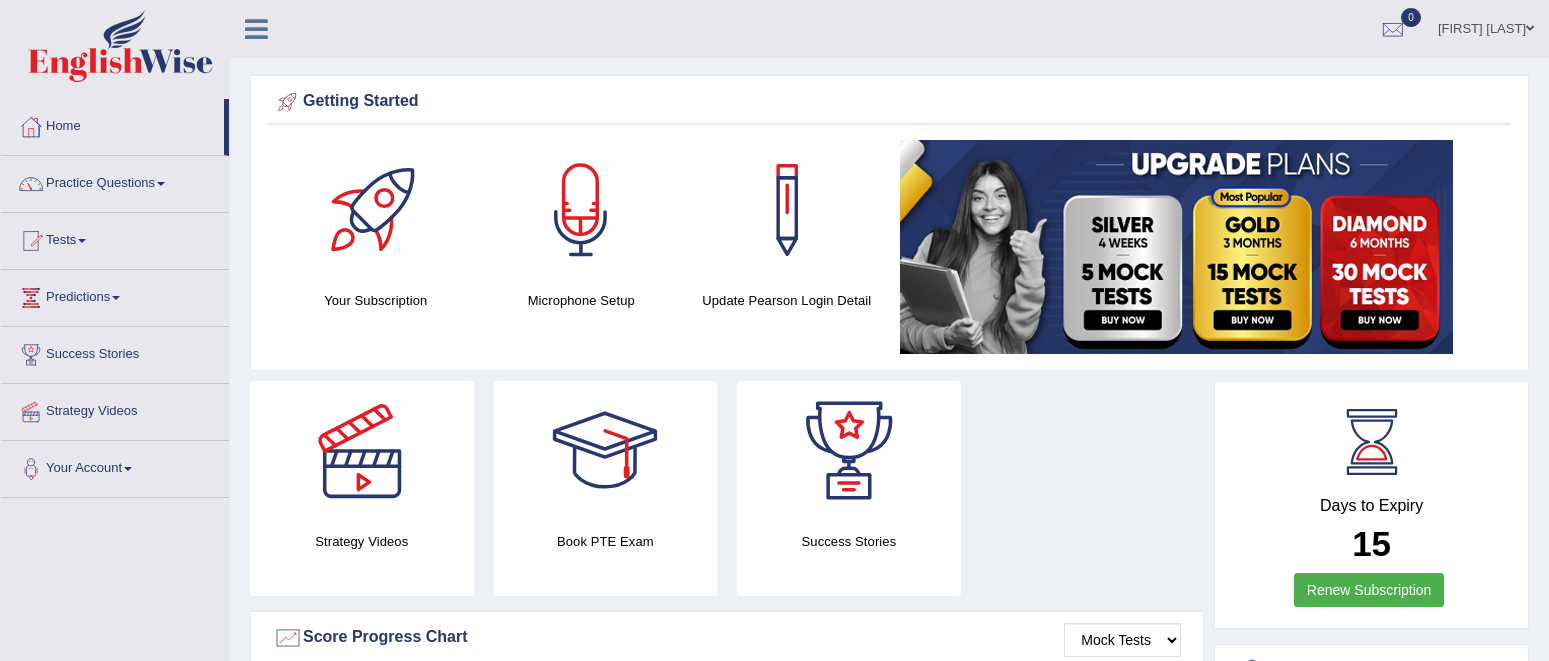 click on "Practice Questions" at bounding box center [115, 181] 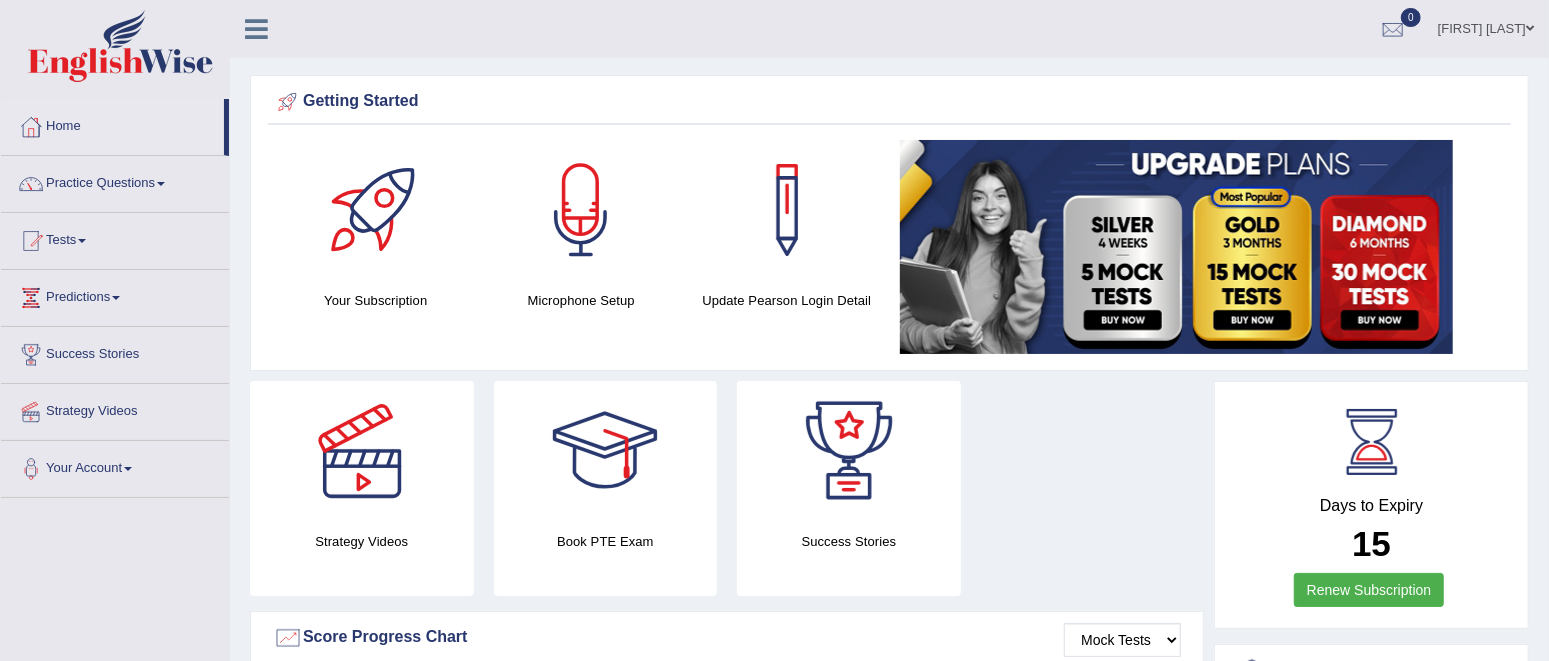 scroll, scrollTop: 0, scrollLeft: 0, axis: both 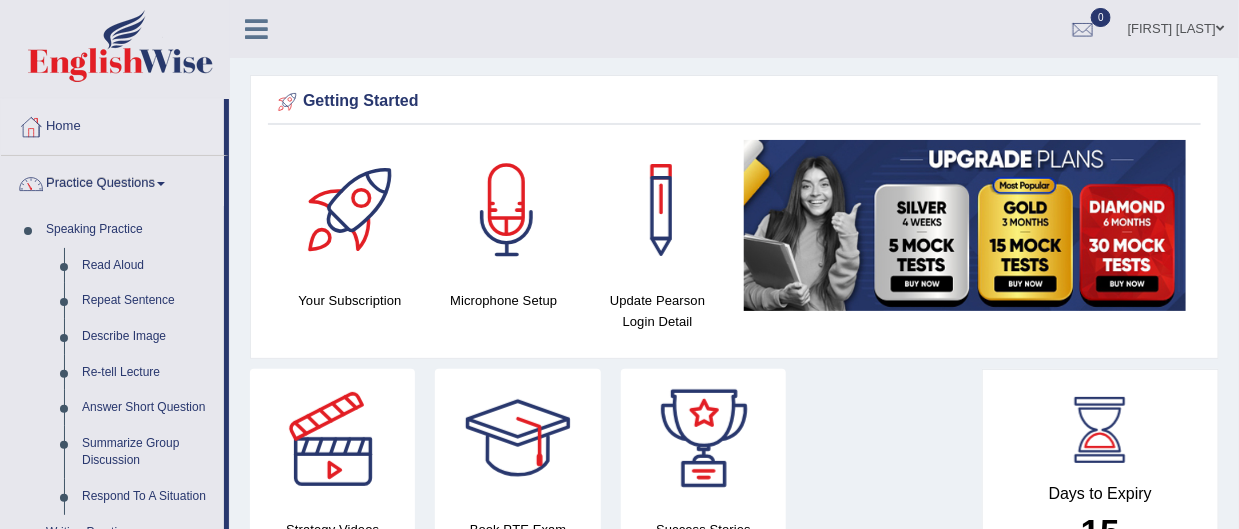 drag, startPoint x: 1488, startPoint y: 0, endPoint x: 695, endPoint y: 102, distance: 799.53296 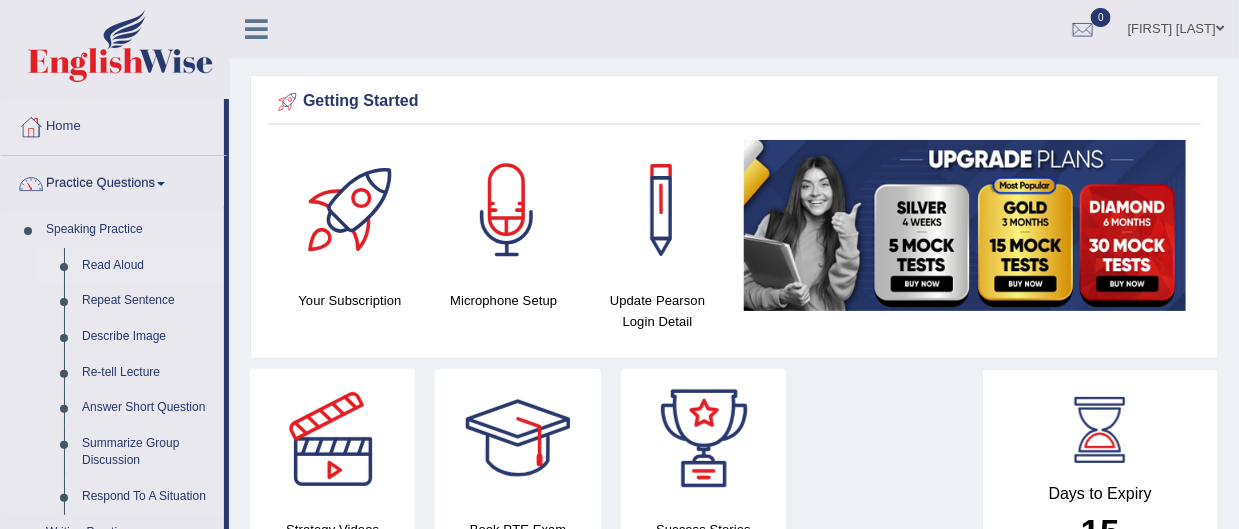 click on "Read Aloud" at bounding box center [148, 266] 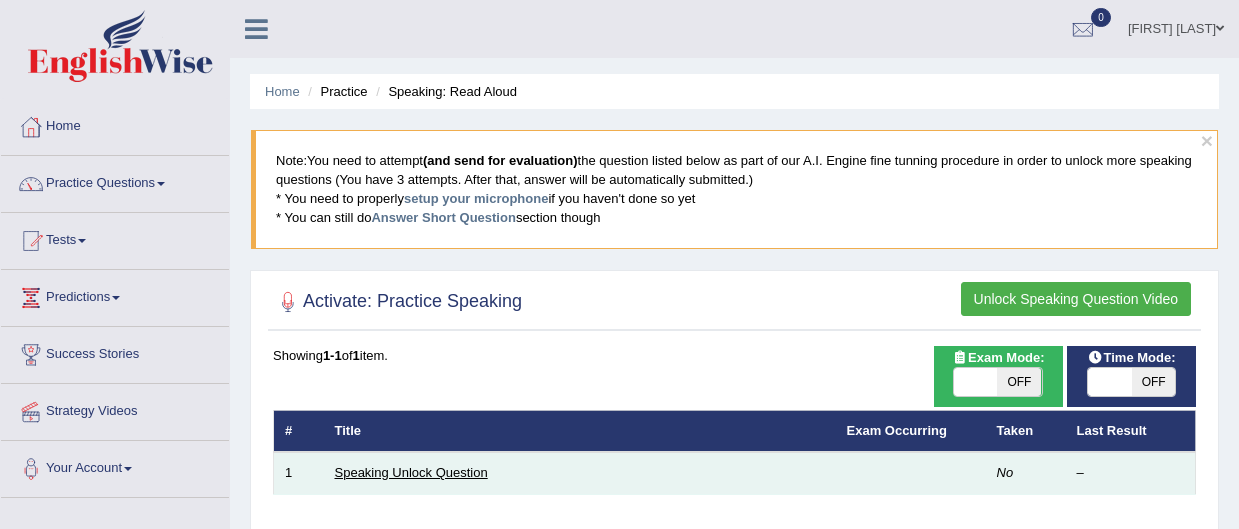 scroll, scrollTop: 200, scrollLeft: 0, axis: vertical 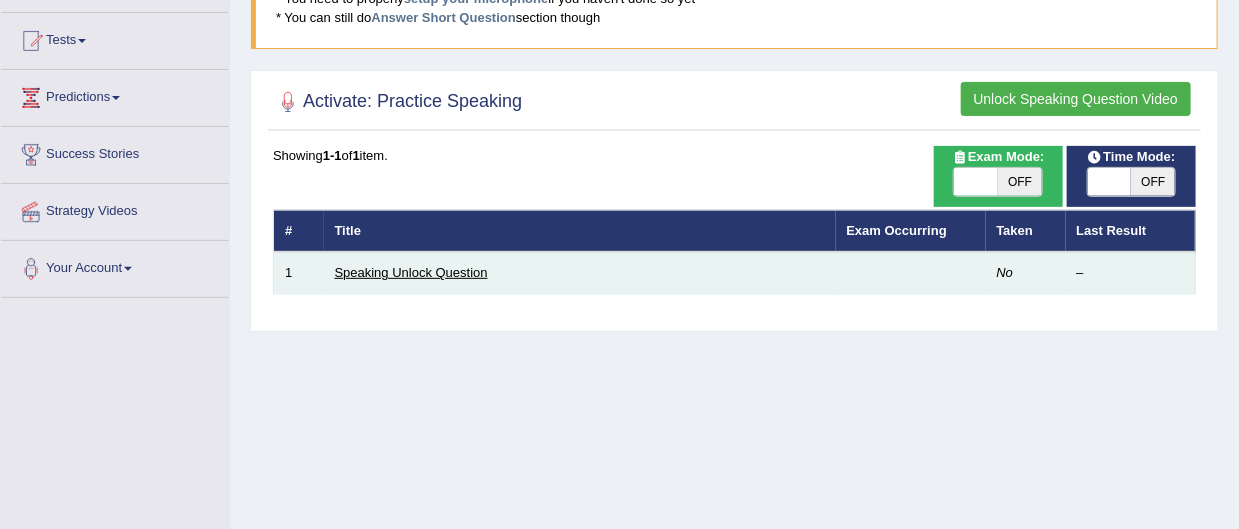 click on "Speaking Unlock Question" at bounding box center [411, 272] 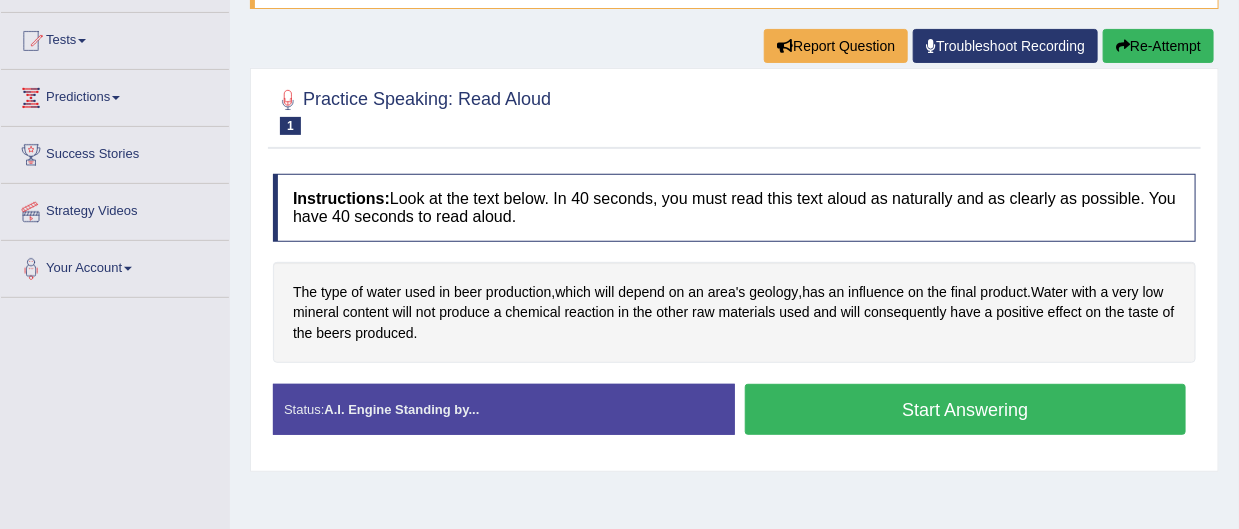 scroll, scrollTop: 200, scrollLeft: 0, axis: vertical 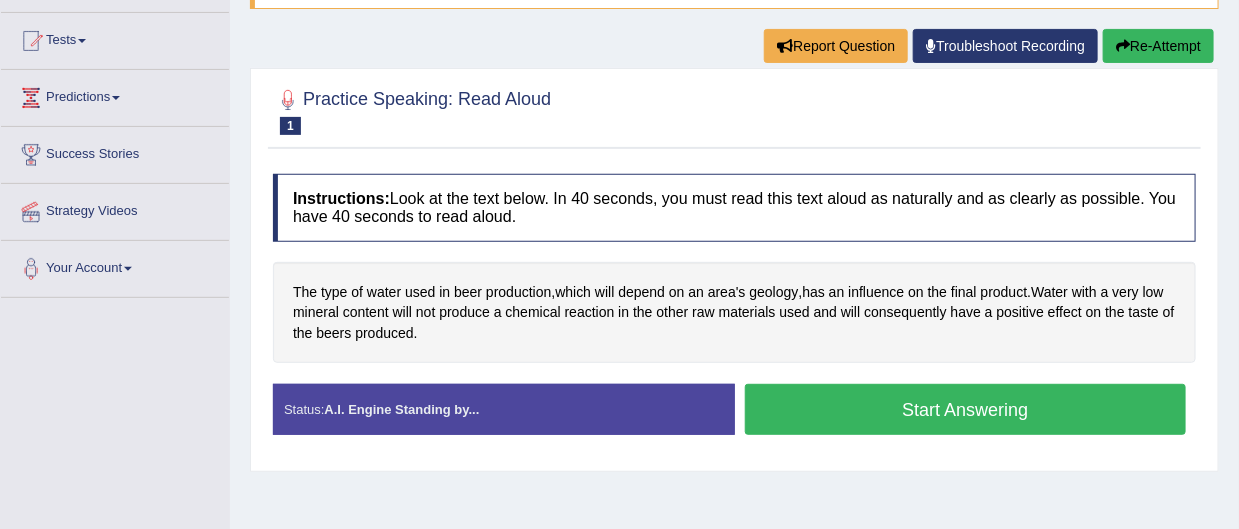 click on "Start Answering" at bounding box center (966, 409) 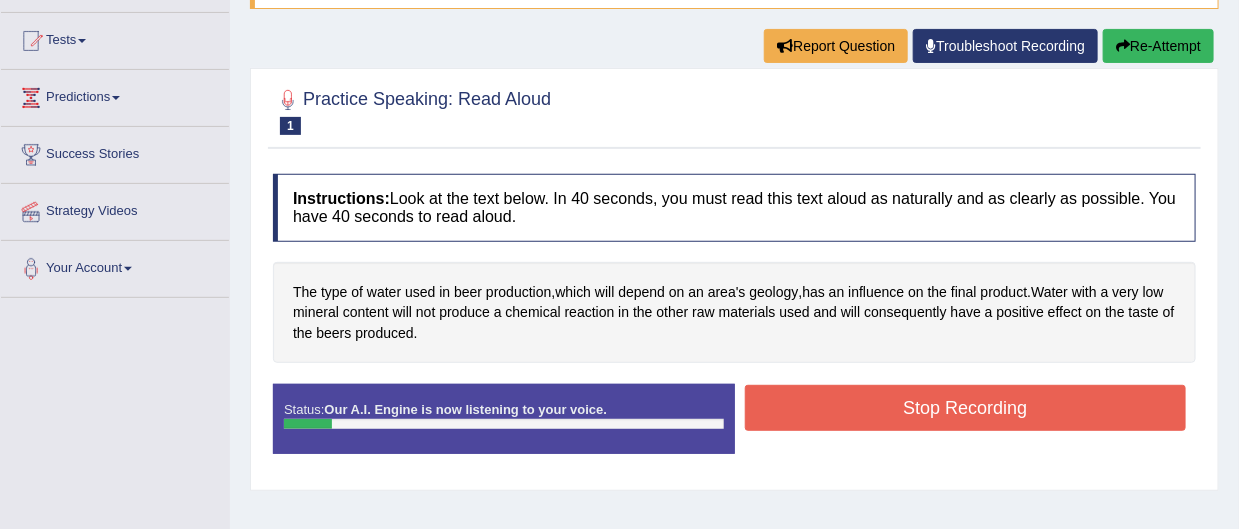 click on "Stop Recording" at bounding box center (966, 408) 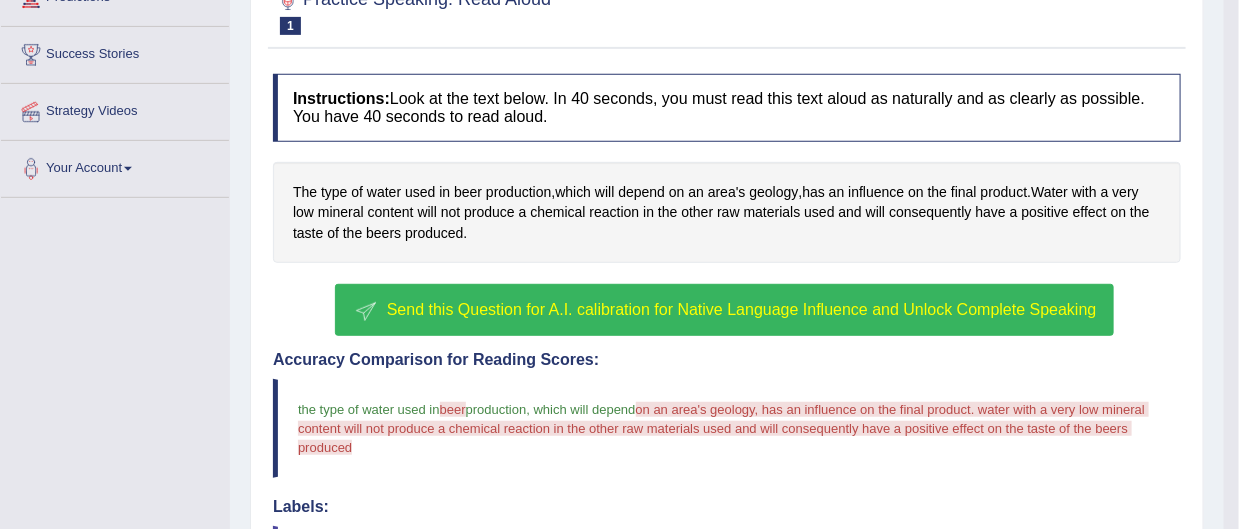 scroll, scrollTop: 499, scrollLeft: 0, axis: vertical 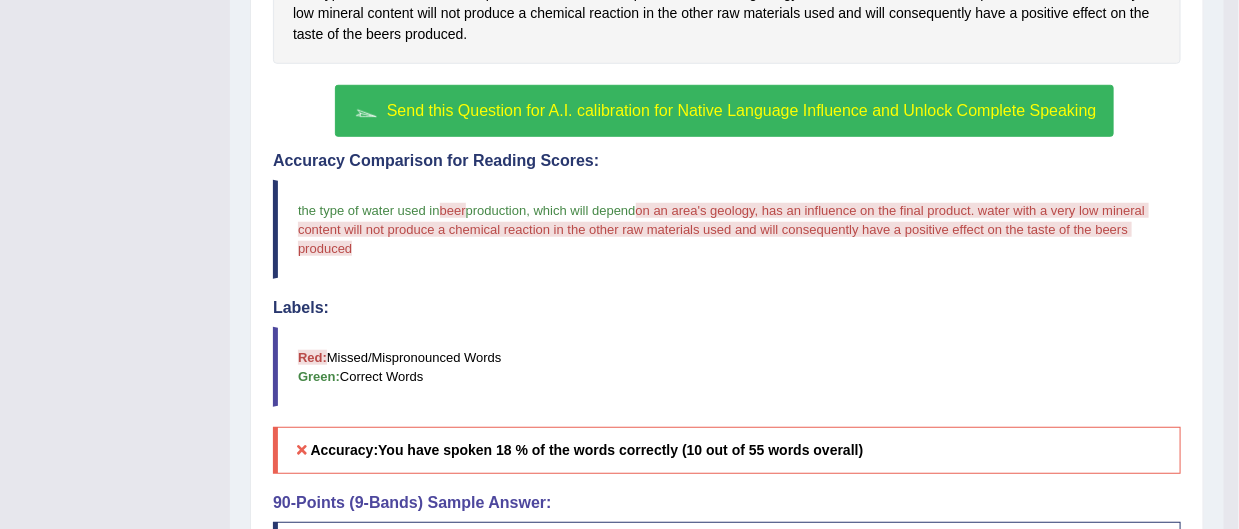 click on "Send this Question for A.I. calibration for Native Language Influence and Unlock Complete Speaking" at bounding box center [742, 110] 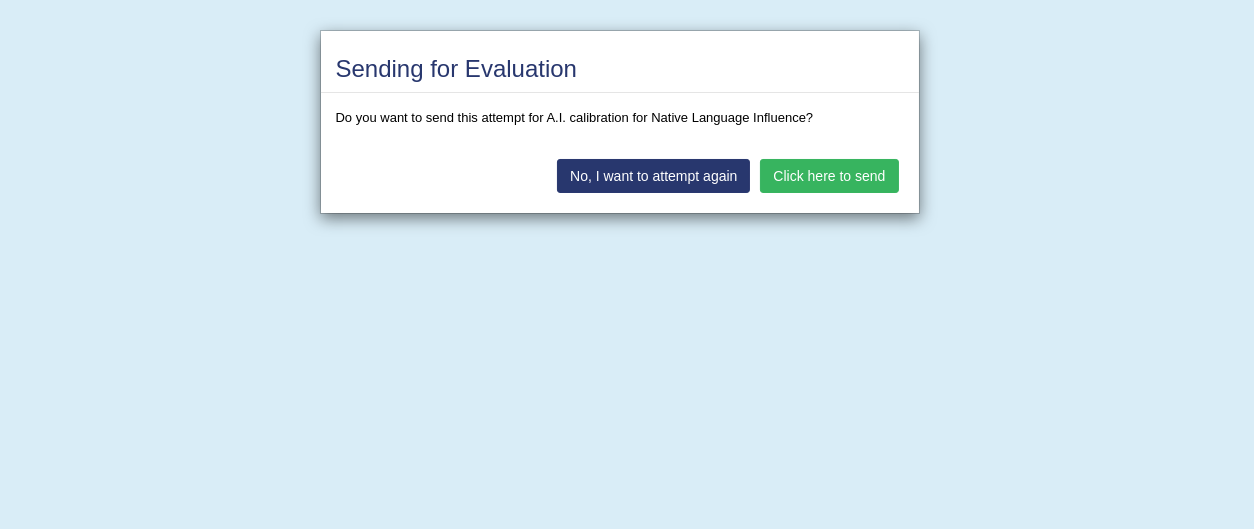 click on "Click here to send" at bounding box center (829, 176) 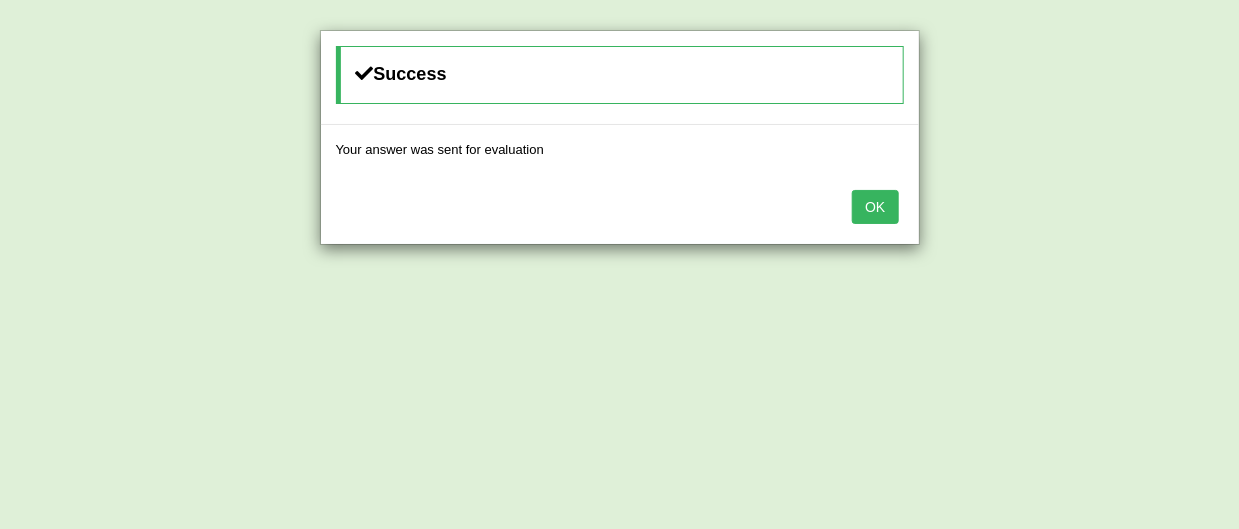 click on "OK" at bounding box center [875, 207] 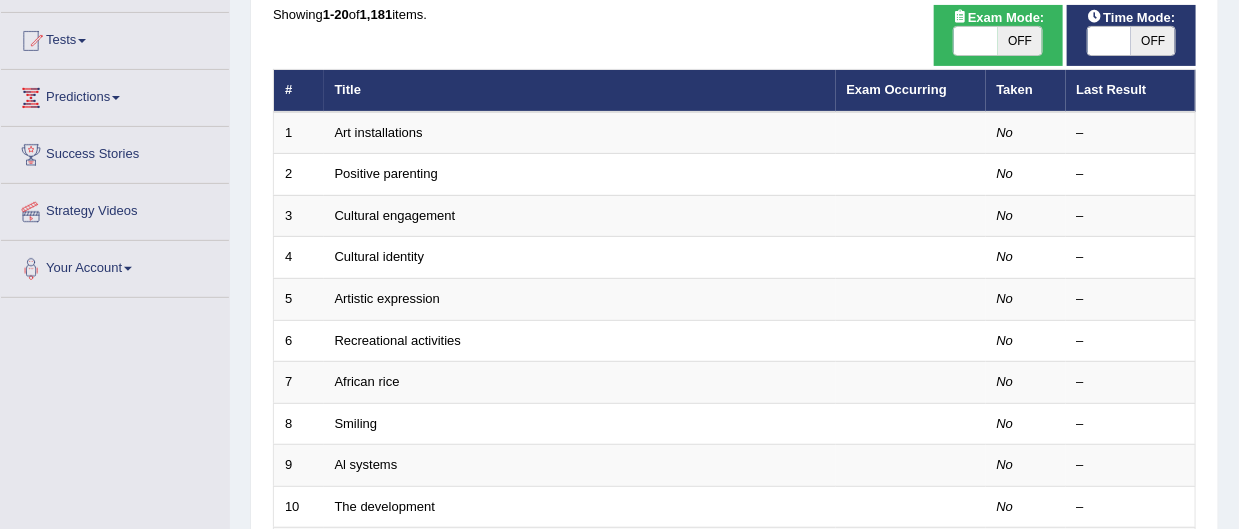 scroll, scrollTop: 200, scrollLeft: 0, axis: vertical 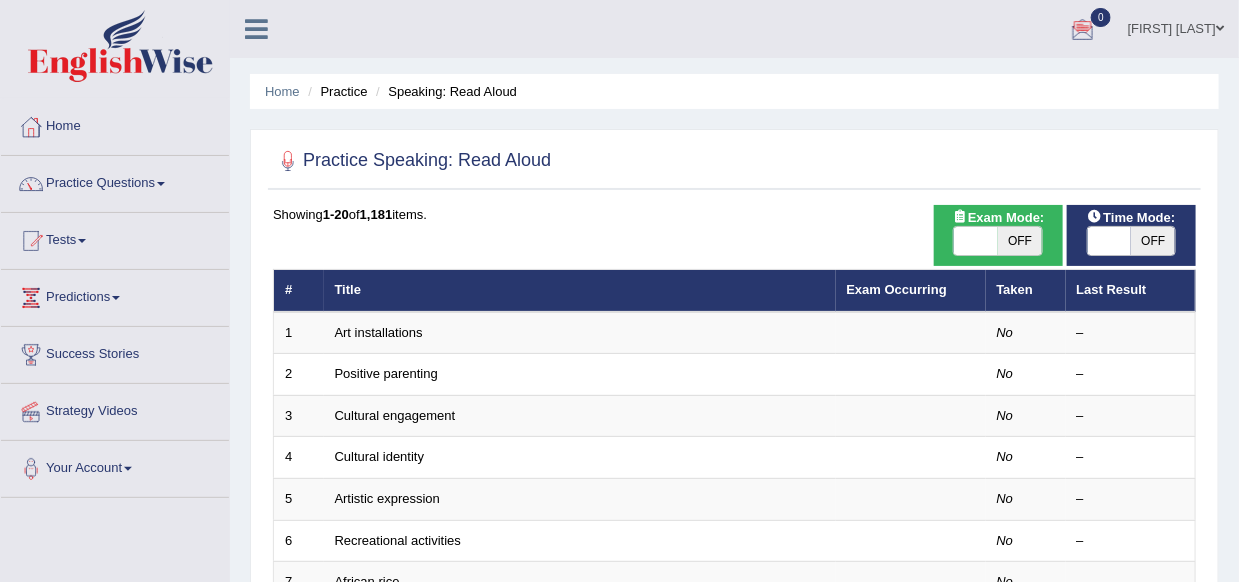 click at bounding box center (161, 184) 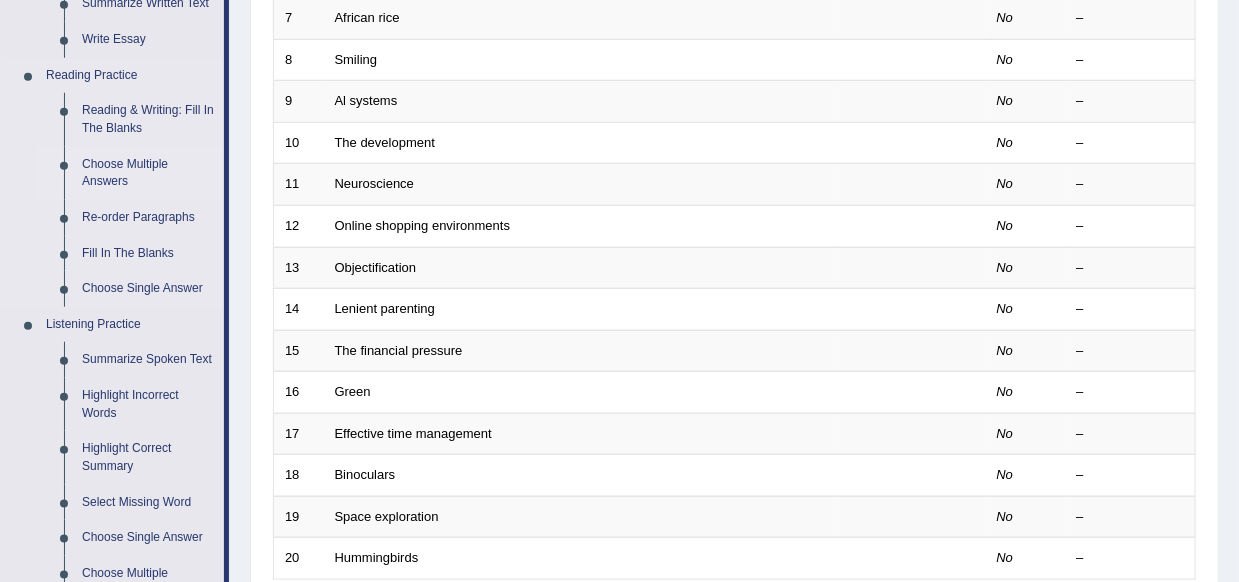 scroll, scrollTop: 600, scrollLeft: 0, axis: vertical 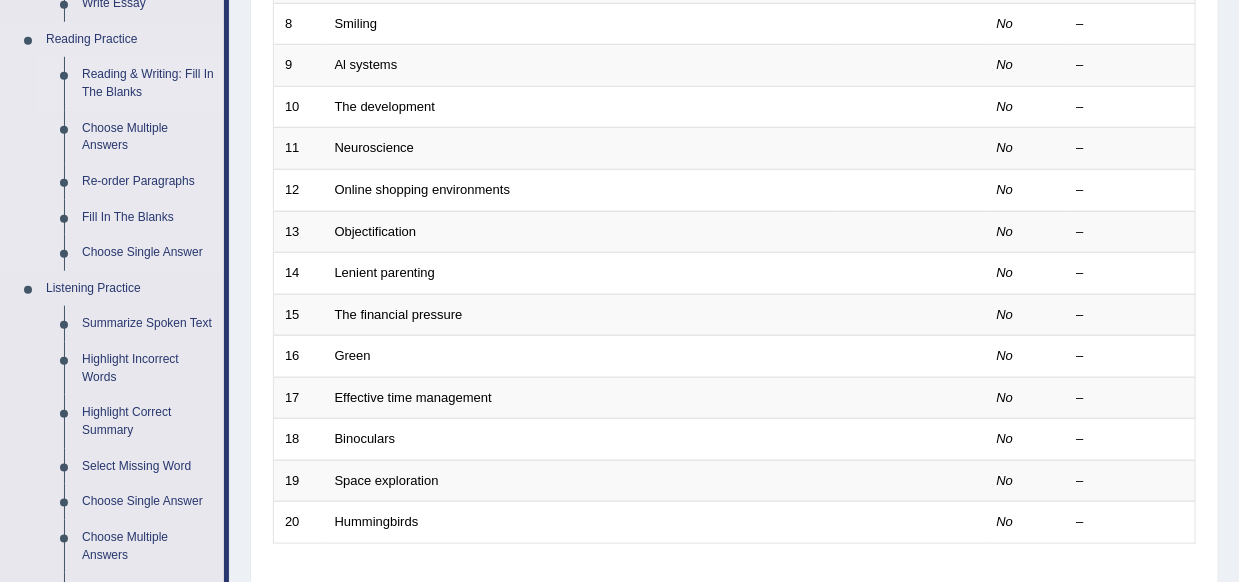 click on "Reading & Writing: Fill In The Blanks" at bounding box center [148, 83] 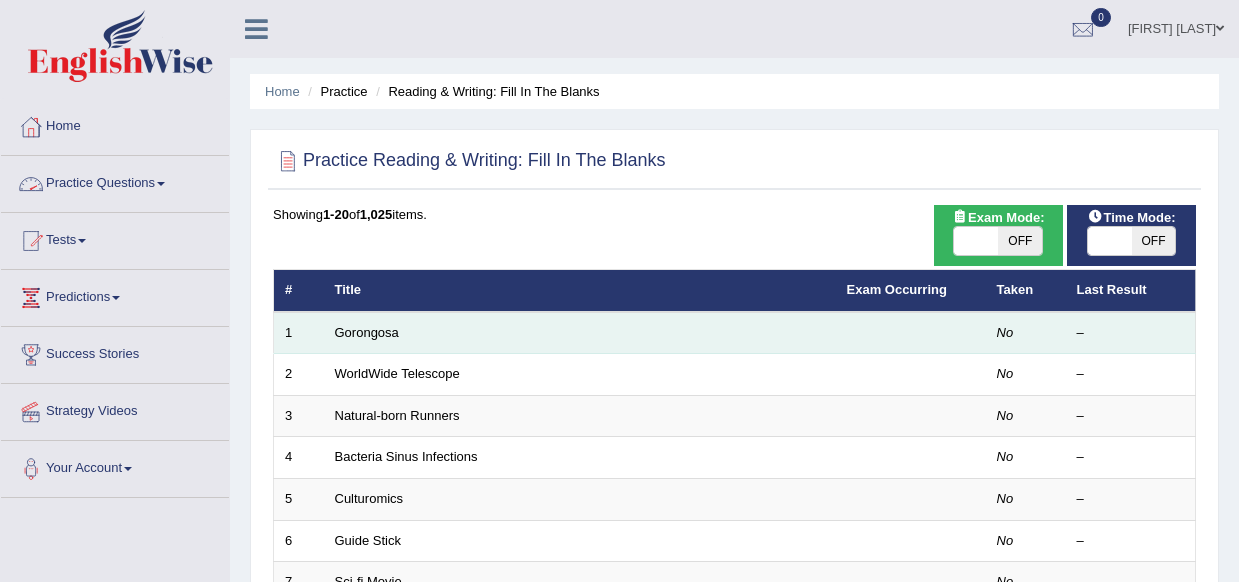 scroll, scrollTop: 0, scrollLeft: 0, axis: both 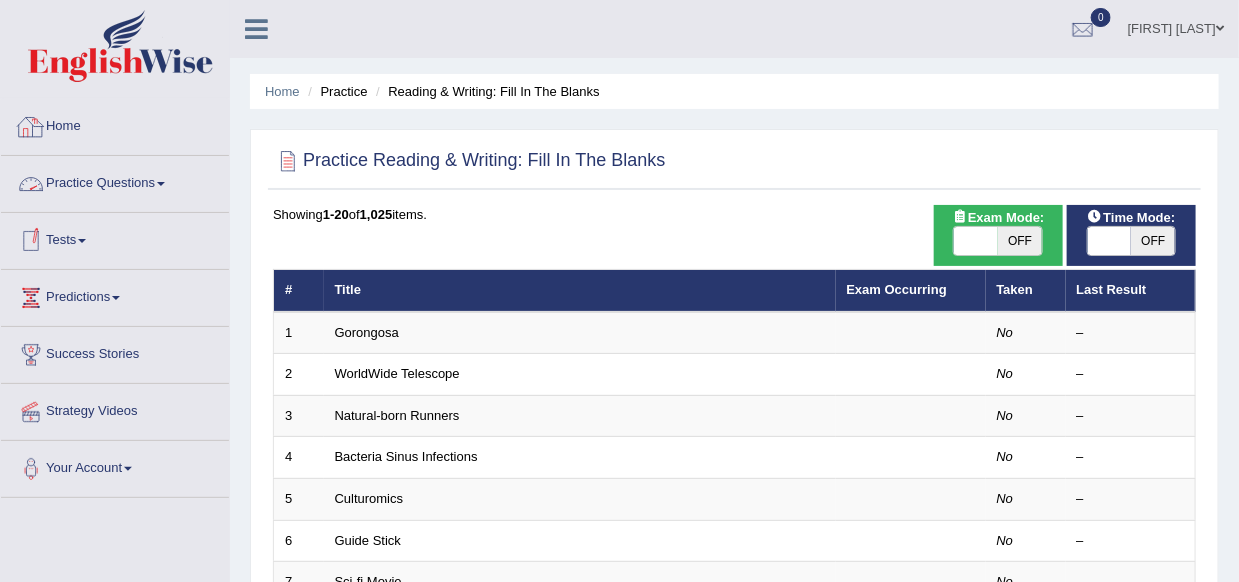 click on "Home" at bounding box center [115, 124] 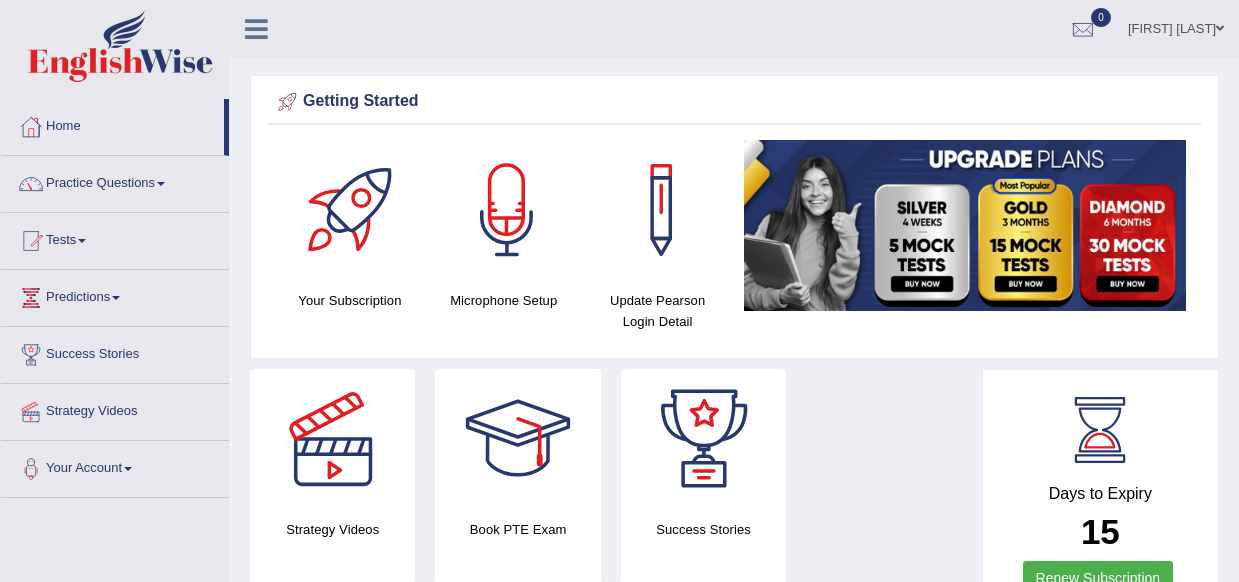 scroll, scrollTop: 0, scrollLeft: 0, axis: both 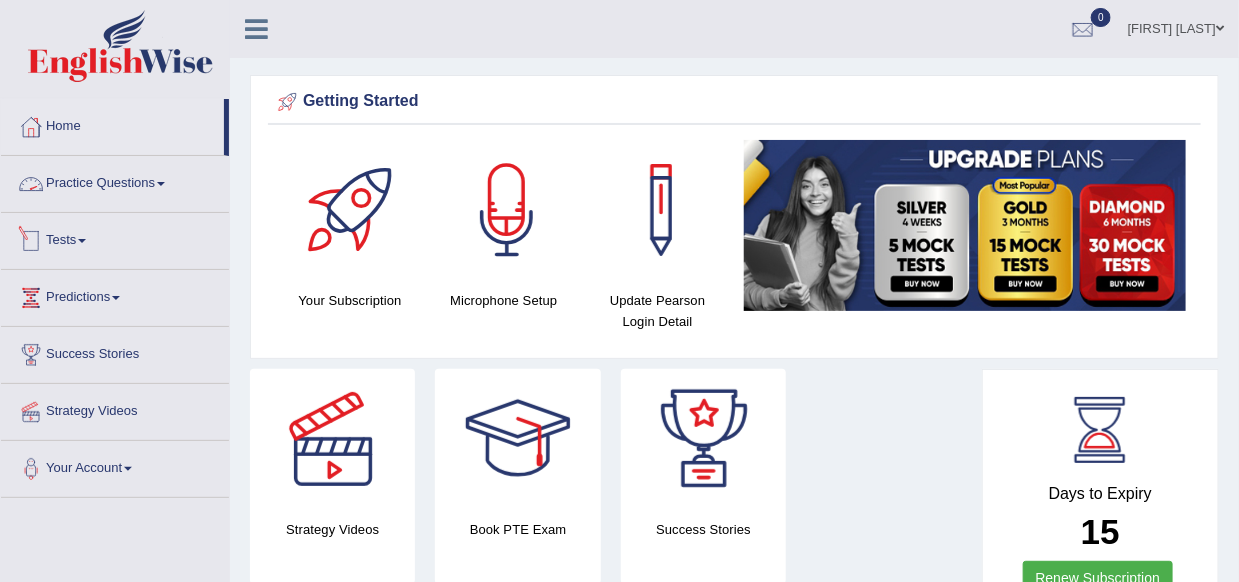 click on "Practice Questions" at bounding box center (115, 181) 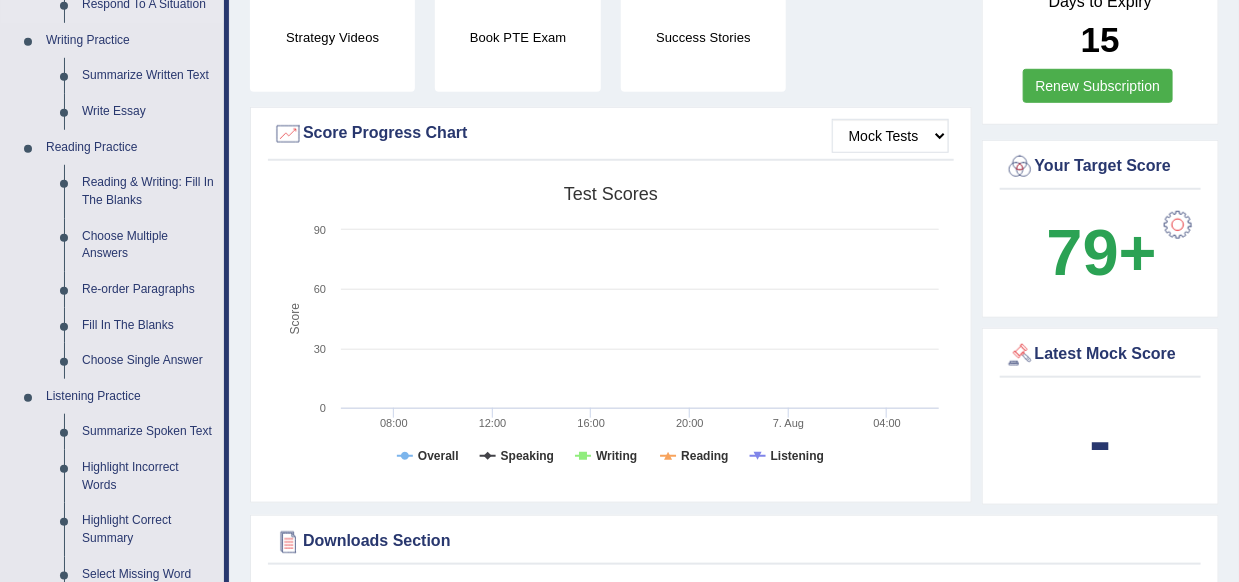 scroll, scrollTop: 499, scrollLeft: 0, axis: vertical 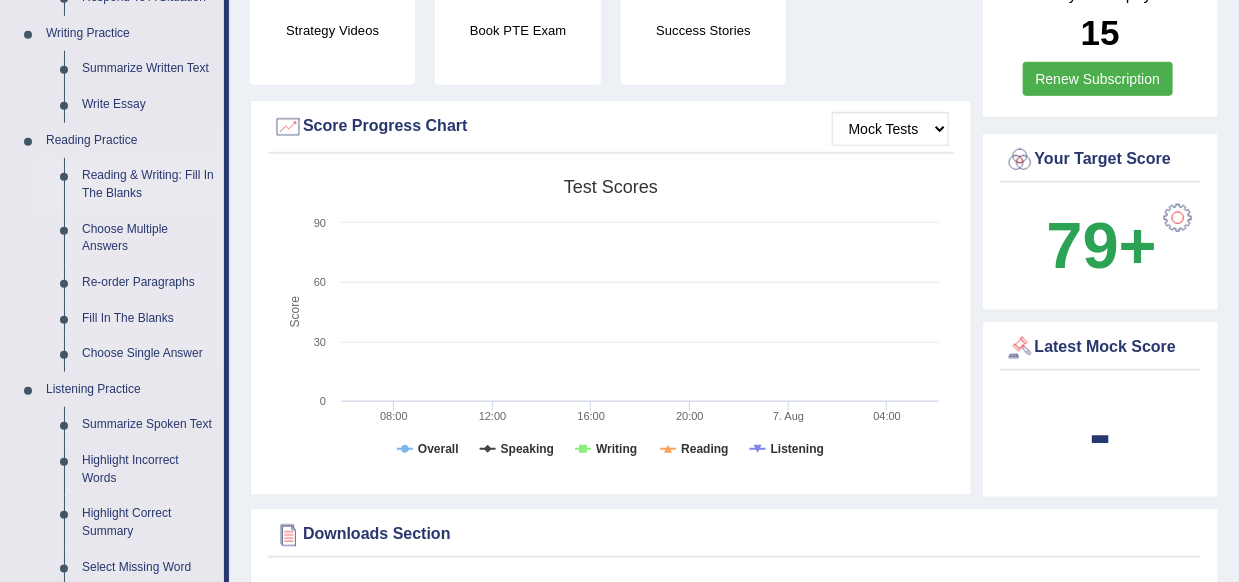 click on "Reading & Writing: Fill In The Blanks" at bounding box center (148, 184) 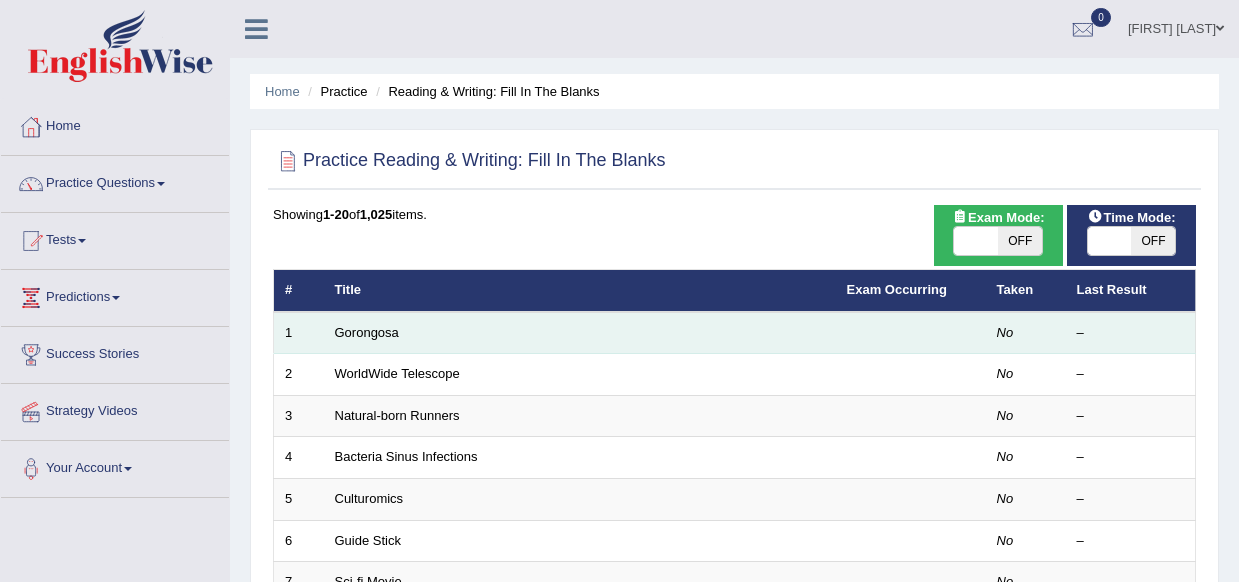 scroll, scrollTop: 0, scrollLeft: 0, axis: both 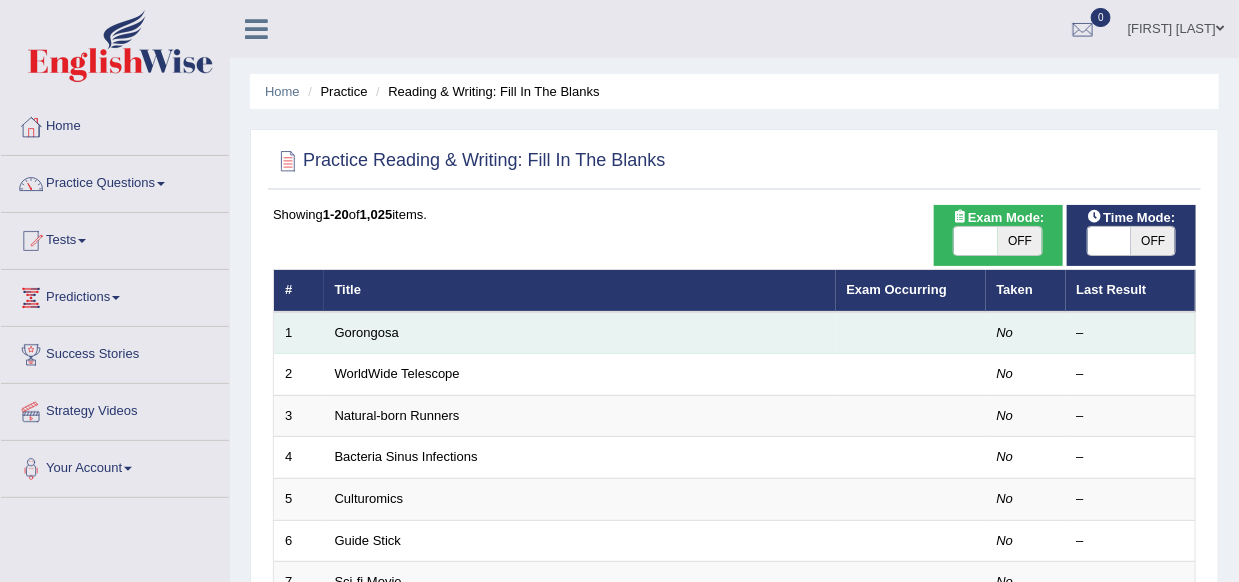 click on "Gorongosa" at bounding box center (580, 333) 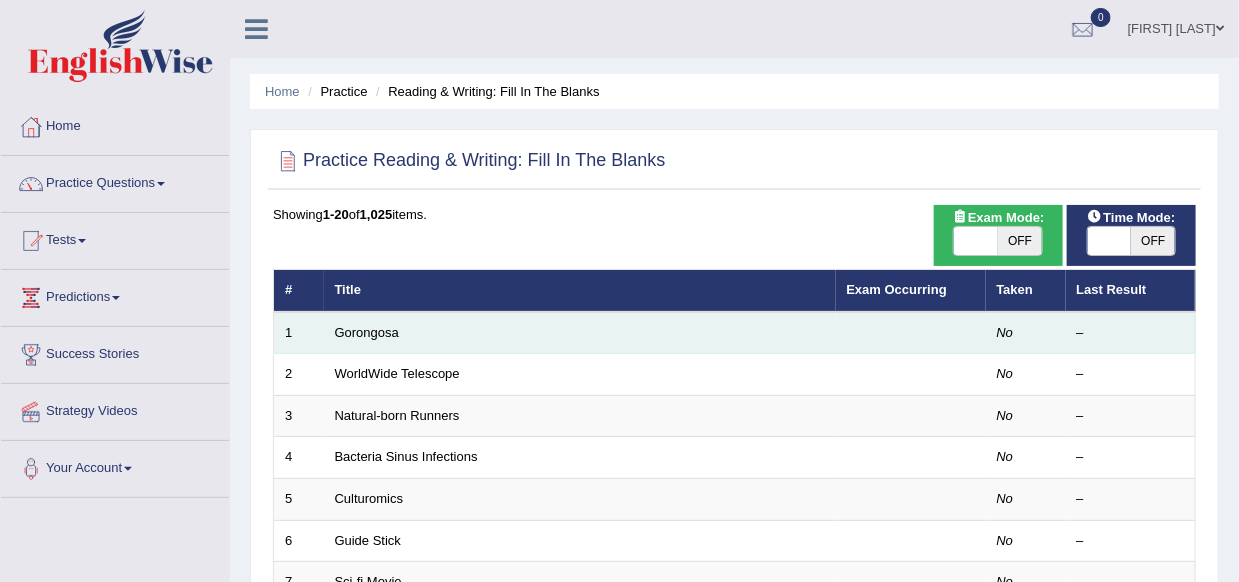 click on "Gorongosa" at bounding box center [580, 333] 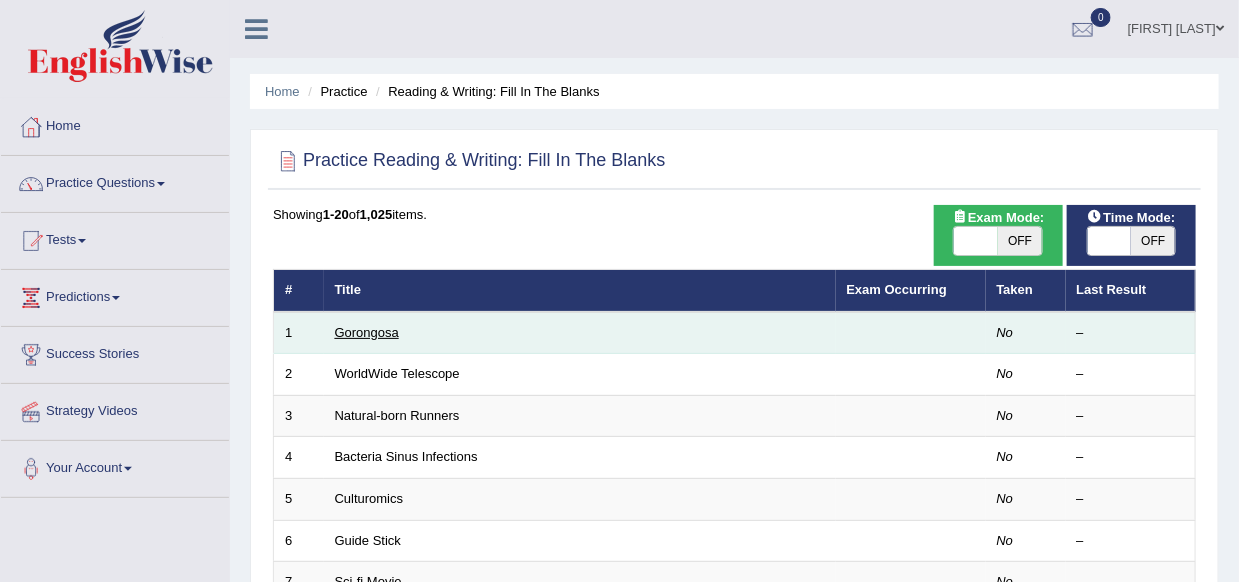 click on "Gorongosa" at bounding box center [367, 332] 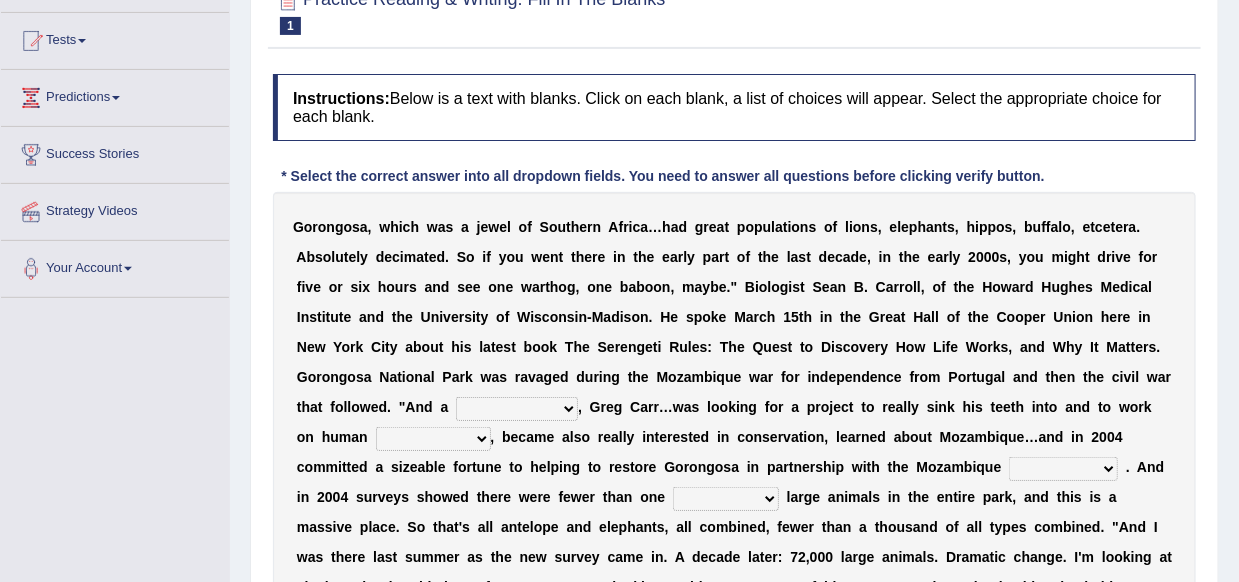 scroll, scrollTop: 200, scrollLeft: 0, axis: vertical 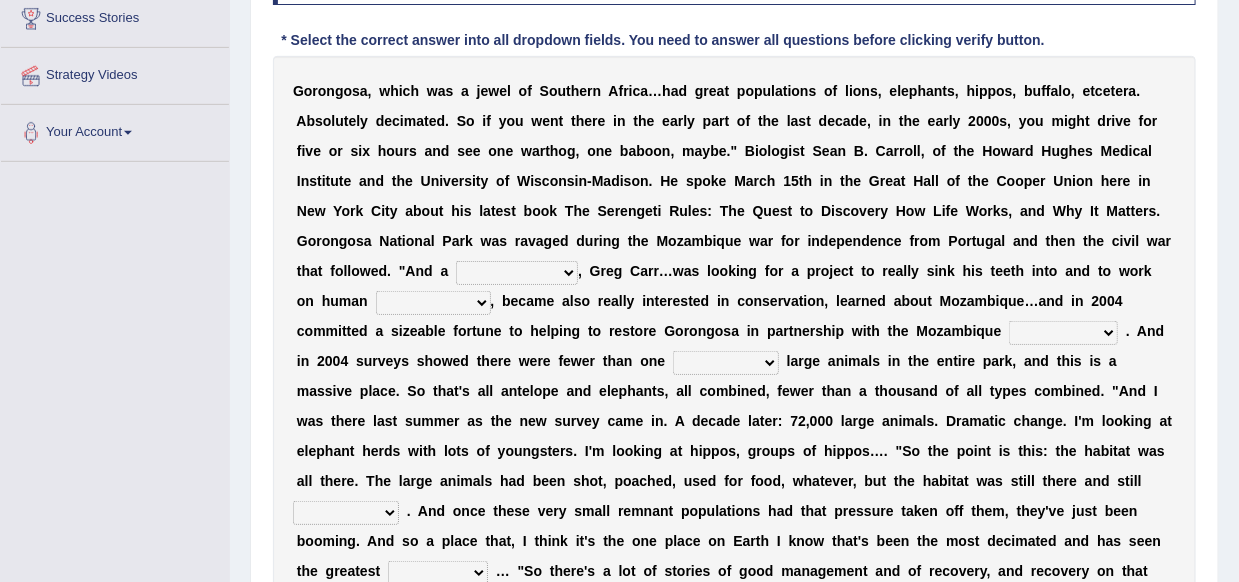 click on "passion solstice ballast philanthropist" at bounding box center (517, 273) 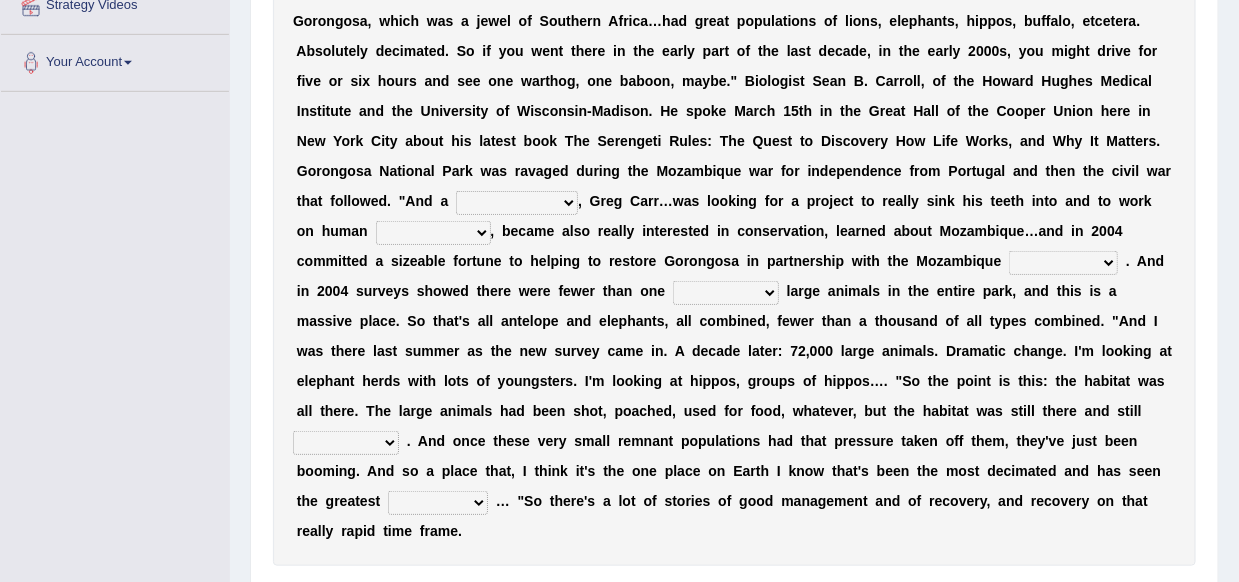 scroll, scrollTop: 436, scrollLeft: 0, axis: vertical 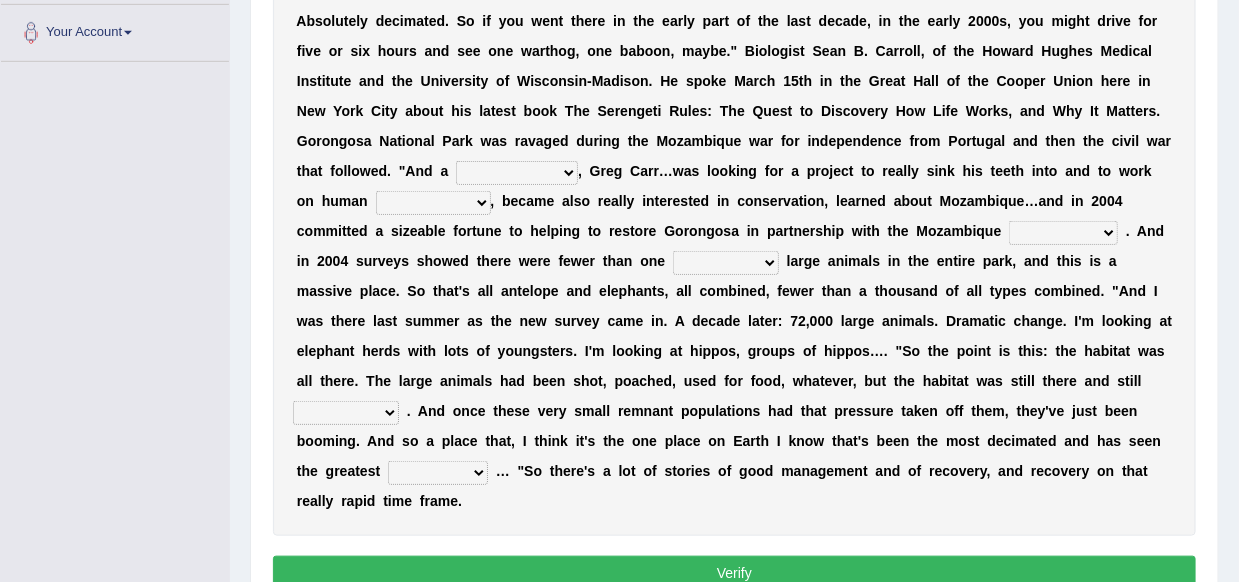 click on "passion solstice ballast philanthropist" at bounding box center [517, 173] 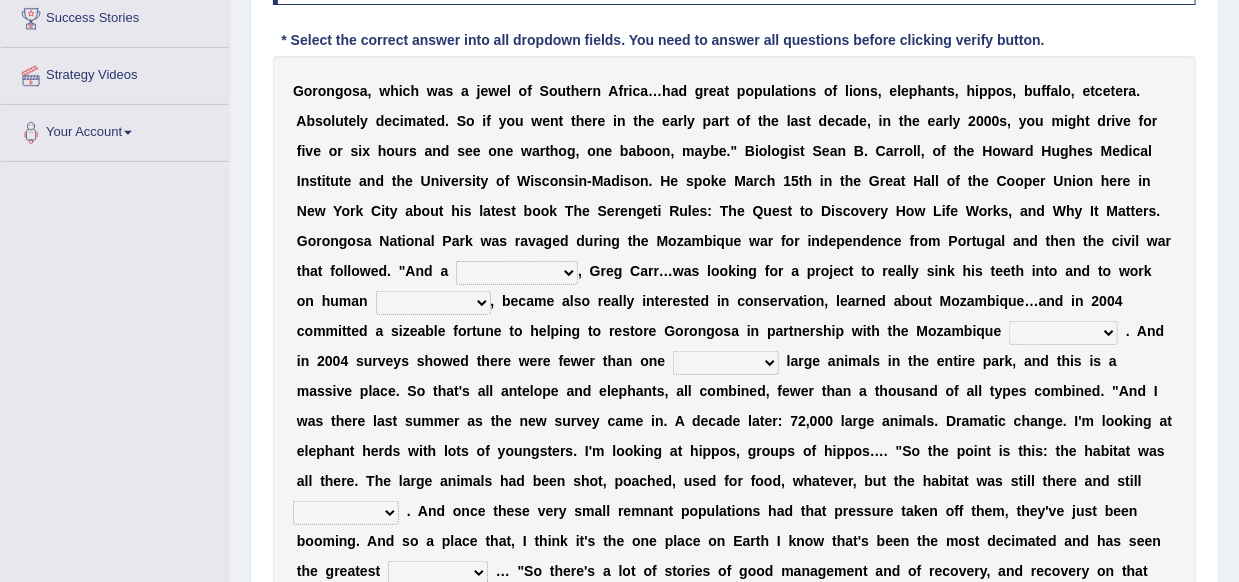 click on "passion solstice ballast philanthropist" at bounding box center (517, 273) 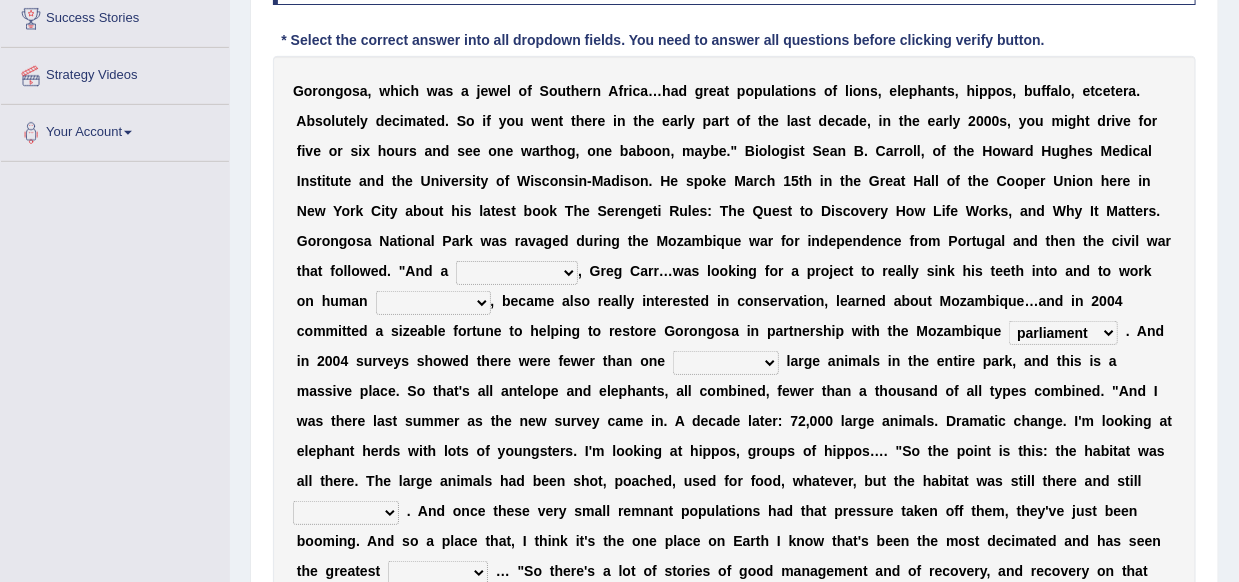 click on "parliament semanticist government journalist" at bounding box center [1063, 333] 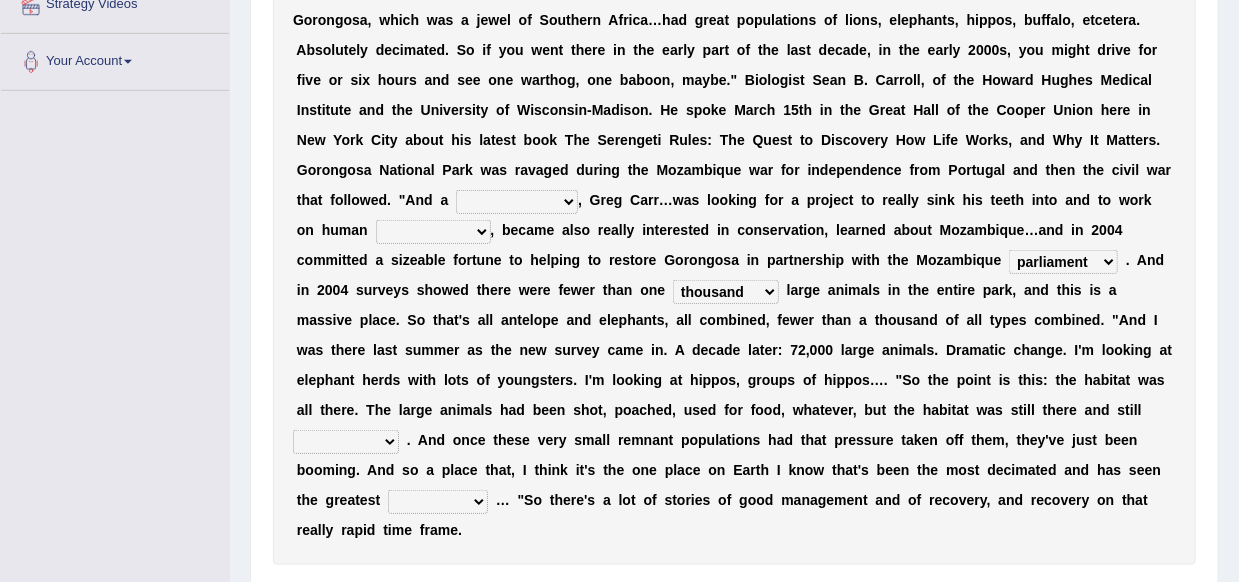 scroll, scrollTop: 436, scrollLeft: 0, axis: vertical 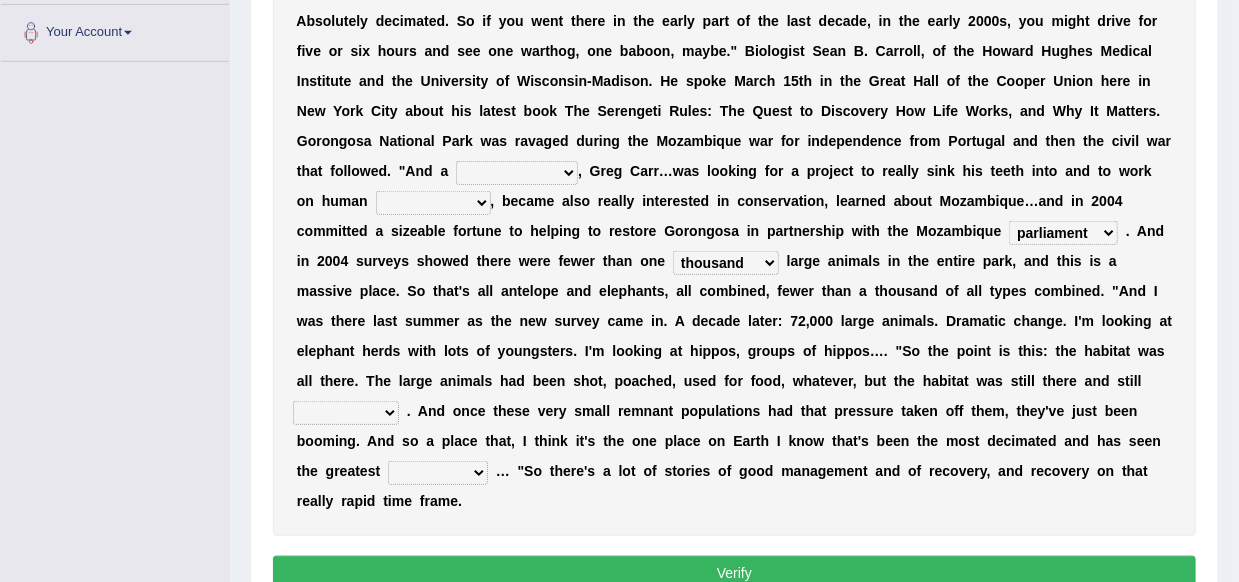 click on "assertive incidental compulsive productive" at bounding box center (346, 413) 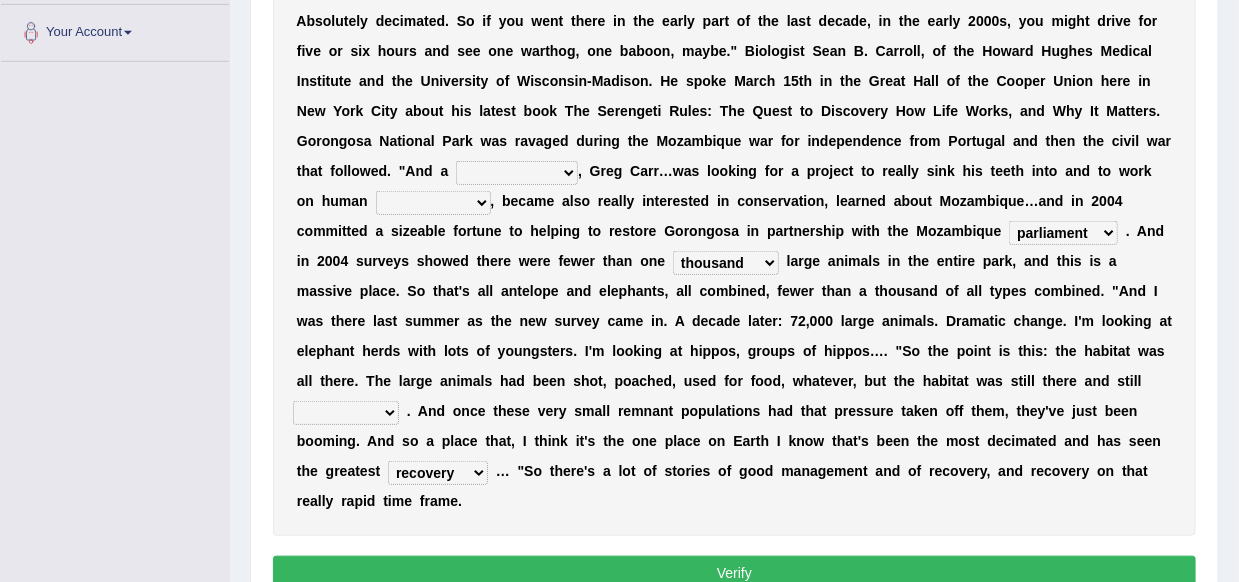 click on "l" at bounding box center [401, 381] 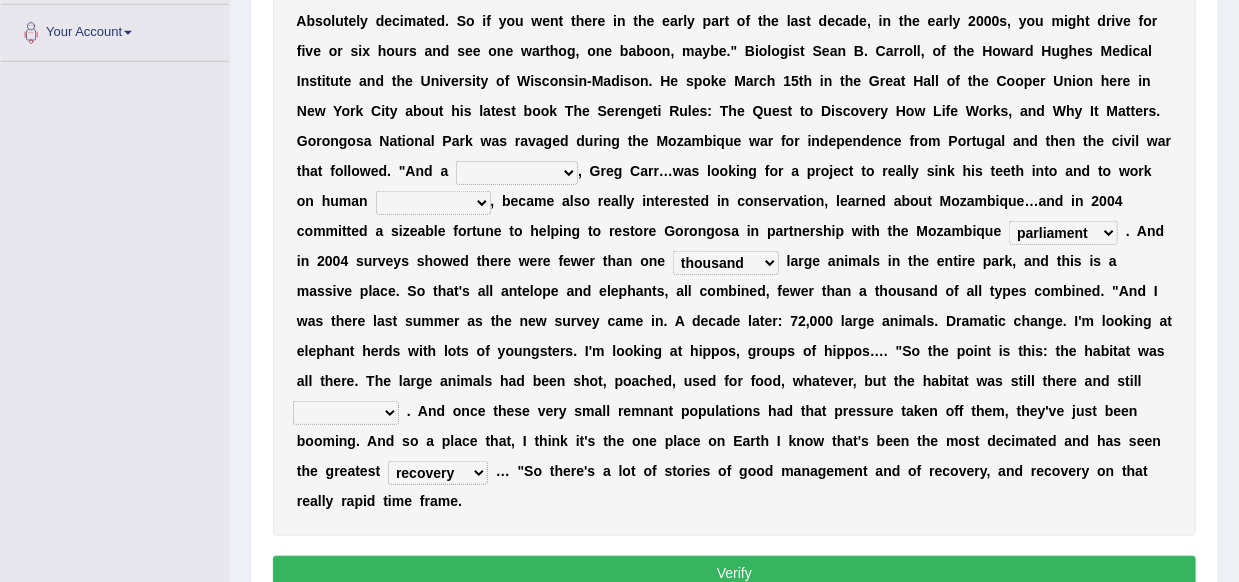 click on "recovery efficacy golly stumpy" at bounding box center [438, 473] 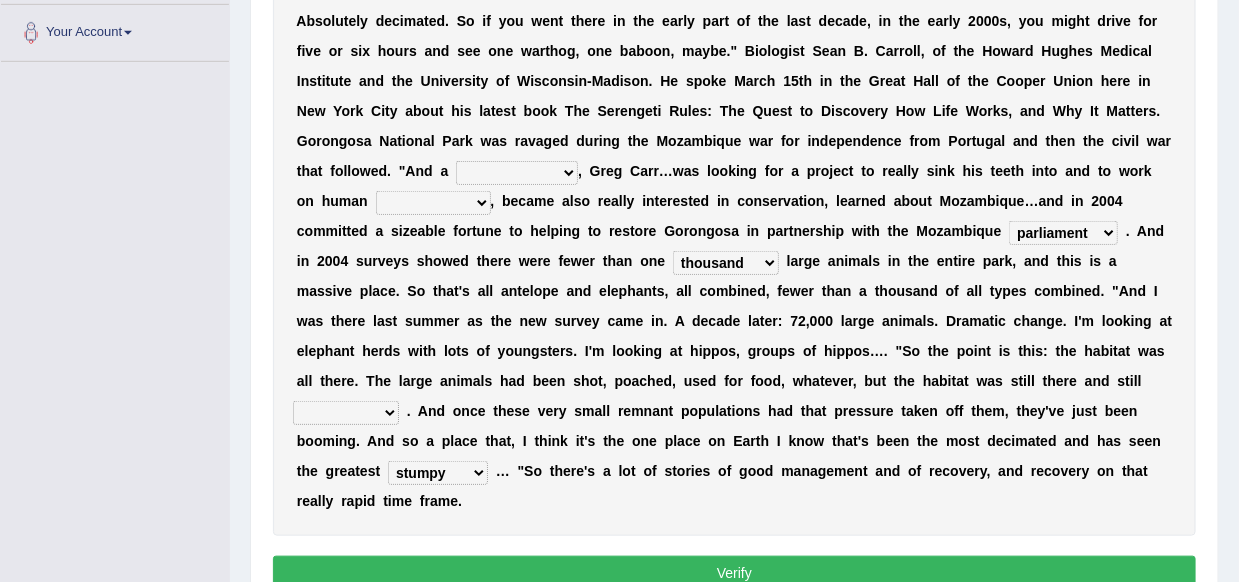 click on "recovery efficacy golly stumpy" at bounding box center [438, 473] 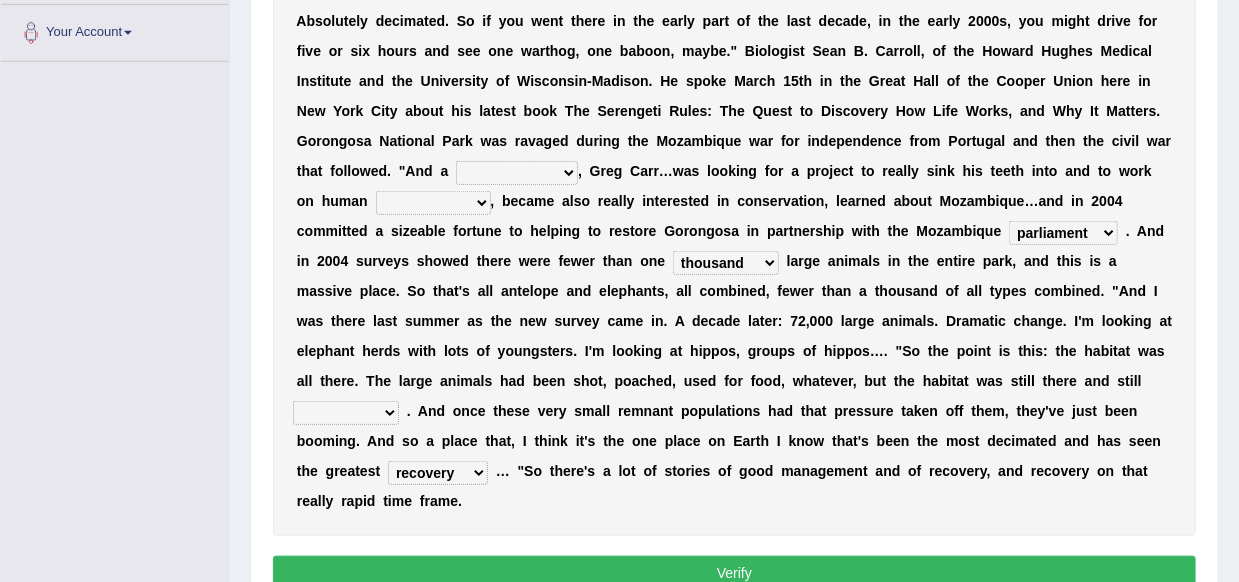 click on "recovery efficacy golly stumpy" at bounding box center (438, 473) 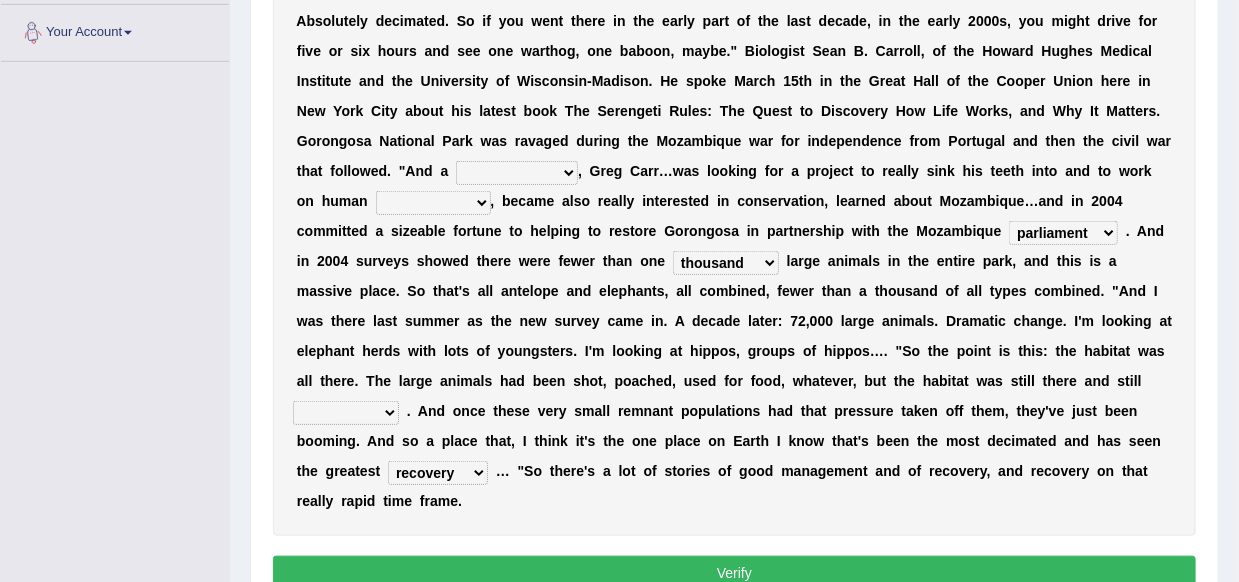 click on "recovery efficacy golly stumpy" at bounding box center [438, 473] 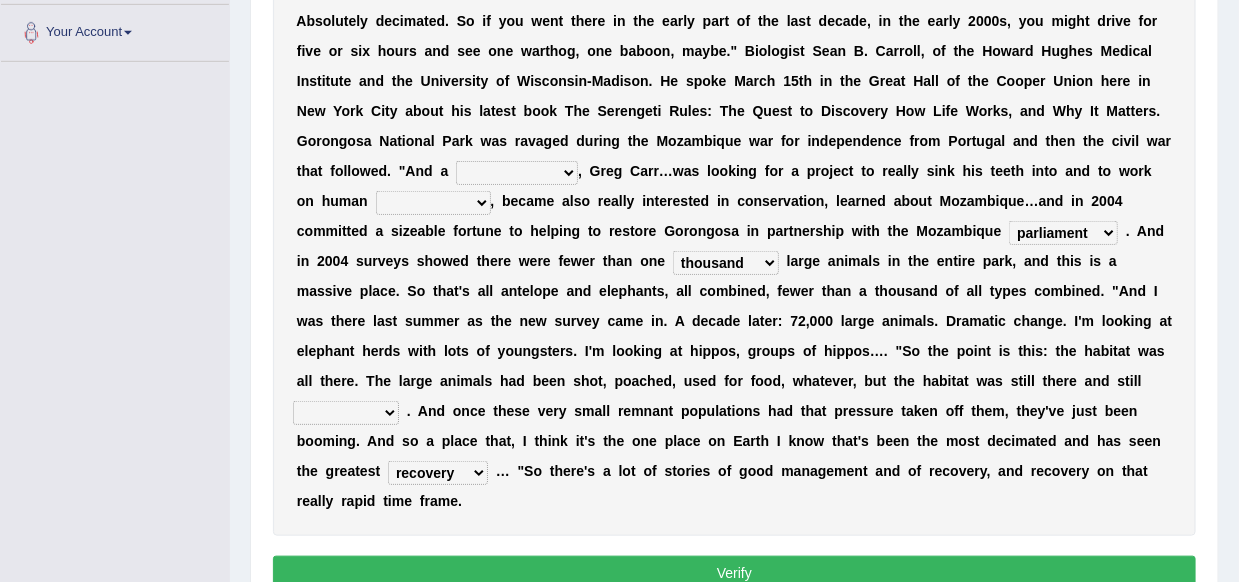 select on "efficacy" 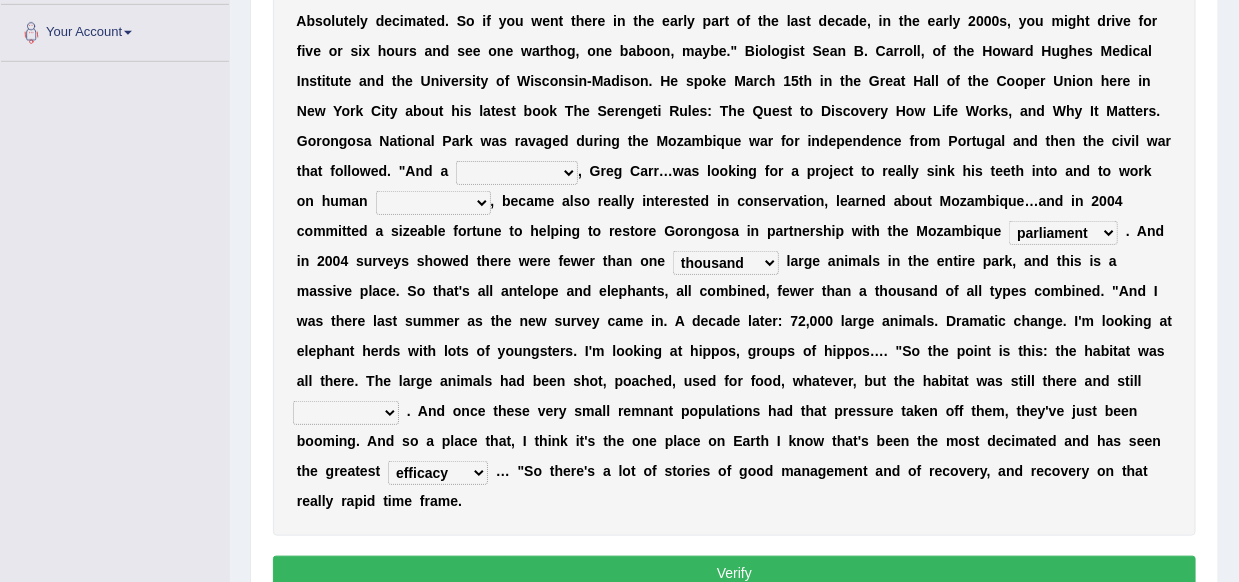 click on "recovery efficacy golly stumpy" at bounding box center [438, 473] 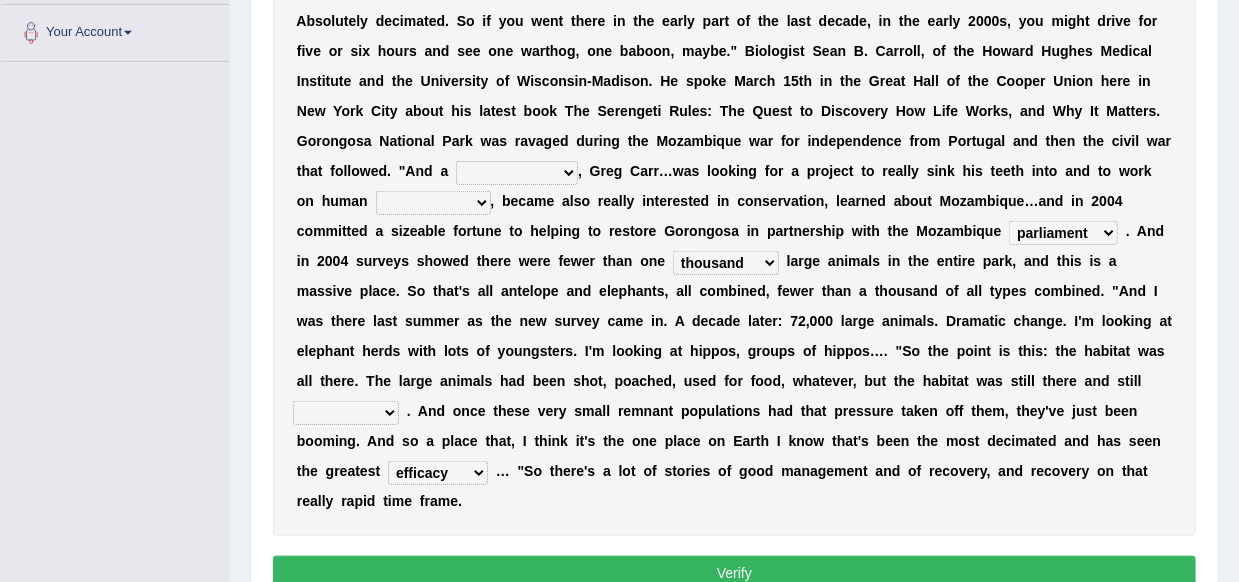 click on "assertive incidental compulsive productive" at bounding box center [346, 413] 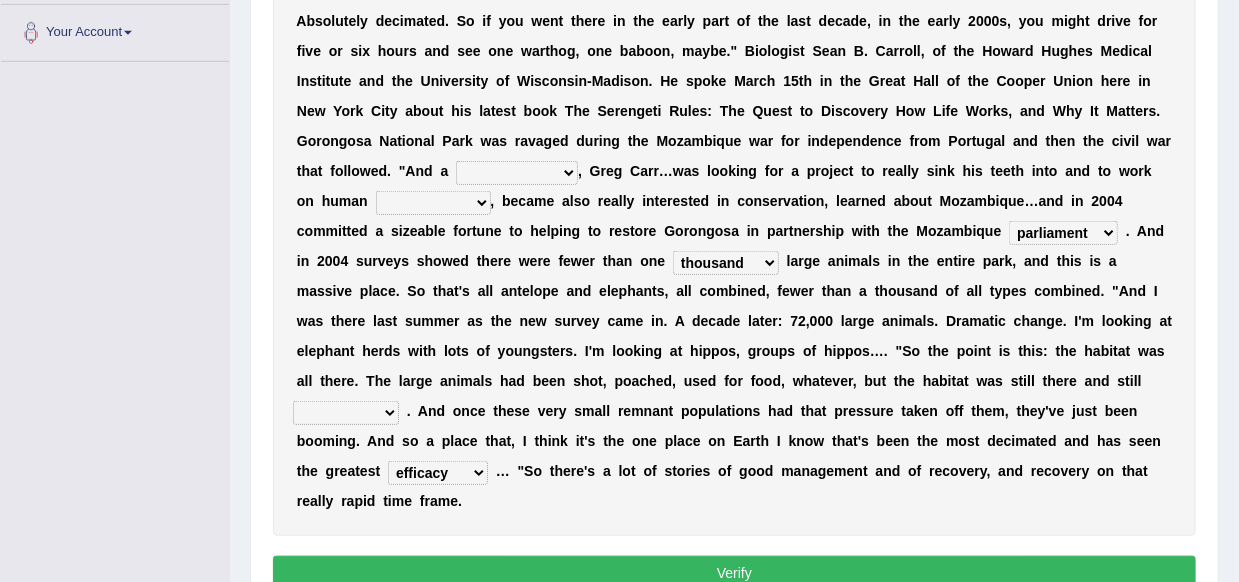 click on "assertive incidental compulsive productive" at bounding box center [346, 413] 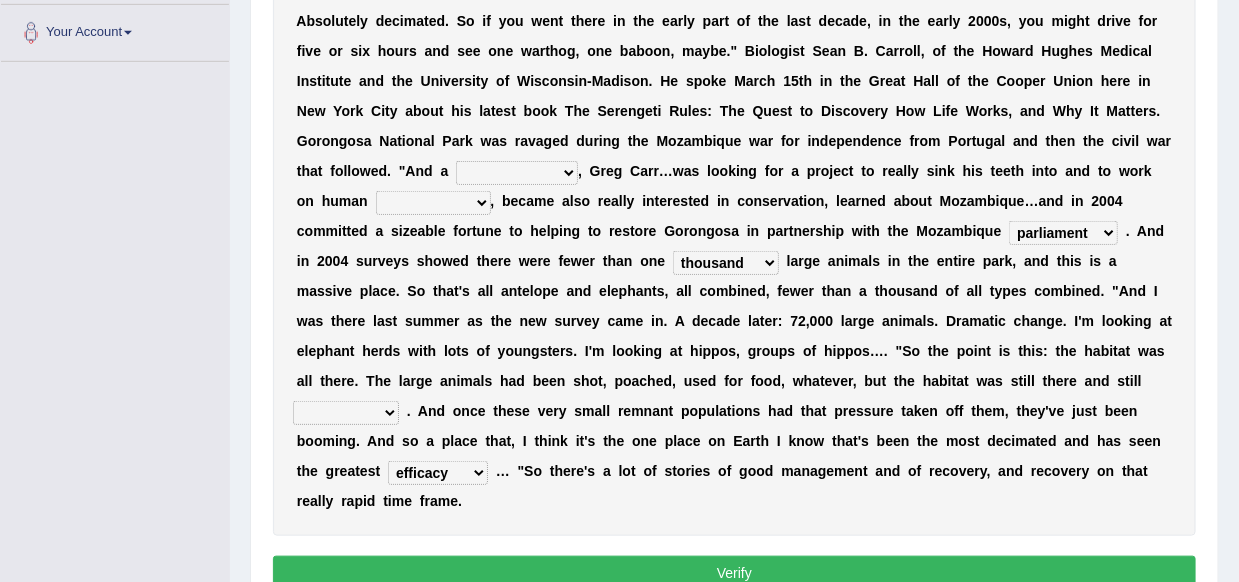 click on "assertive incidental compulsive productive" at bounding box center [346, 413] 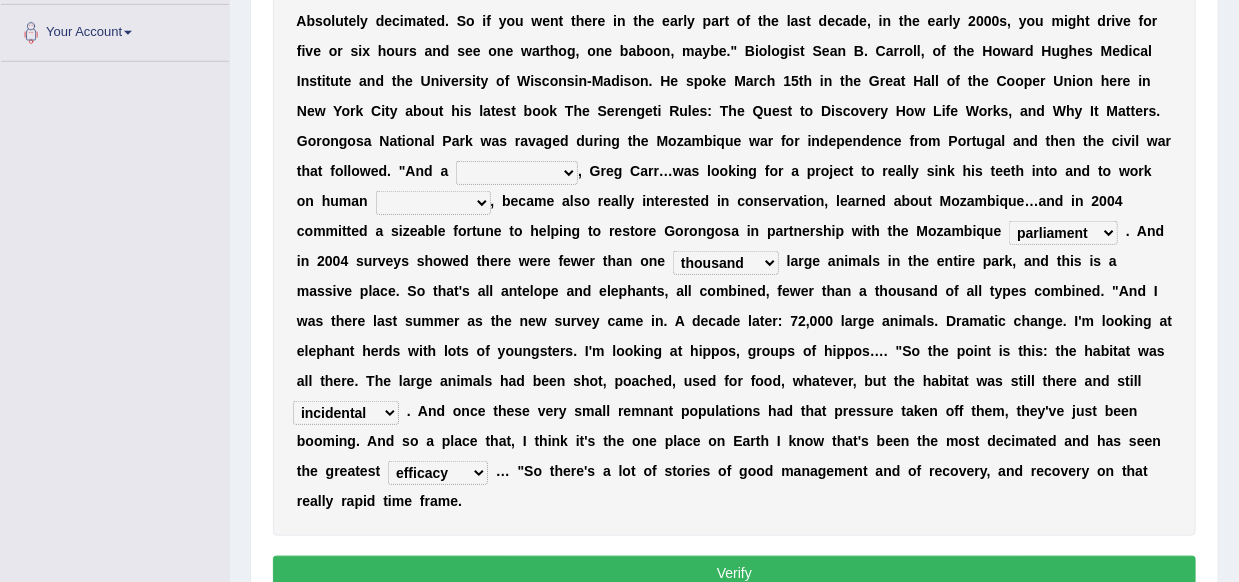 click on "assertive incidental compulsive productive" at bounding box center (346, 413) 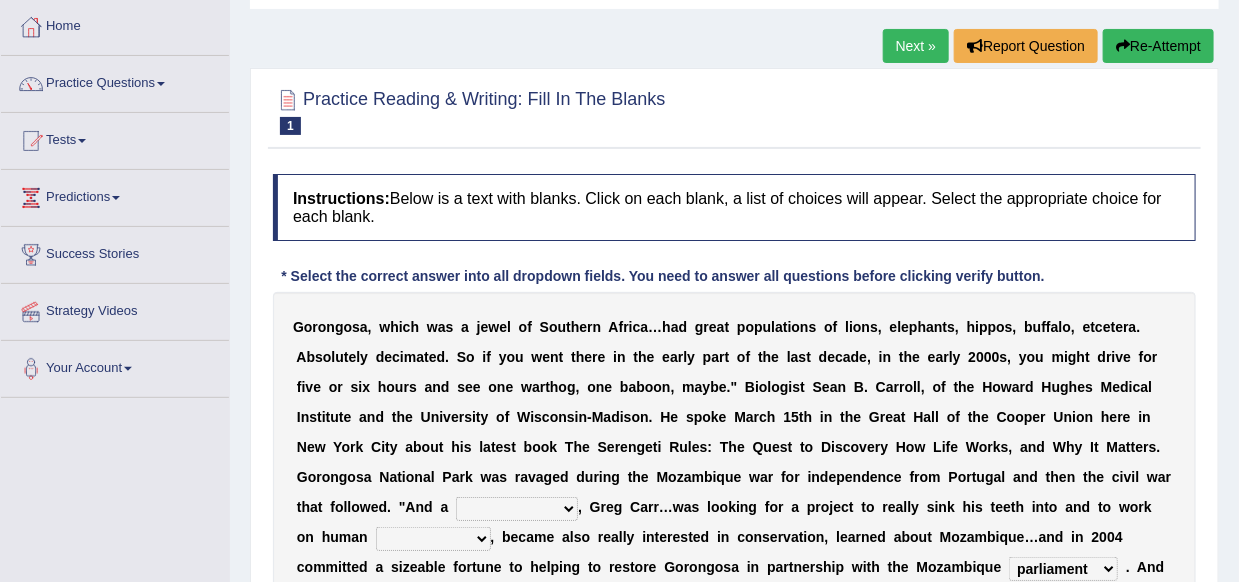 scroll, scrollTop: 136, scrollLeft: 0, axis: vertical 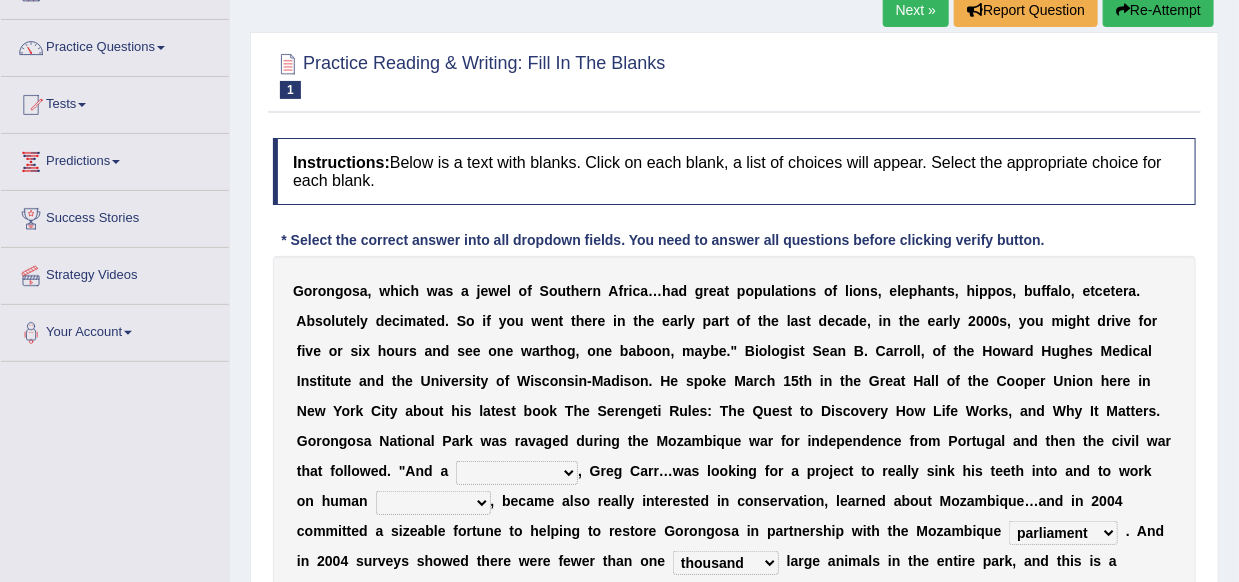 click on "passion solstice ballast philanthropist" at bounding box center [517, 473] 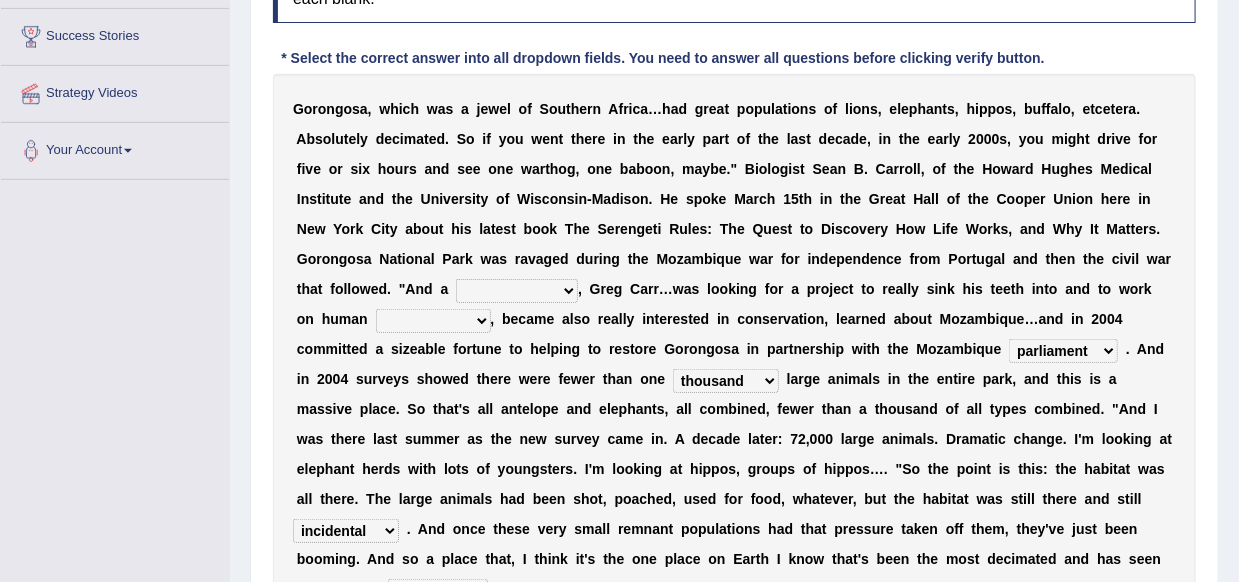 scroll, scrollTop: 336, scrollLeft: 0, axis: vertical 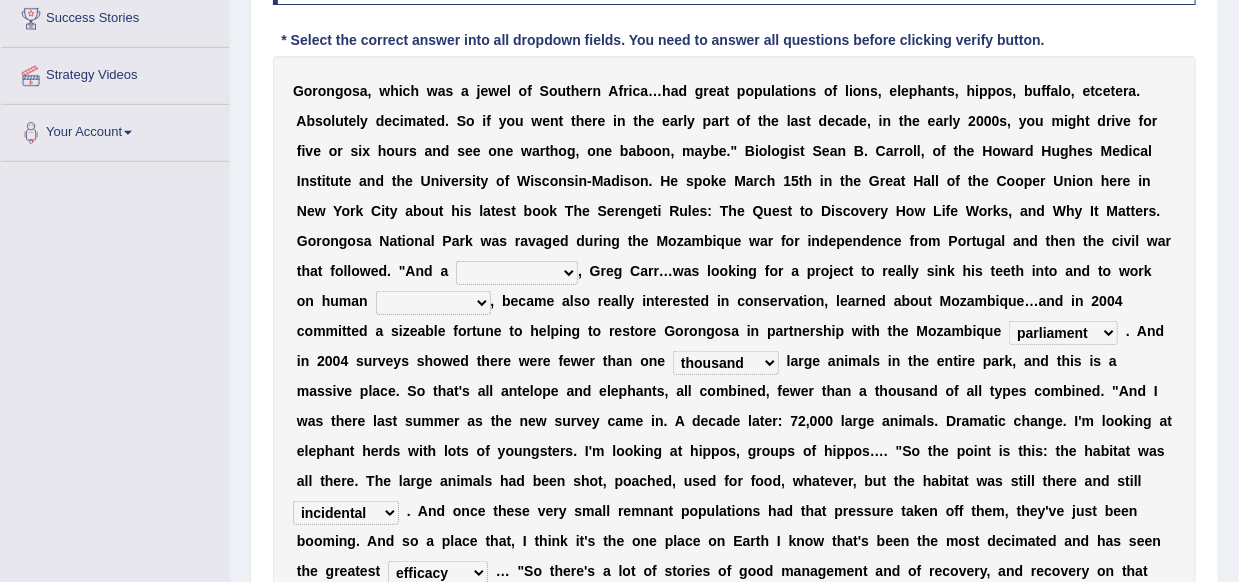 click on "negligence prevalence development malevolence" at bounding box center (433, 303) 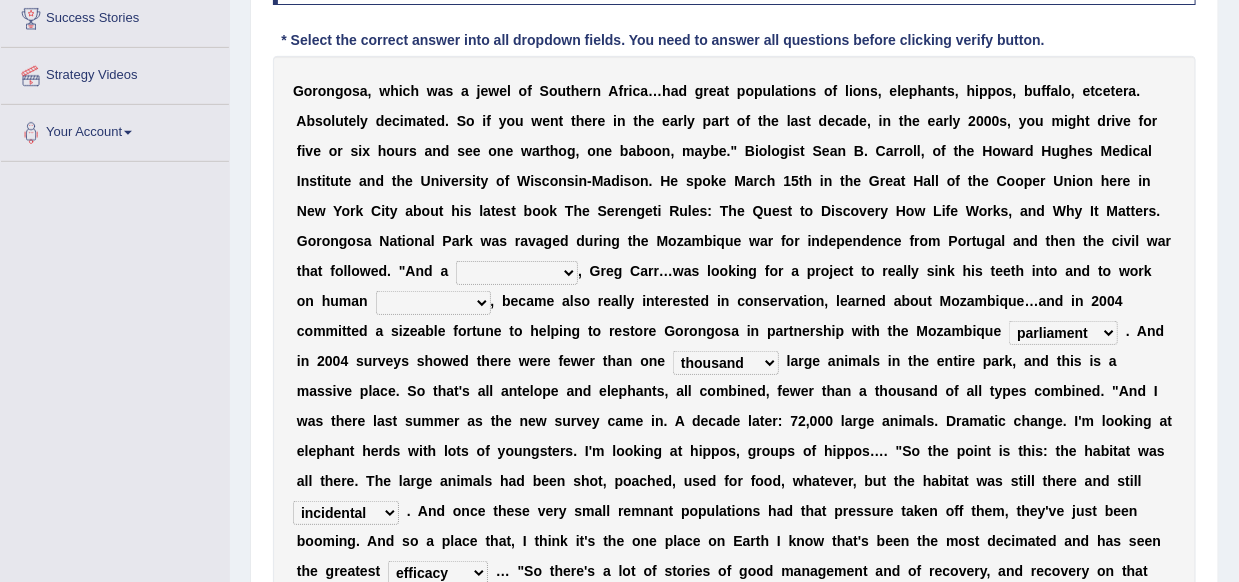 click on "e" at bounding box center (607, 301) 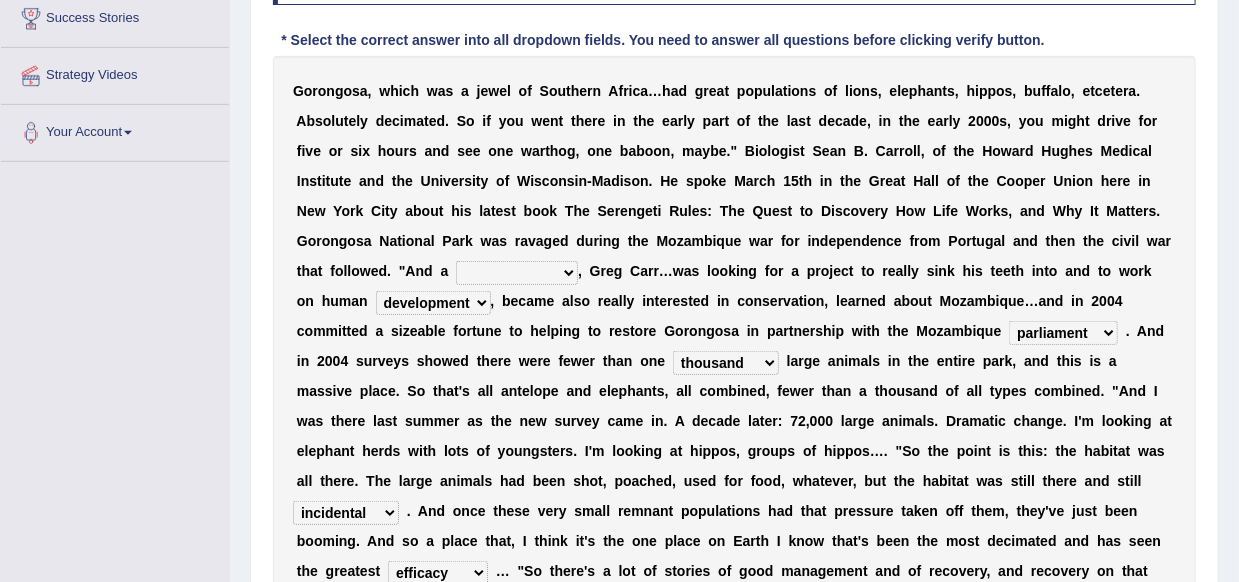click on "passion solstice ballast philanthropist" at bounding box center (517, 273) 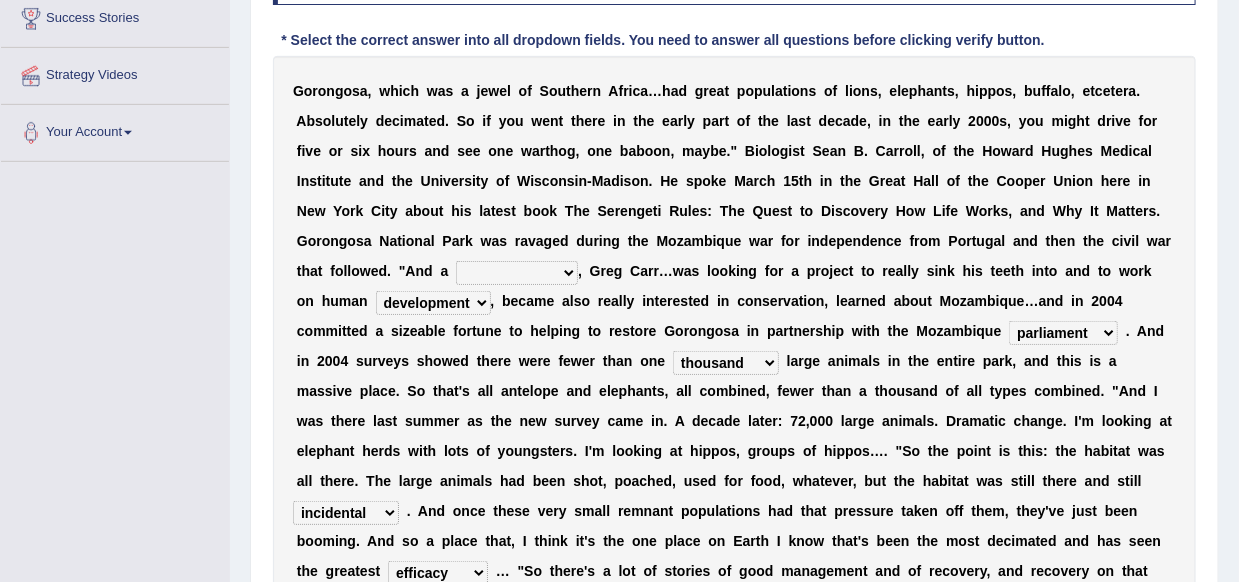 click on "passion solstice ballast philanthropist" at bounding box center (517, 273) 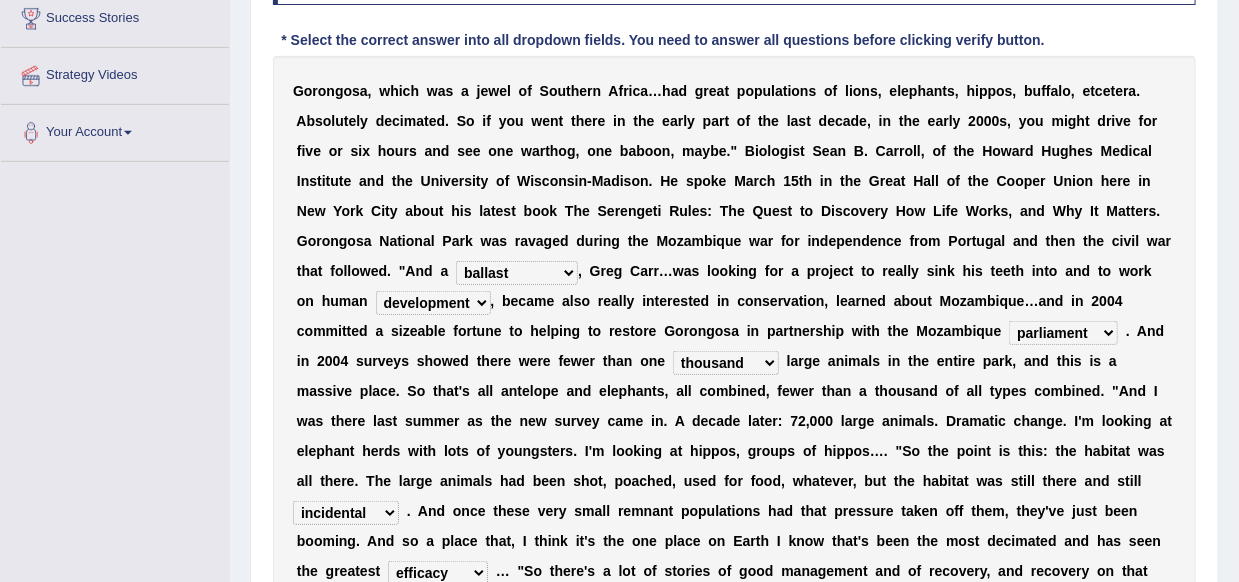 click on "passion solstice ballast philanthropist" at bounding box center [517, 273] 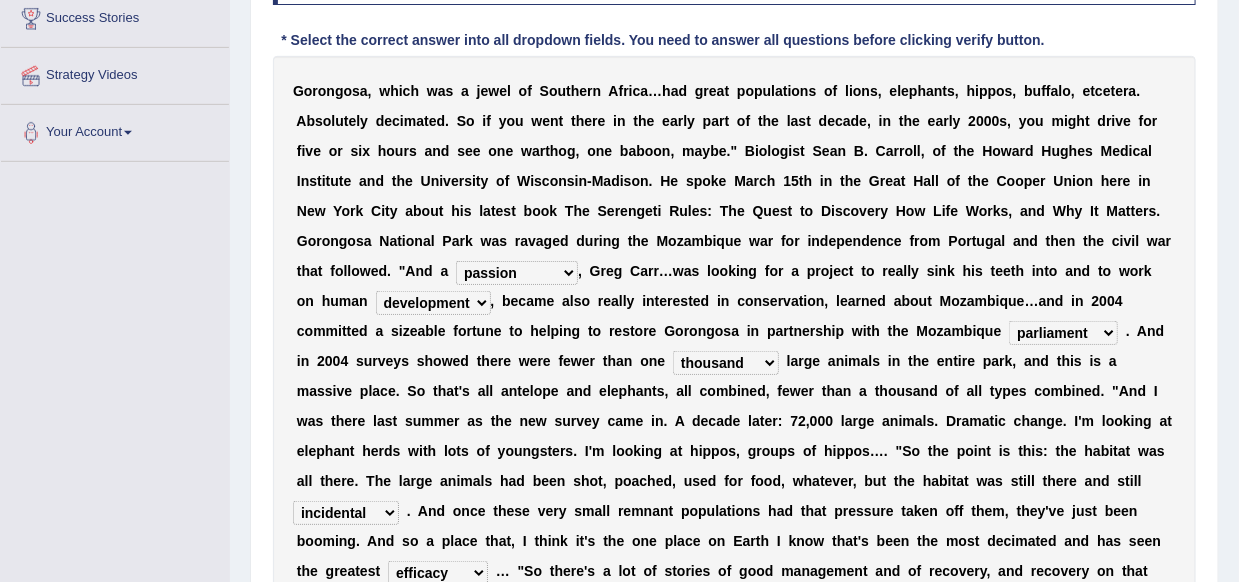 scroll, scrollTop: 536, scrollLeft: 0, axis: vertical 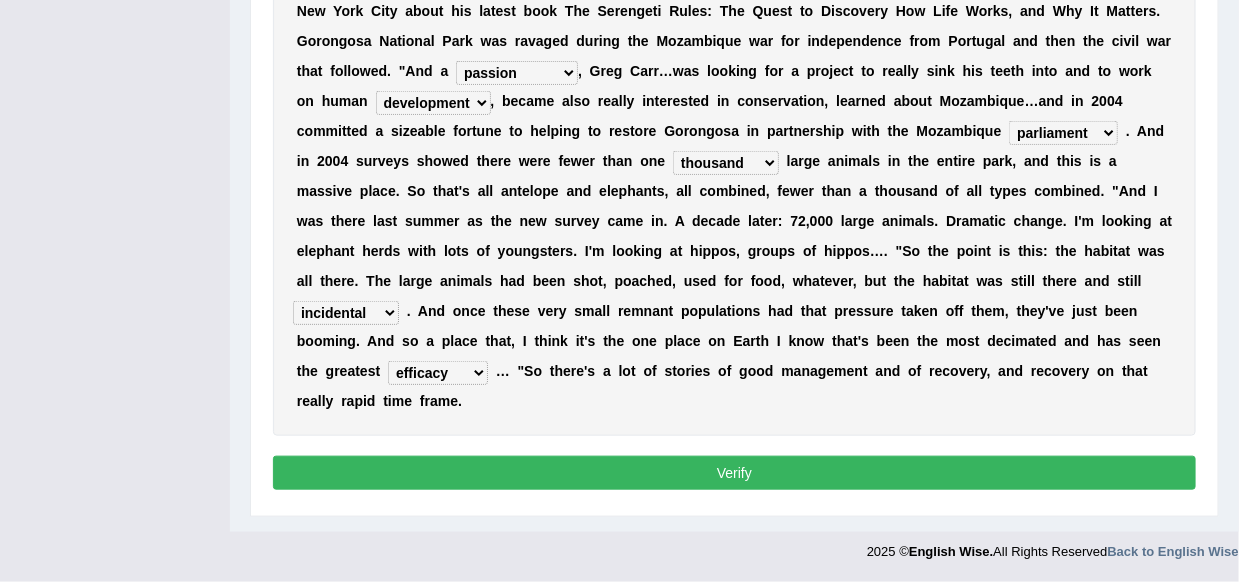 click on "Instructions:  Below is a text with blanks. Click on each blank, a list of choices will appear. Select the appropriate choice for each blank.
* Select the correct answer into all dropdown fields. You need to answer all questions before clicking verify button. G o r o n g o s a ,    w h i c h    w a s    a    j e w e l    o f    S o u t h e r n    A f r i c a … h a d    g r e a t    p o p u l a t i o n s    o f    l i o n s ,    e l e p h a n t s ,    h i p p o s ,    b u f f a l o ,    e t c e t e r a .    A b s o l u t e l y    d e c i m a t e d .    S o    i f    y o u    w e n t    t h e r e    i n    t h e    e a r l y    p a r t    o f    t h e    l a s t    d e c a d e ,    i n    t h e    e a r l y    2 0 0 0 s ,    y o u    m i g h t    d r i v e    f o r    f i v e    o r    s i x    h o u r s    a n d    s e e    o n e    w a r t h o g ,    o n e    b a b o o n ,    m a y b e . "    B i o l o g i s t    S e a n    B .    C a r r o" at bounding box center [734, 117] 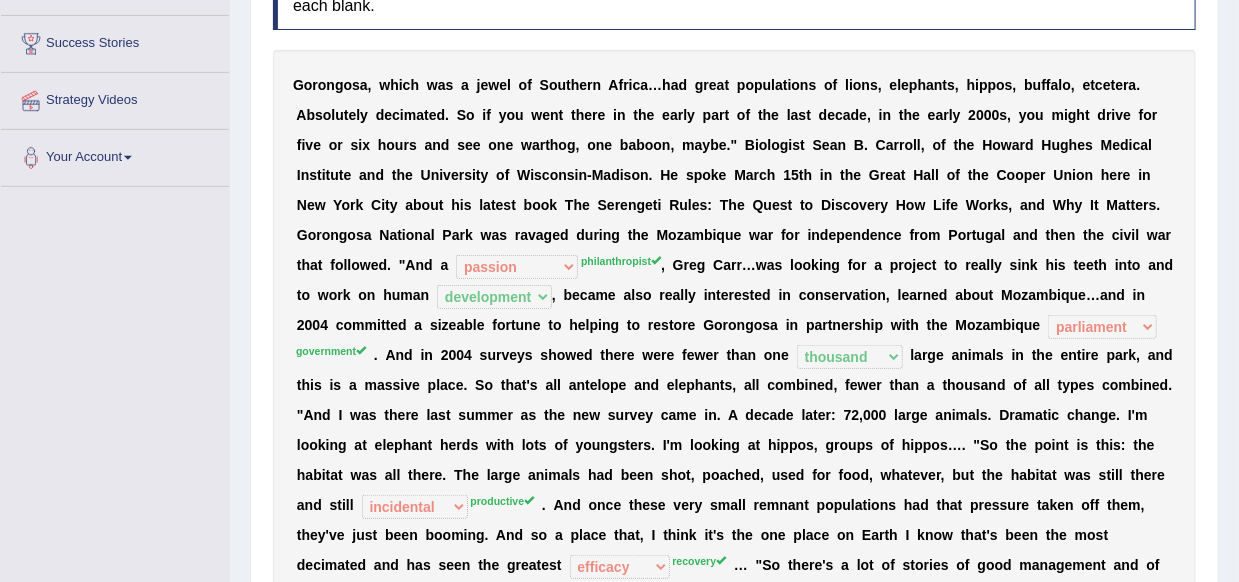 scroll, scrollTop: 0, scrollLeft: 0, axis: both 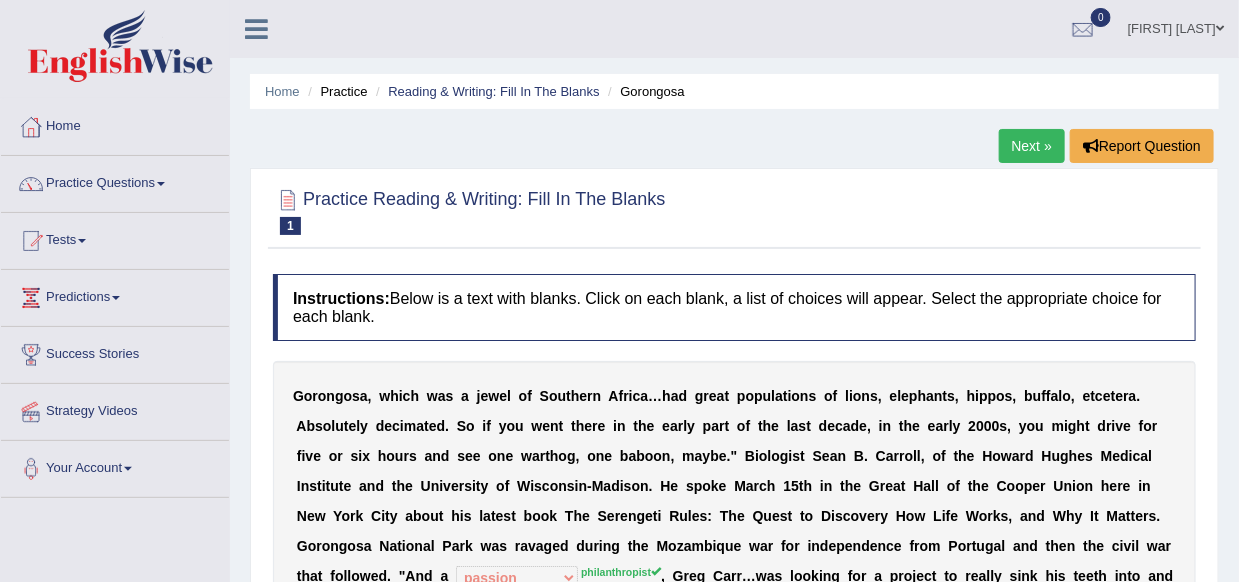 click on "Next »" at bounding box center (1032, 146) 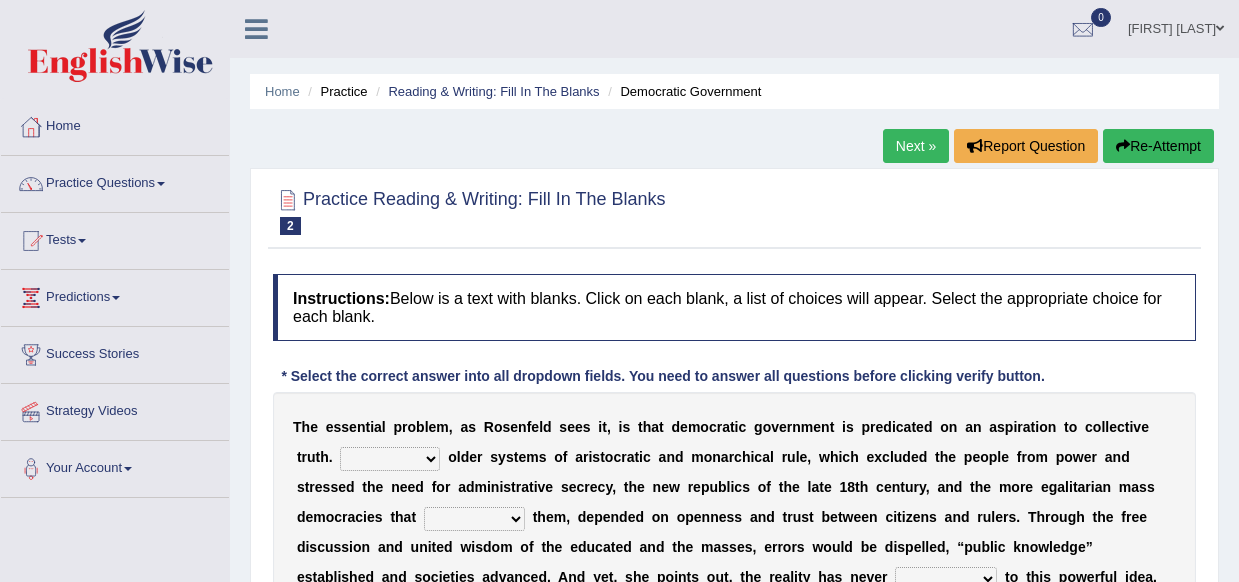 scroll, scrollTop: 0, scrollLeft: 0, axis: both 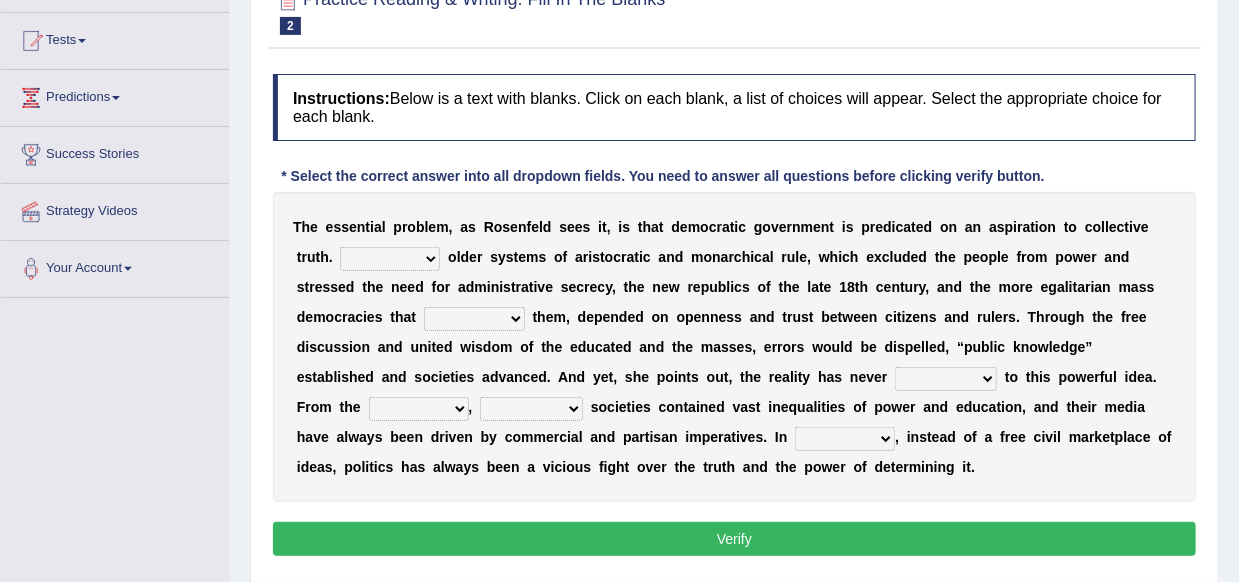 click on "Like Unlike Likely Safely" at bounding box center (390, 259) 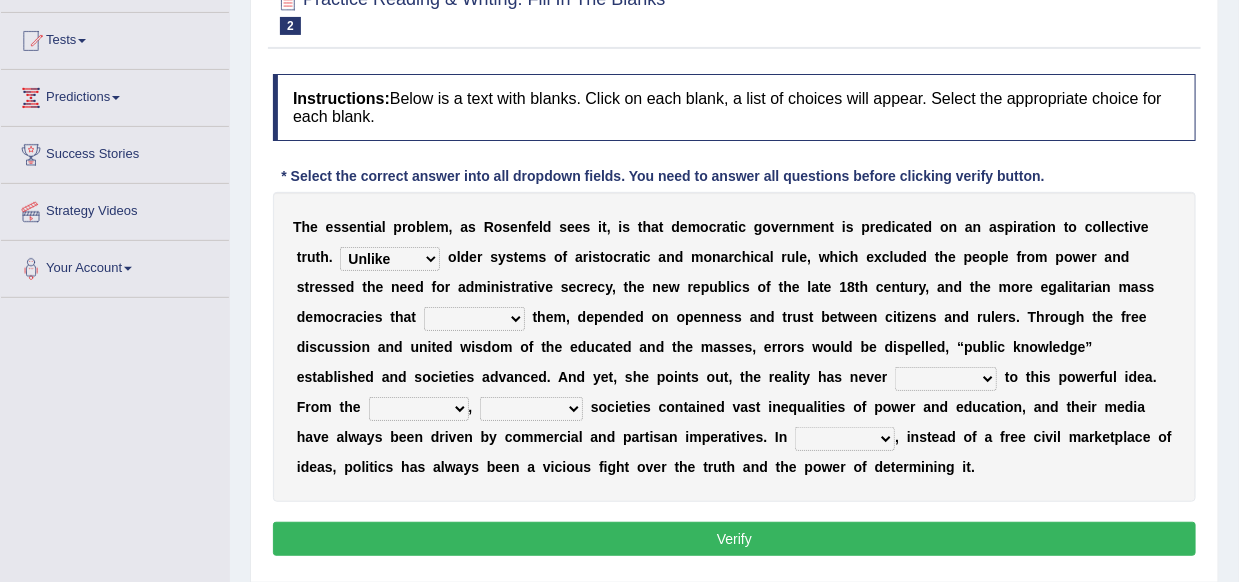 click on "Like Unlike Likely Safely" at bounding box center [390, 259] 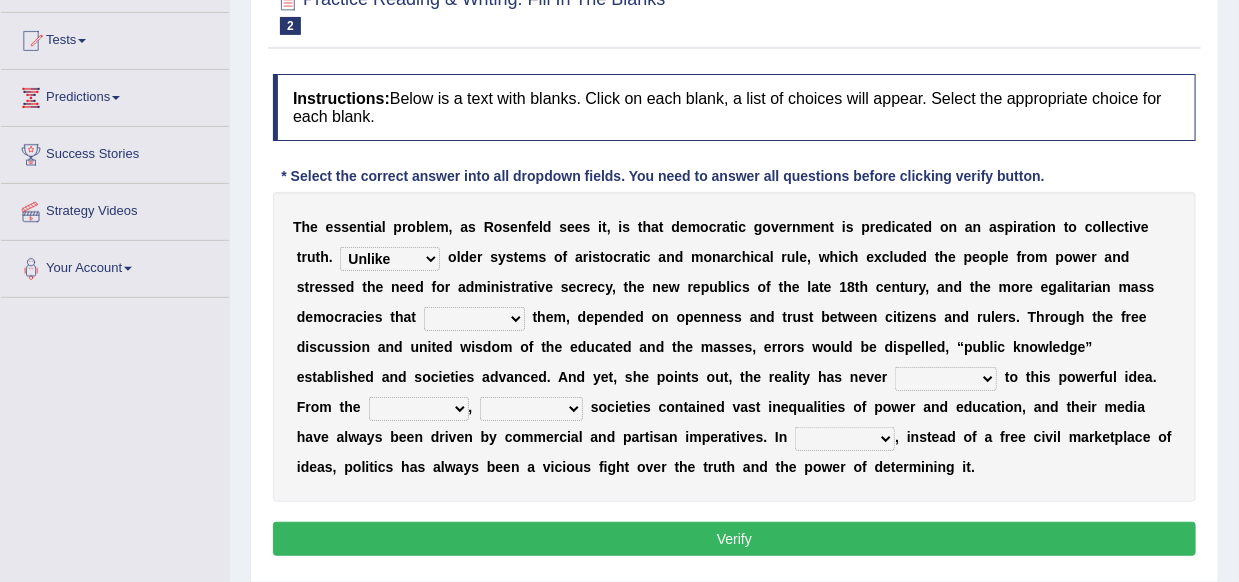 click on "r" at bounding box center [884, 377] 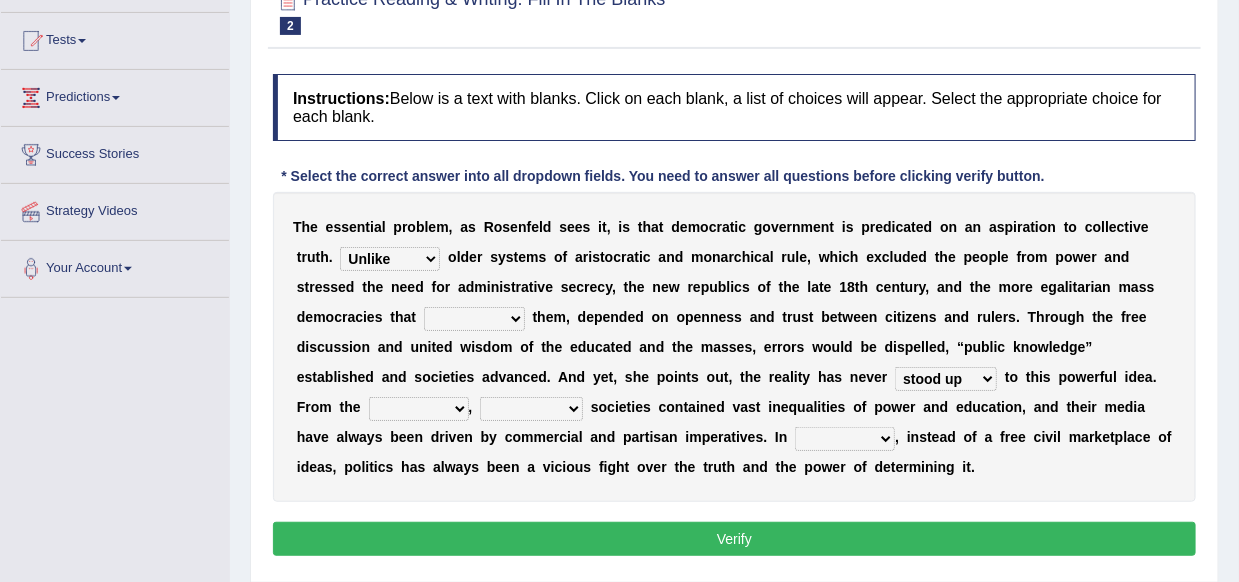 click on "saved up stood up brought up lived up" at bounding box center [946, 379] 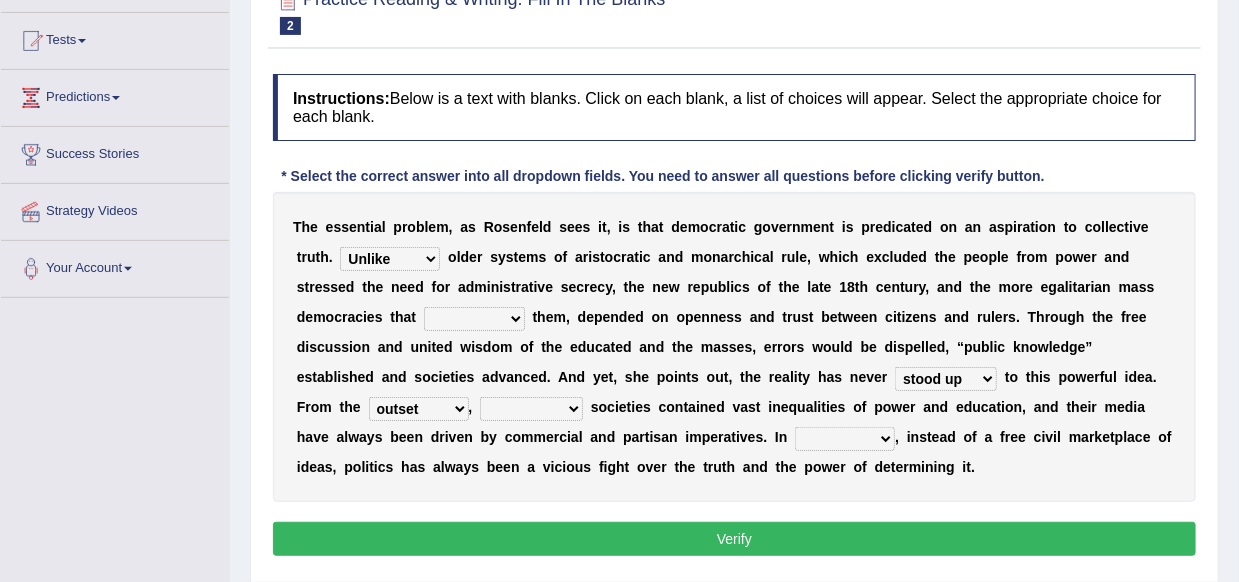 click on "outset ranged stood caught" at bounding box center [419, 409] 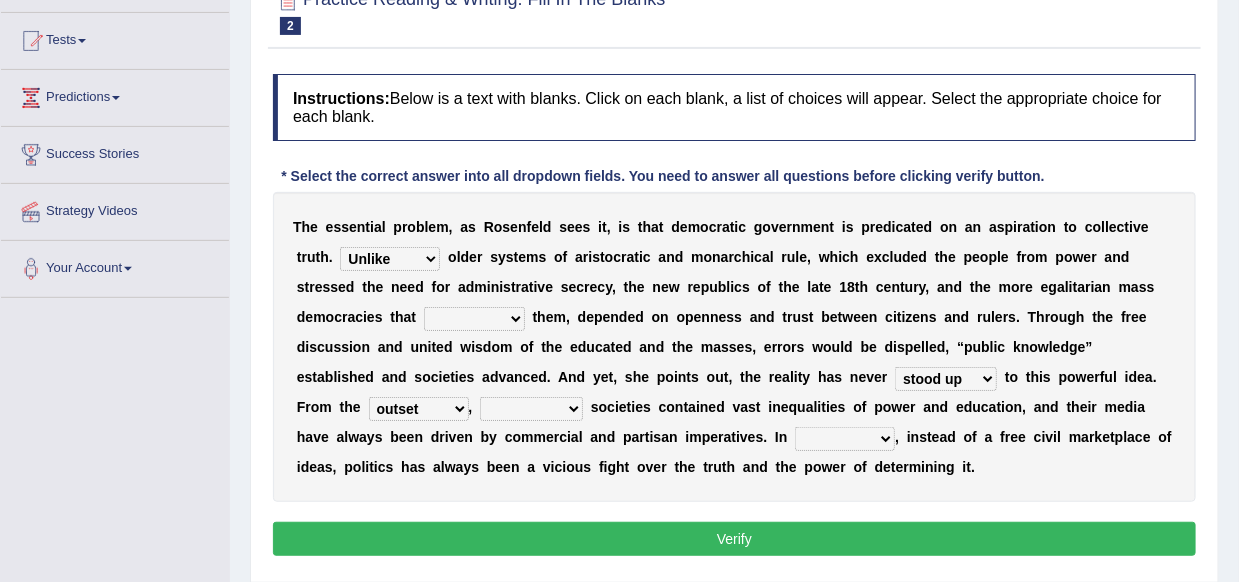 click on "freedom democratic media stilled" at bounding box center (531, 409) 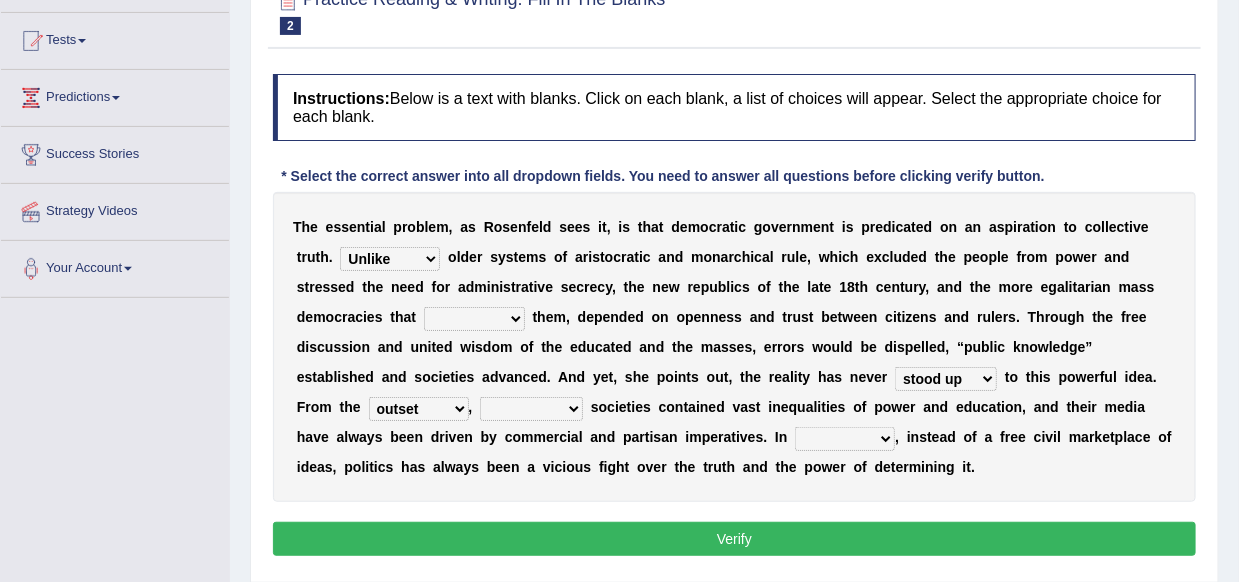 select on "democratic" 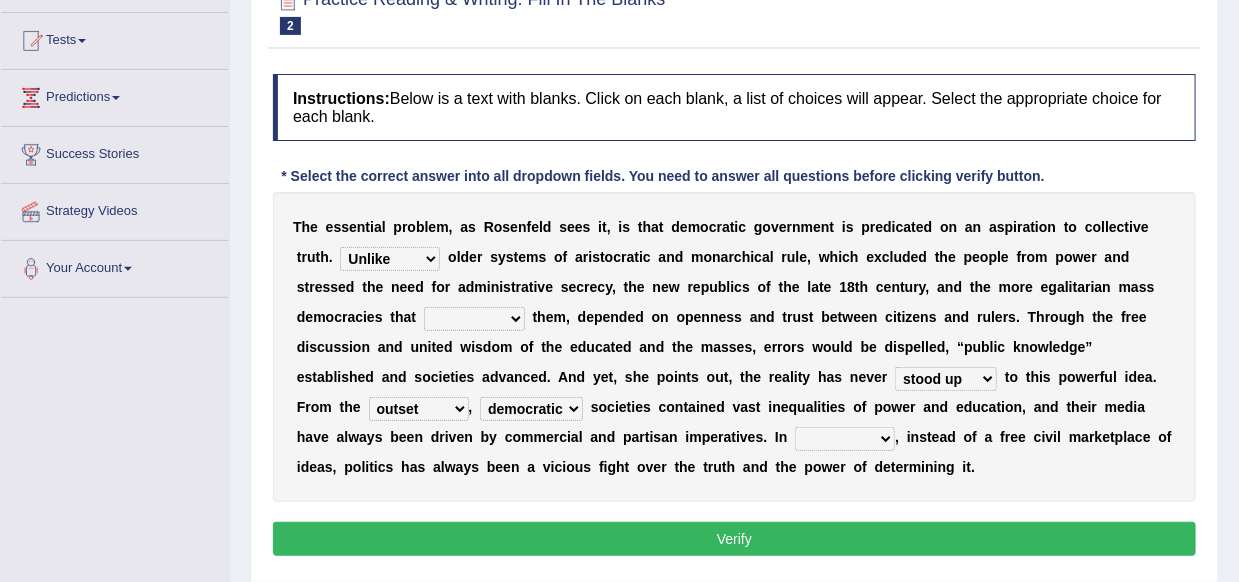 click on "freedom democratic media stilled" at bounding box center (531, 409) 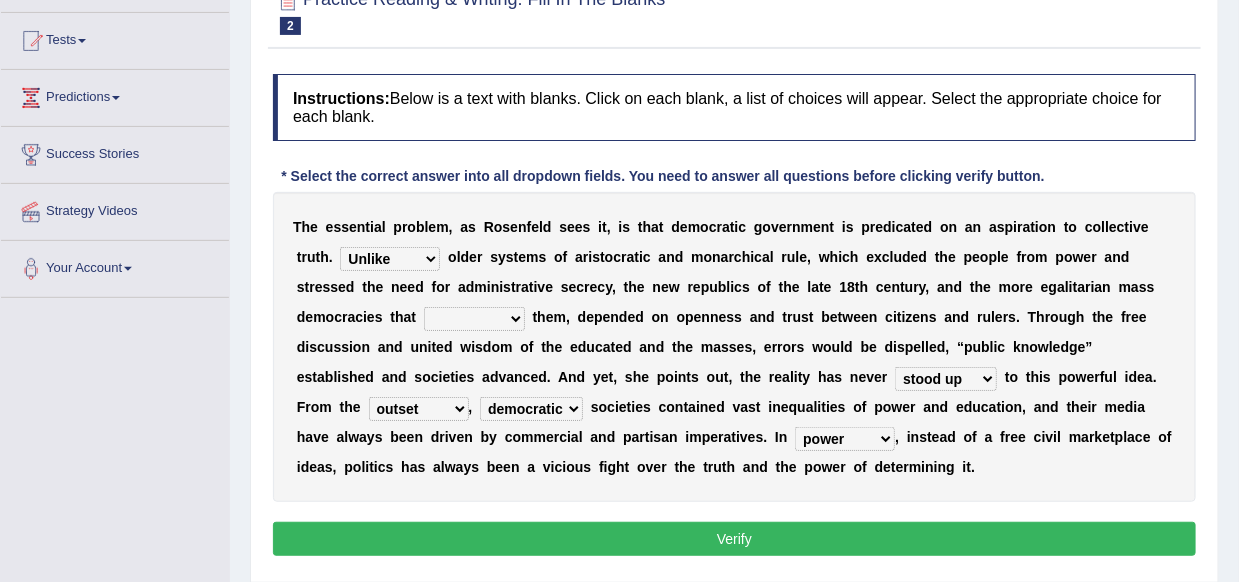 click on "readed grated succeeded printed" at bounding box center [474, 319] 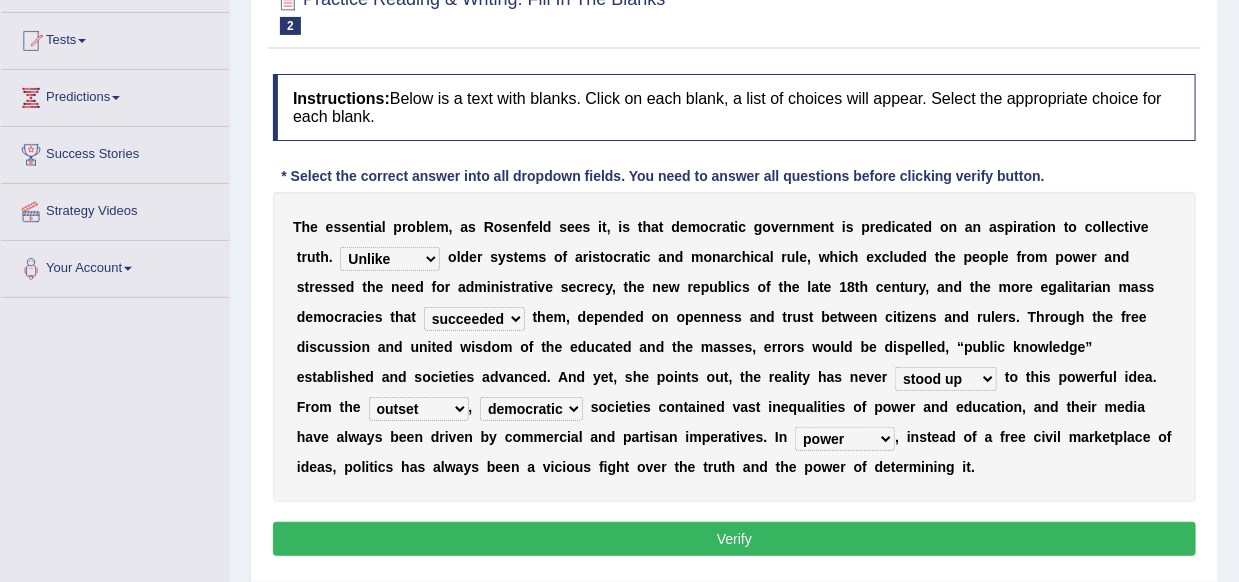 click on "readed grated succeeded printed" at bounding box center [474, 319] 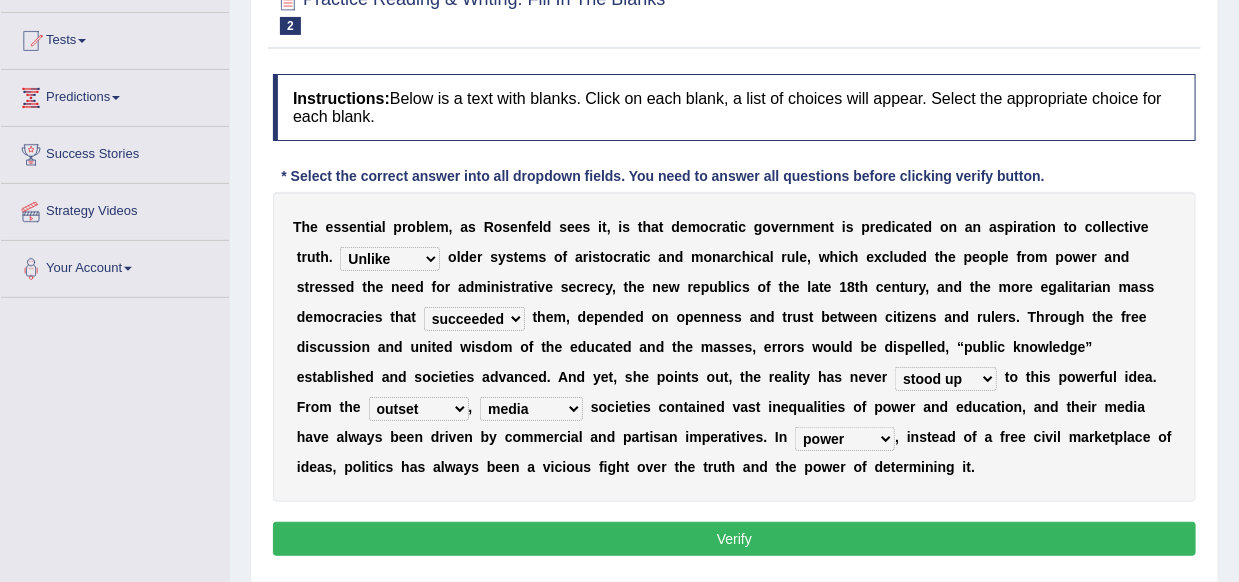 click on "Verify" at bounding box center (734, 539) 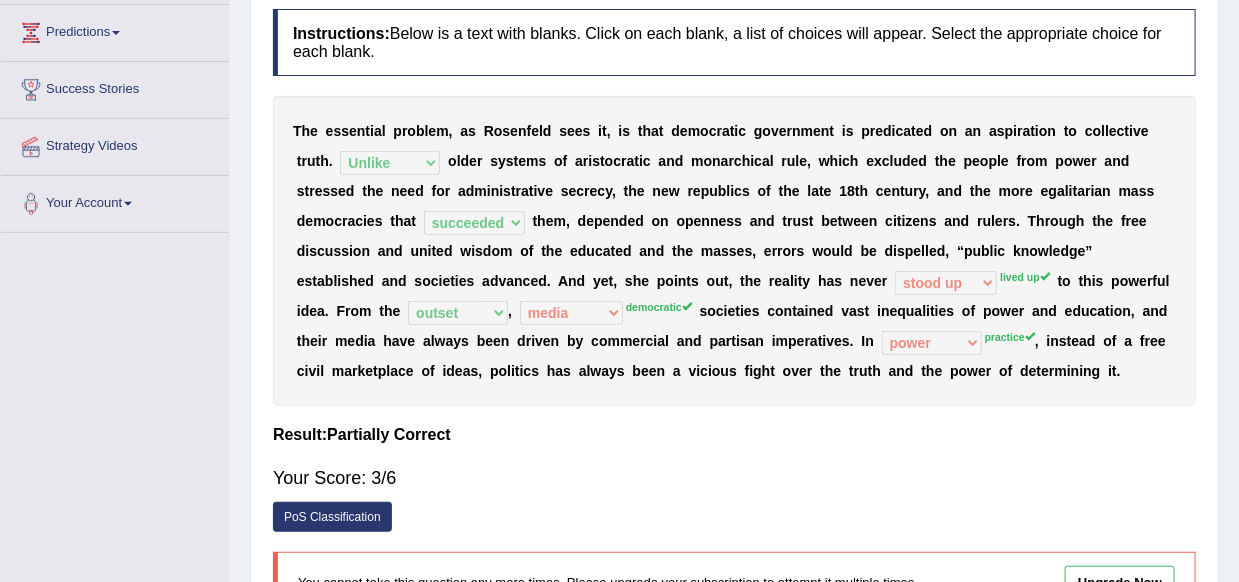 scroll, scrollTop: 168, scrollLeft: 0, axis: vertical 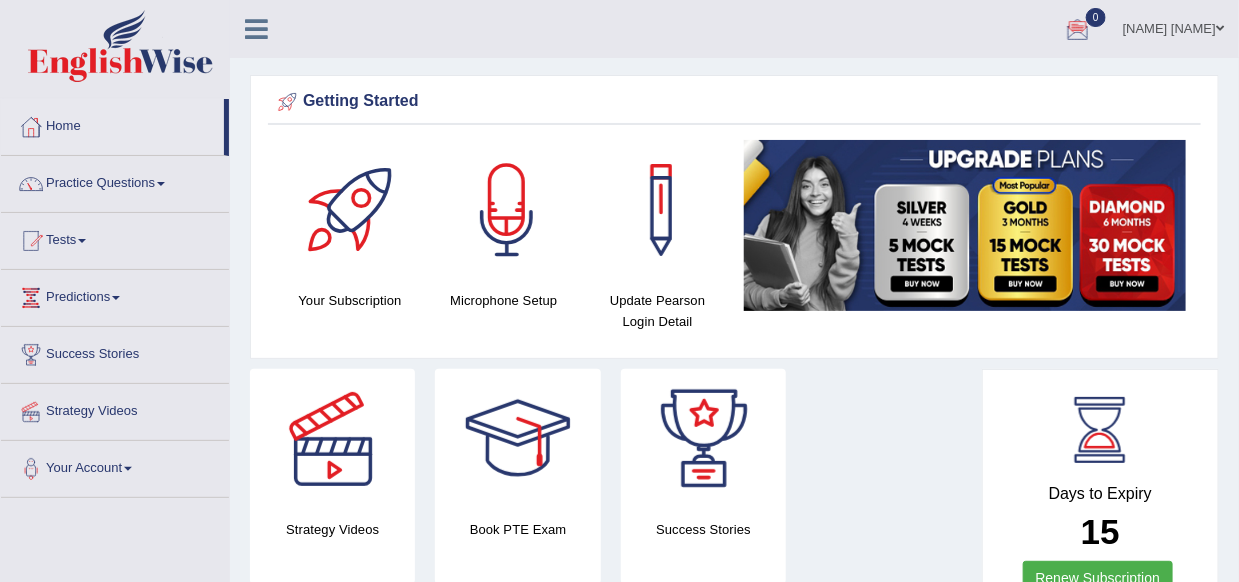 click on "Andrena Gurung" at bounding box center [1173, 26] 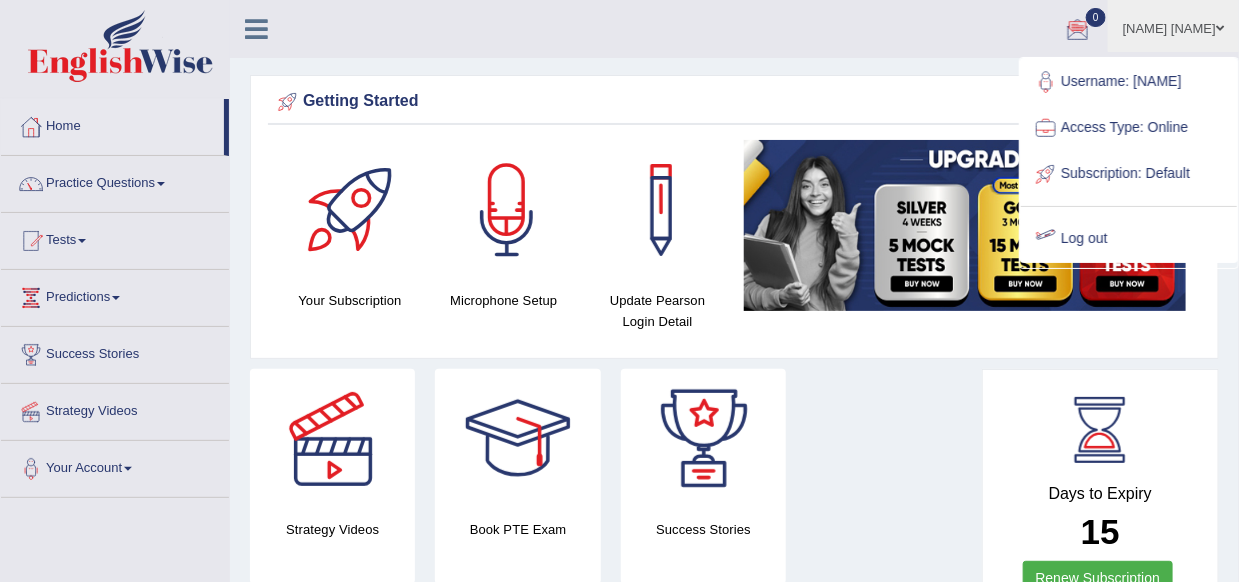 click on "Log out" at bounding box center (1129, 239) 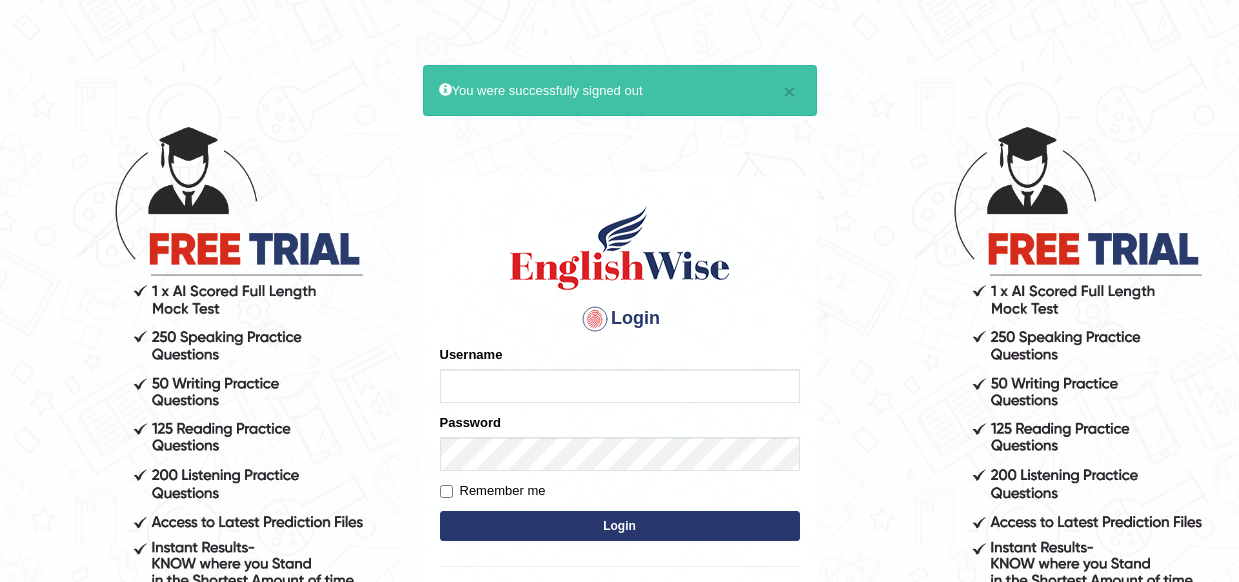 scroll, scrollTop: 0, scrollLeft: 0, axis: both 